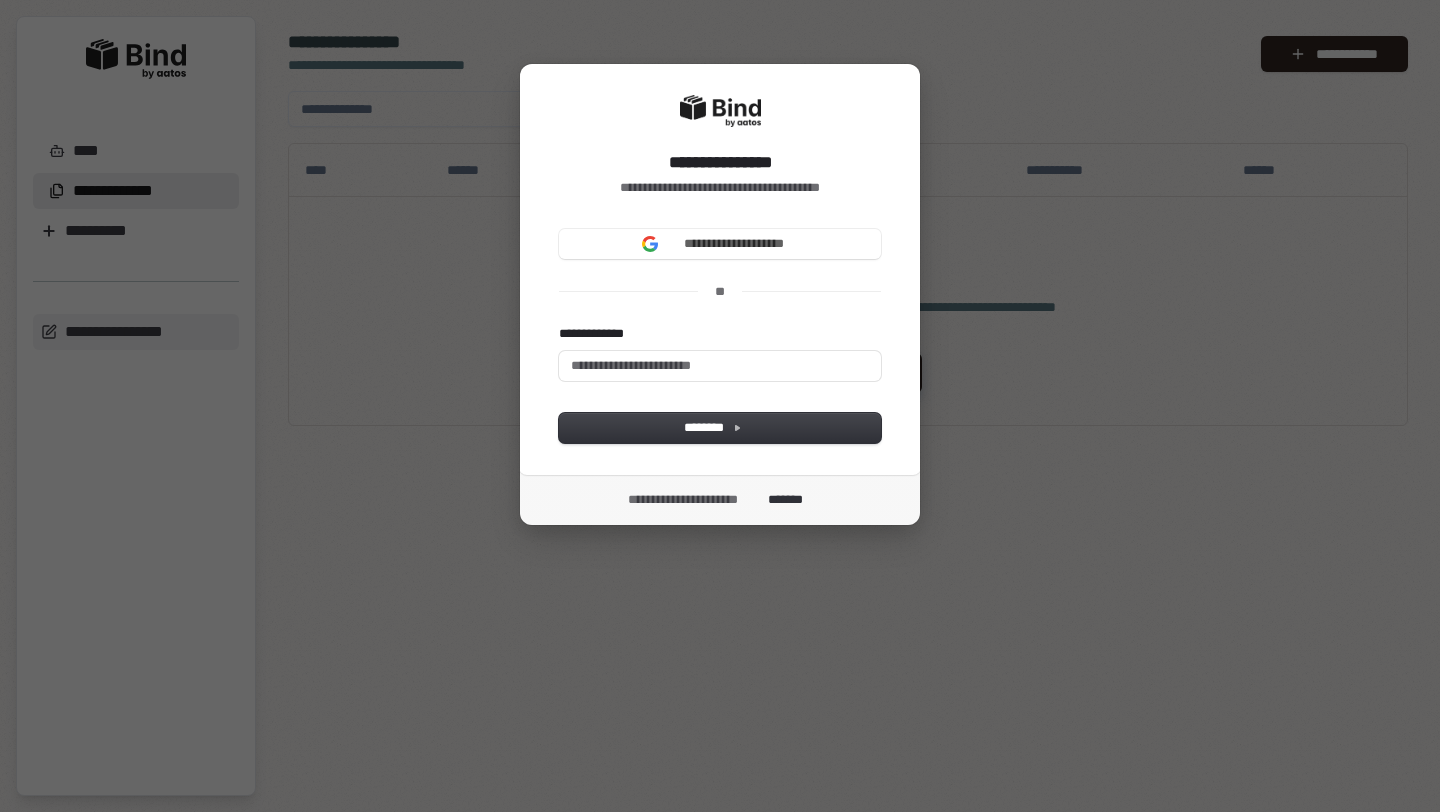 scroll, scrollTop: 0, scrollLeft: 0, axis: both 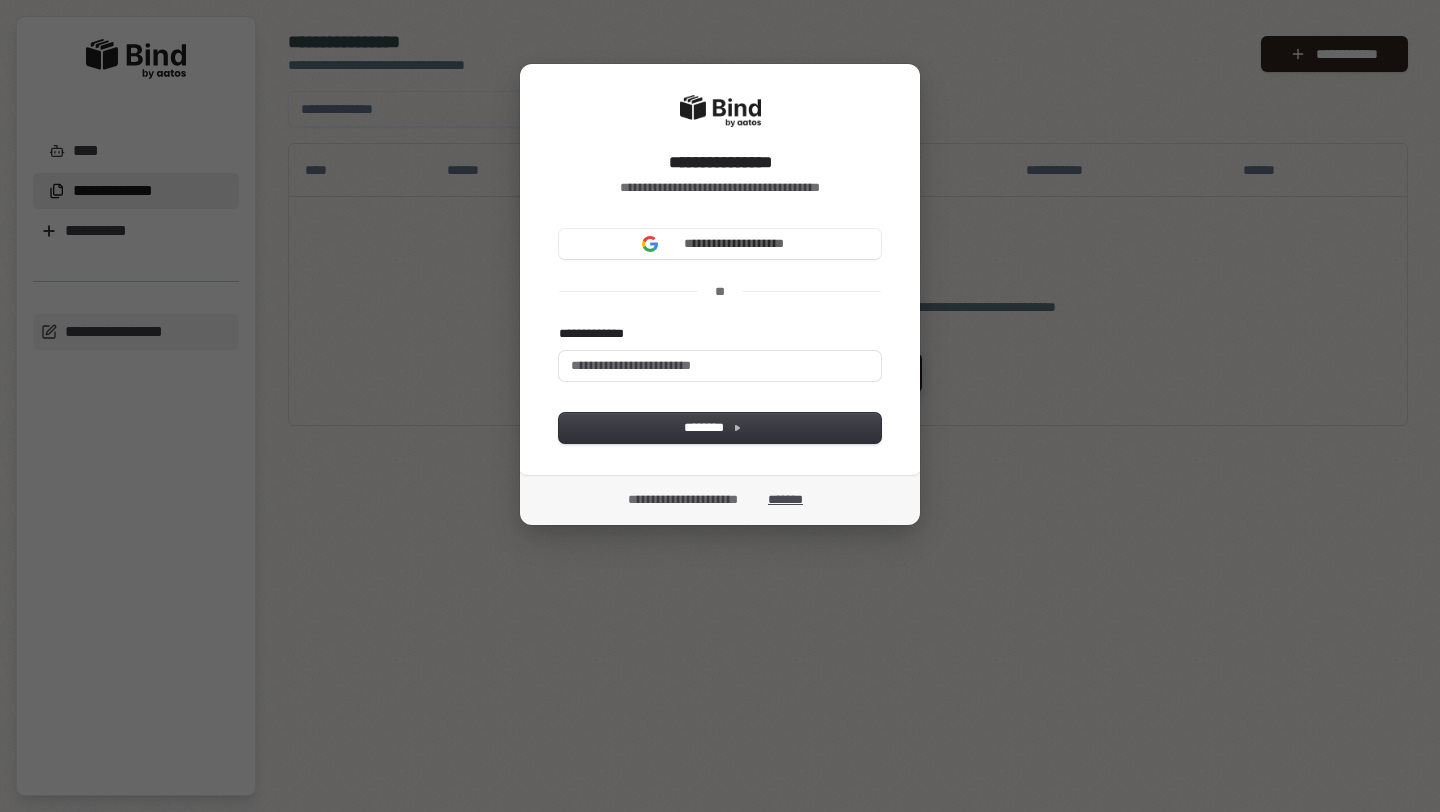 click on "*******" at bounding box center (790, 500) 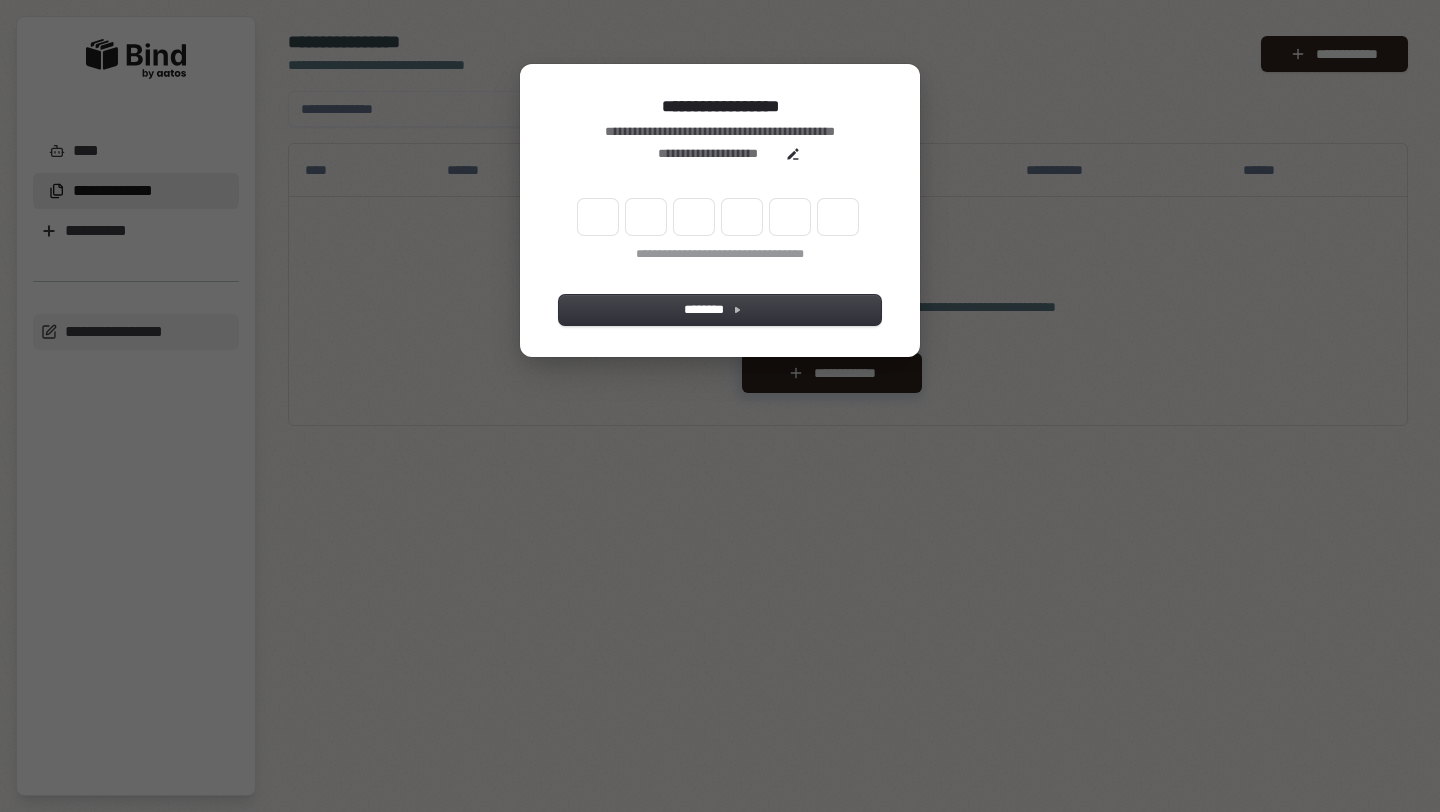 scroll, scrollTop: 0, scrollLeft: 0, axis: both 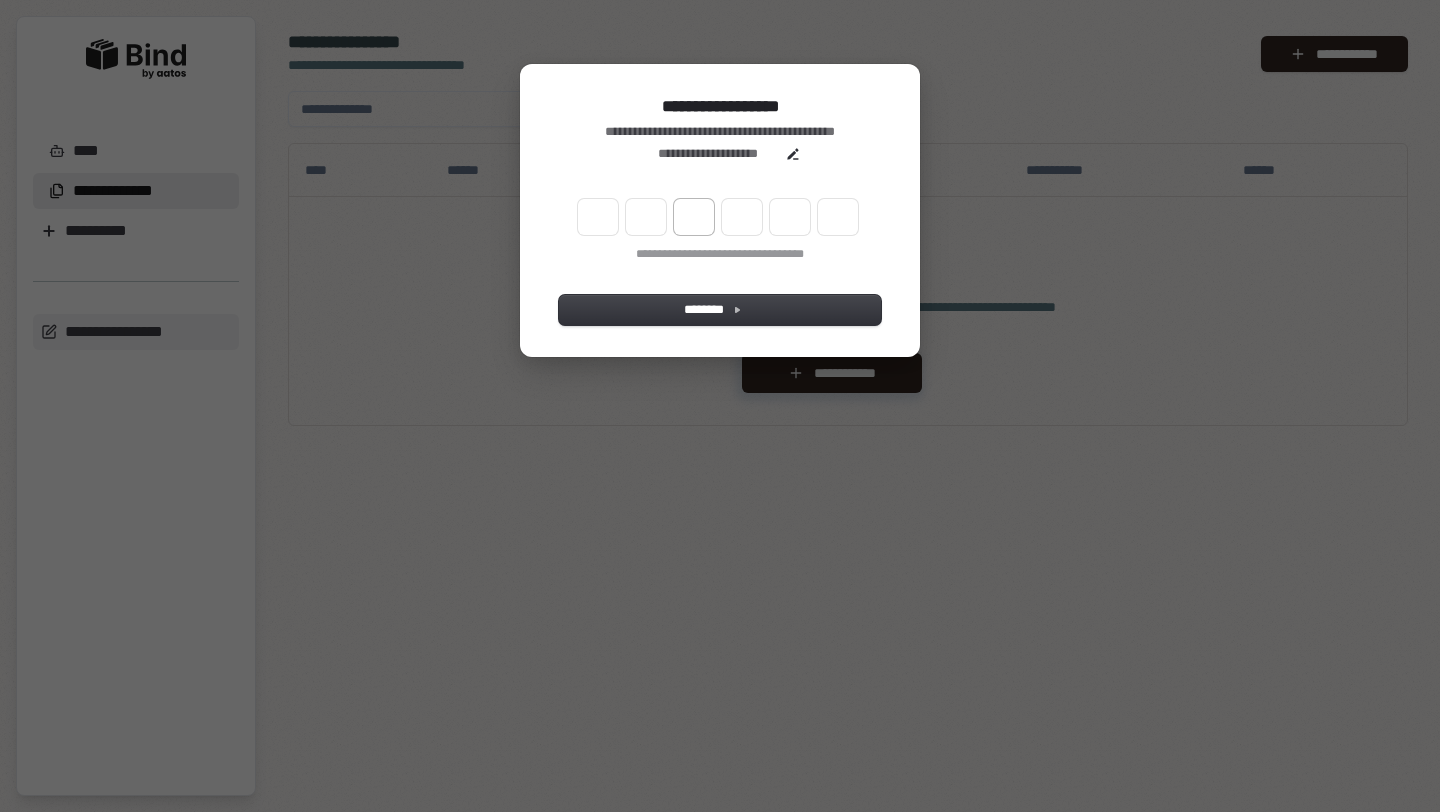 type on "******" 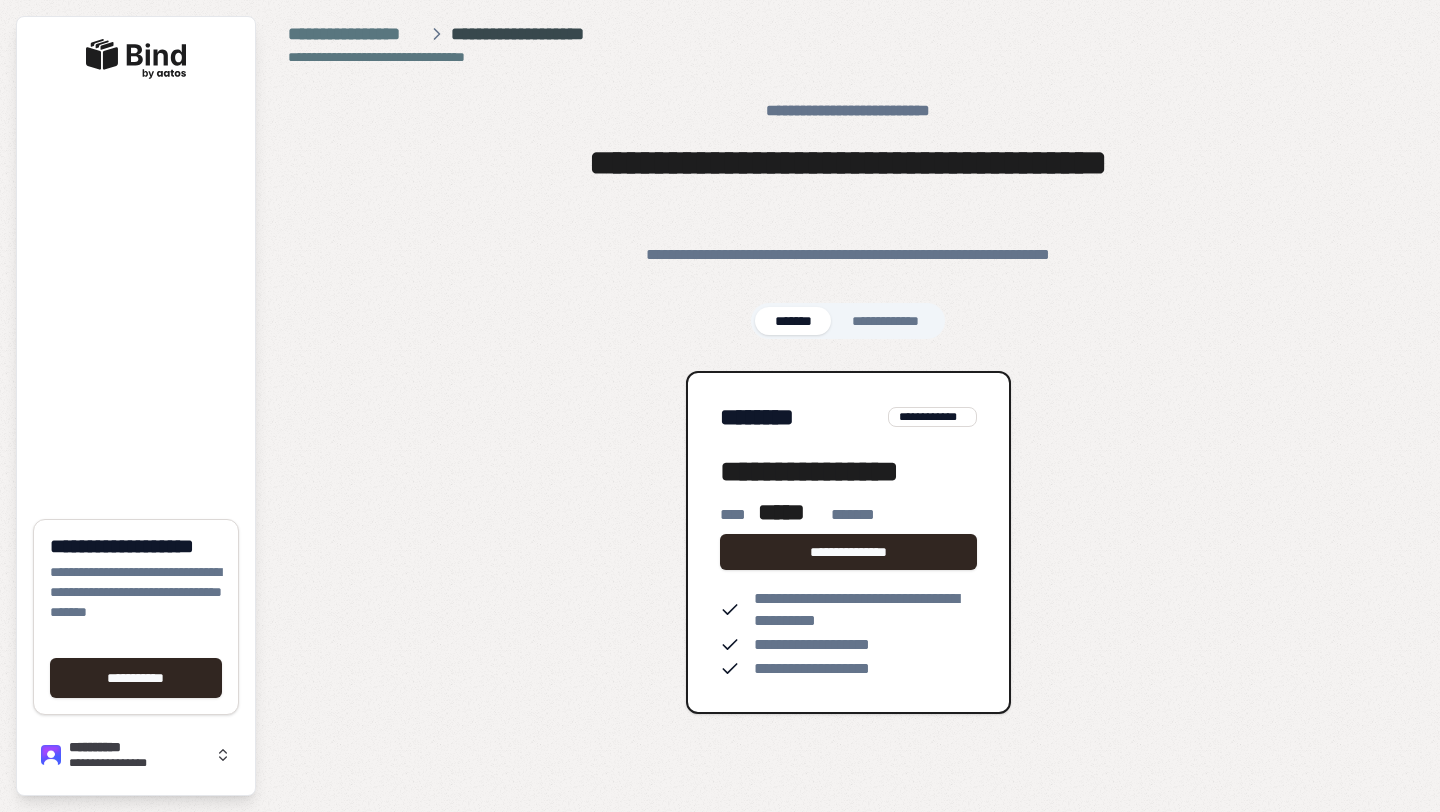scroll, scrollTop: 0, scrollLeft: 0, axis: both 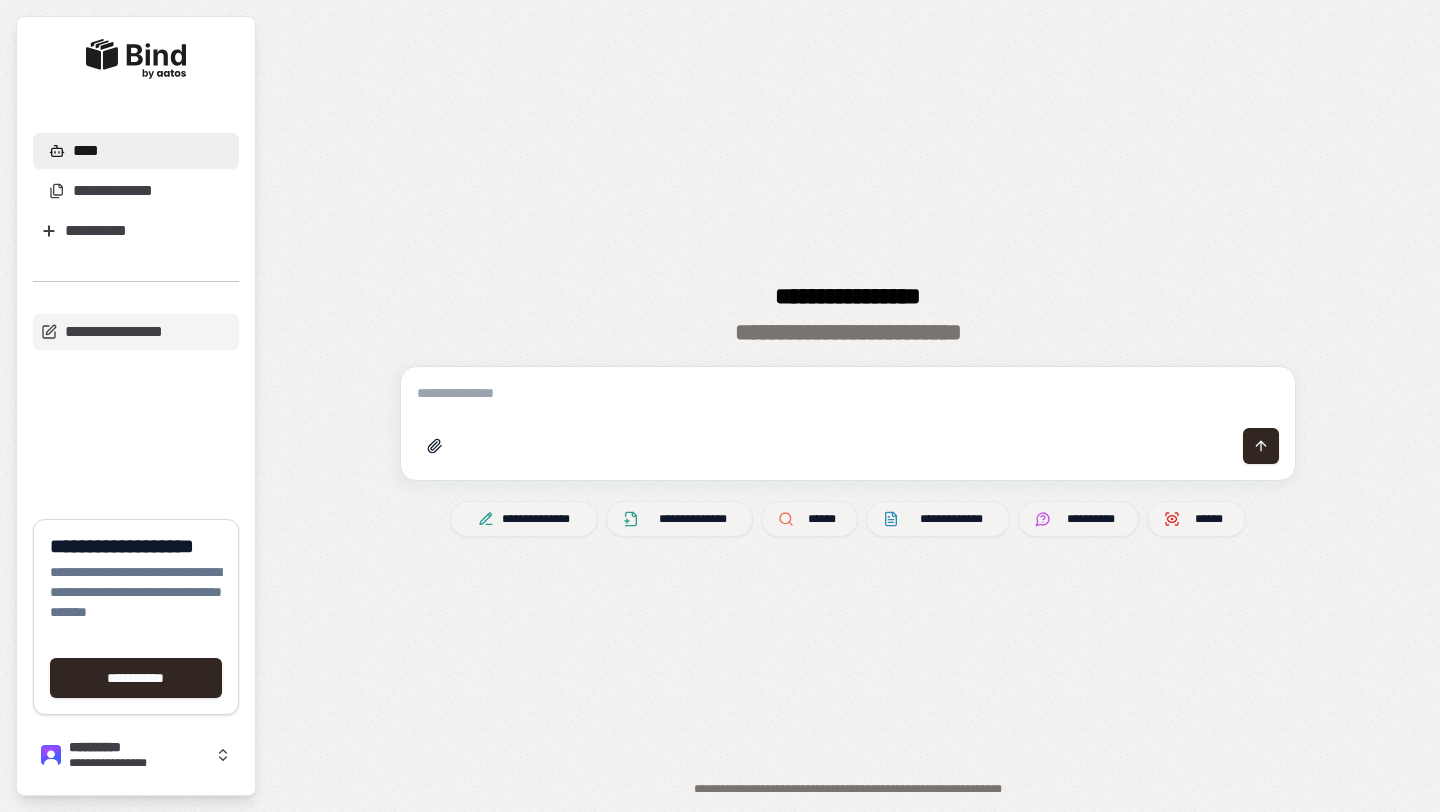 click on "****" at bounding box center (78, 151) 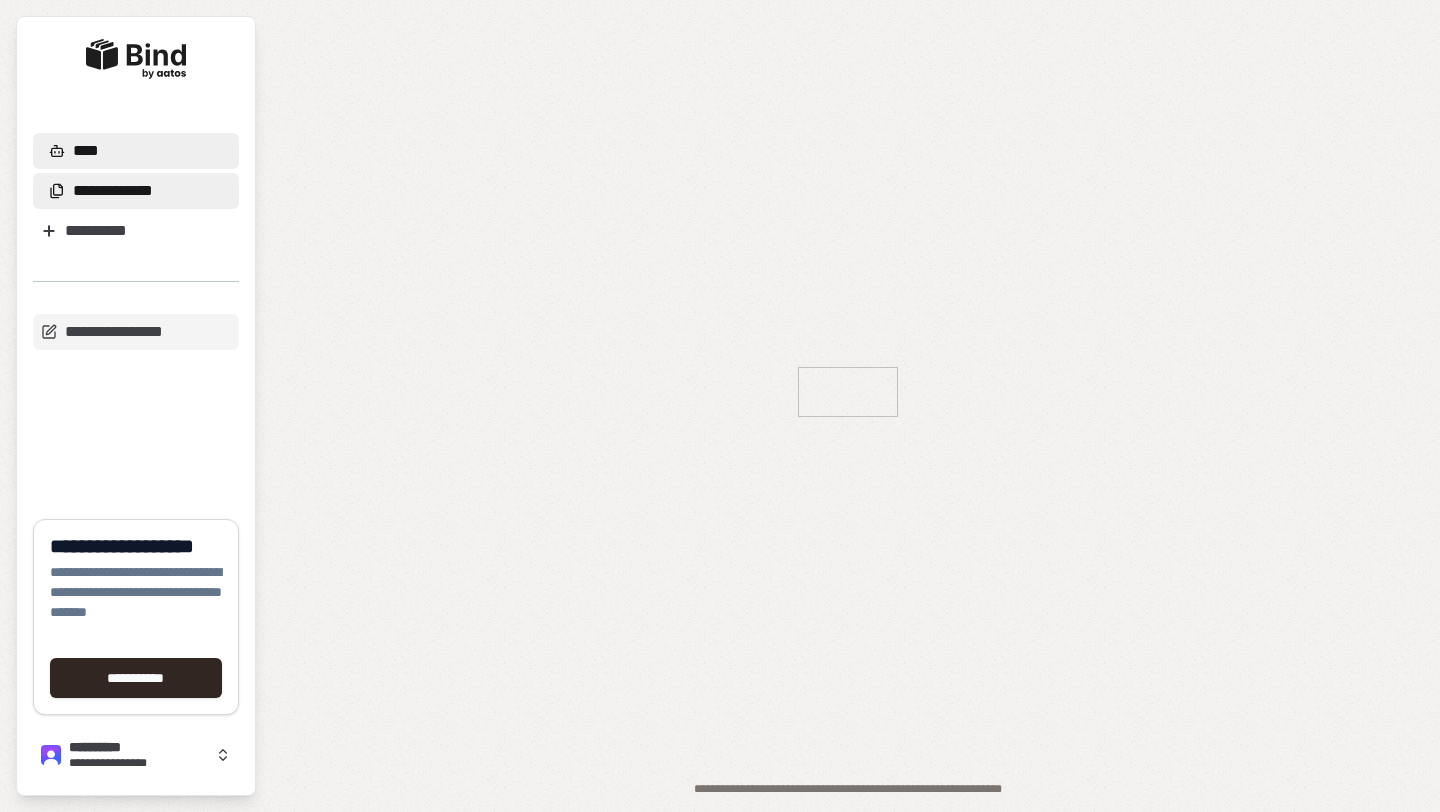 click on "**********" at bounding box center [113, 191] 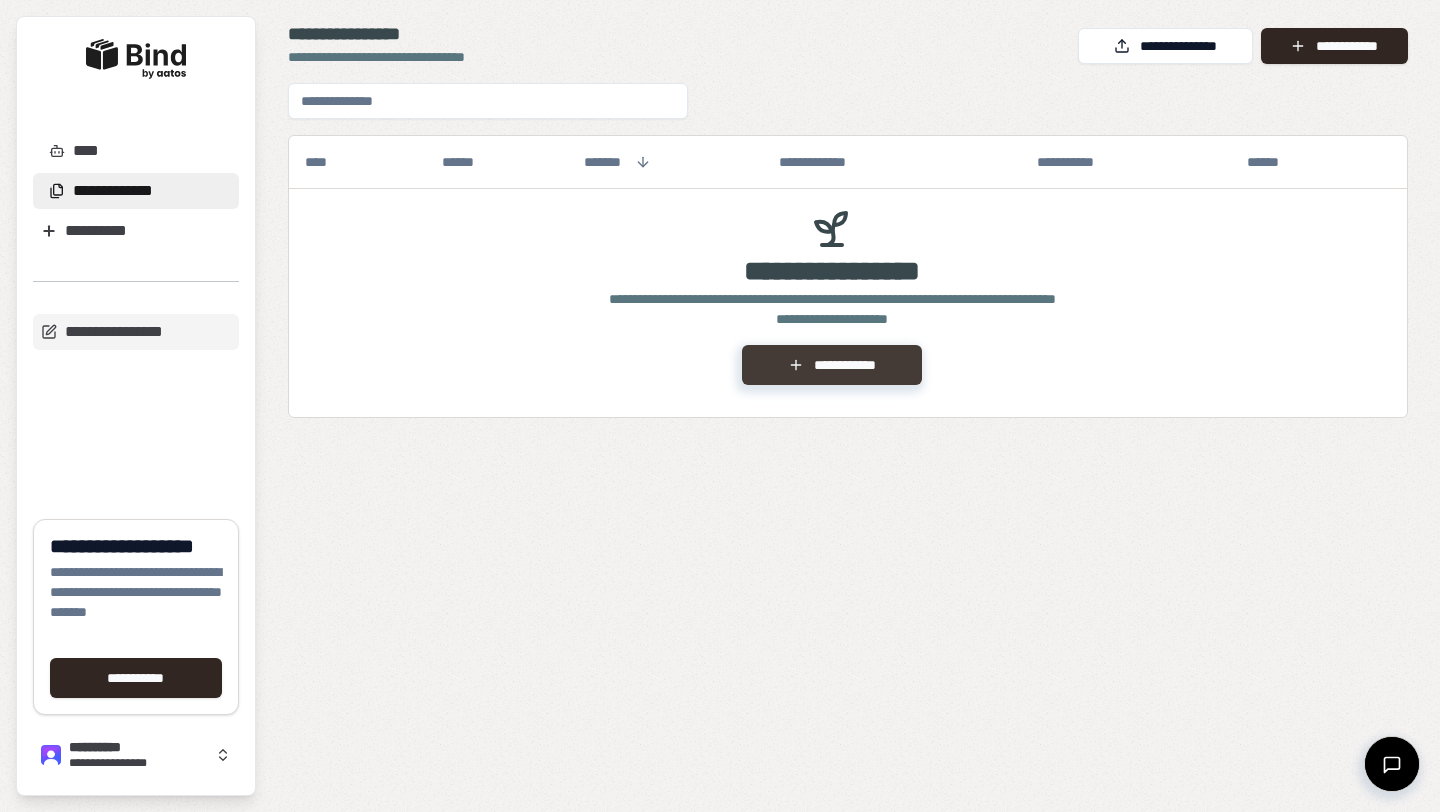 click on "**********" at bounding box center (831, 365) 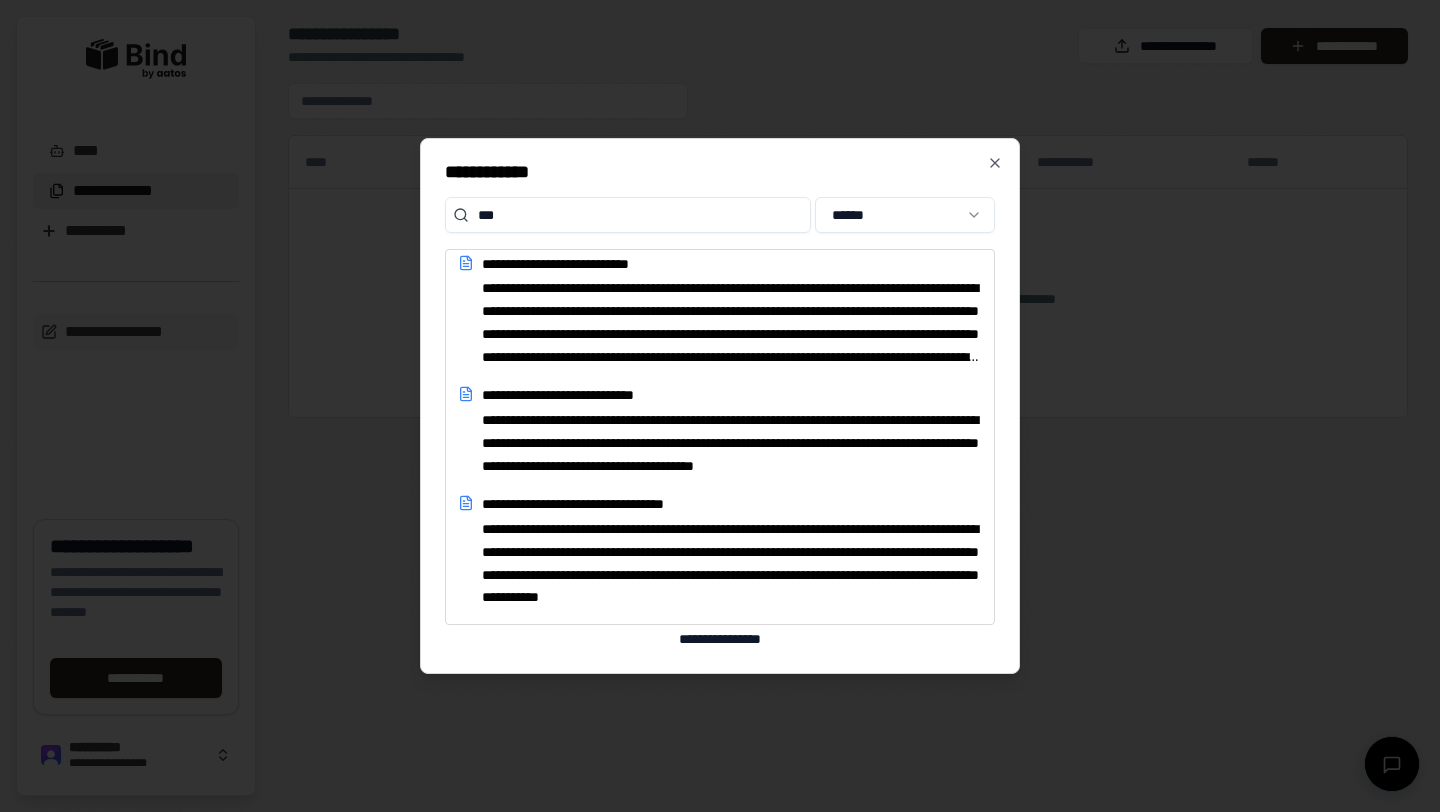 scroll, scrollTop: 0, scrollLeft: 0, axis: both 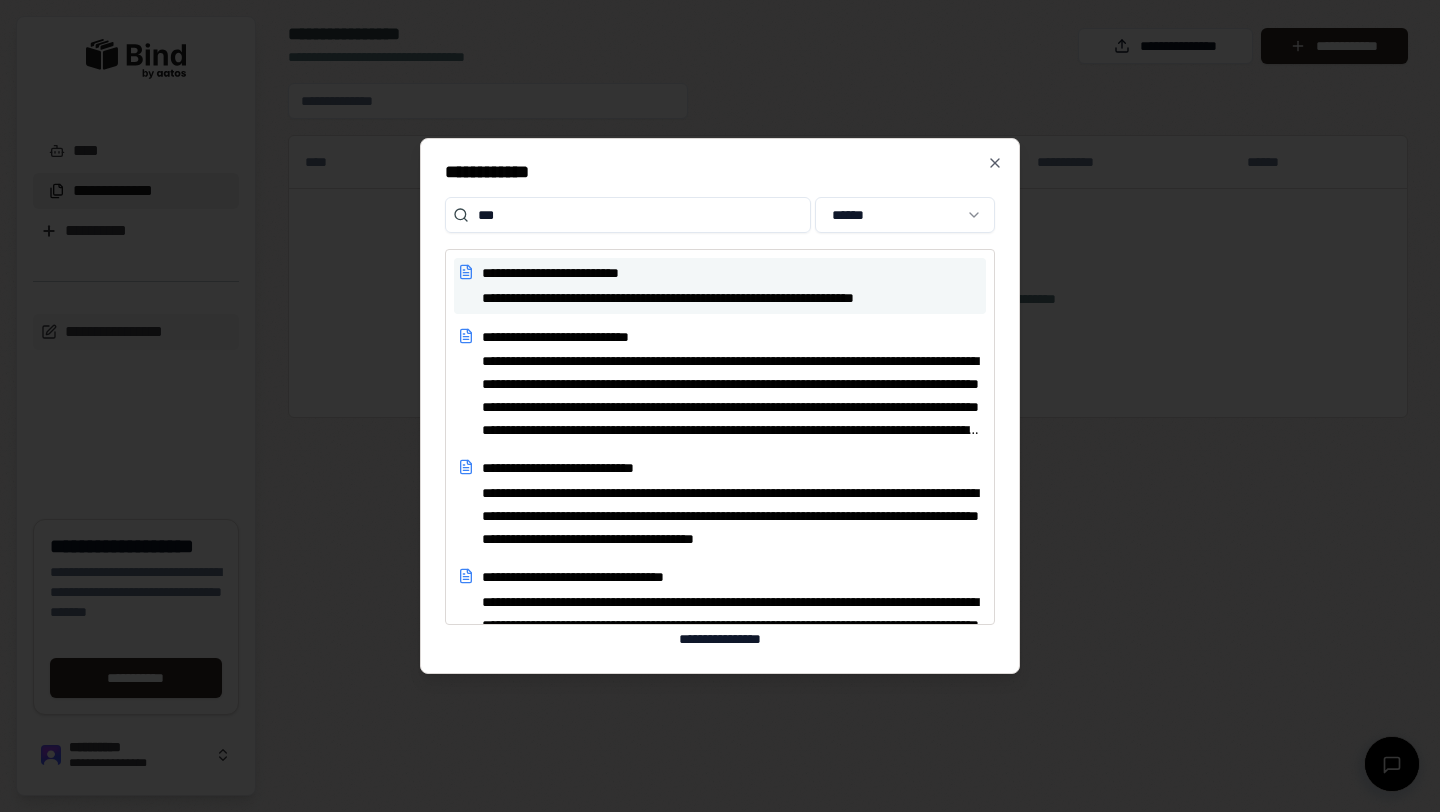 type on "***" 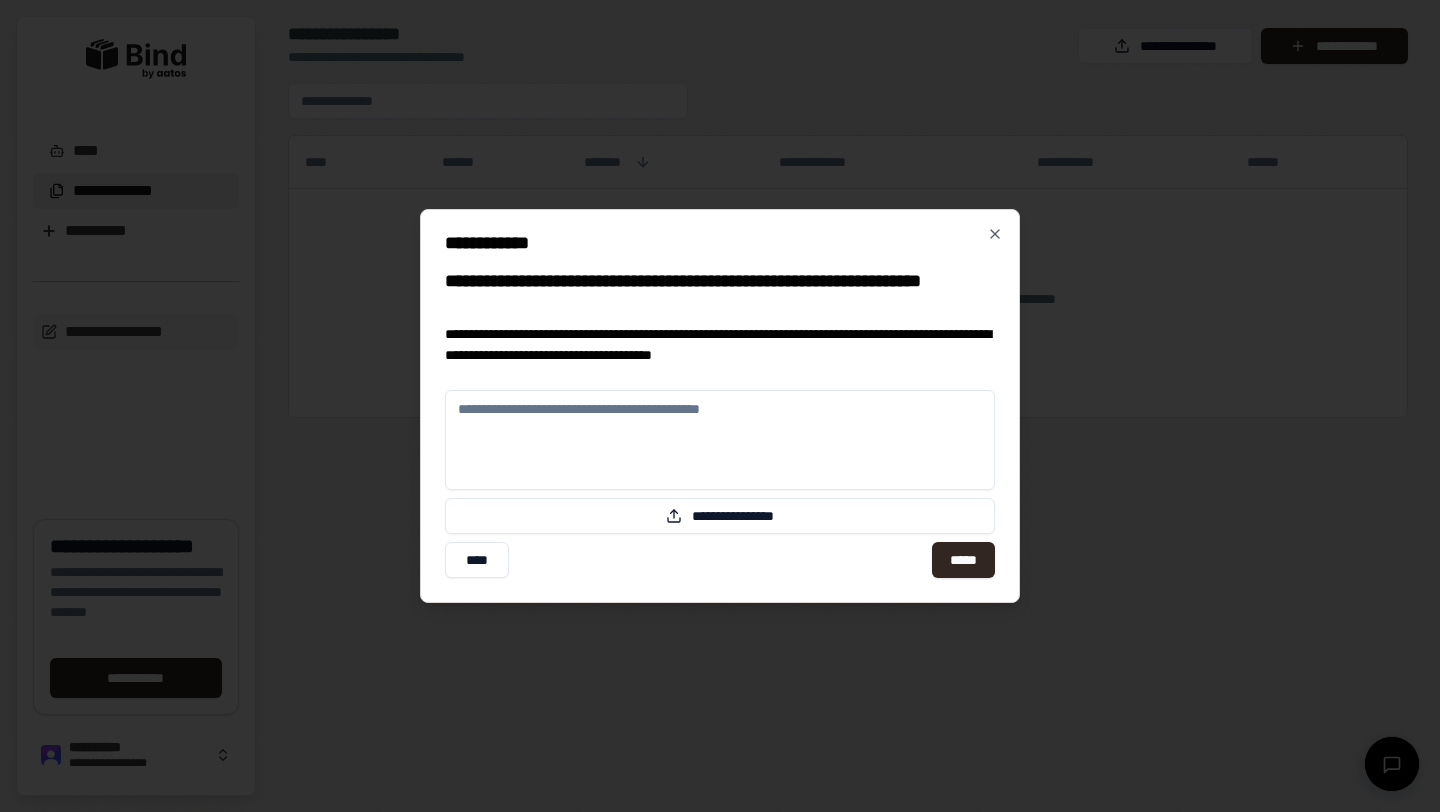 click at bounding box center [720, 440] 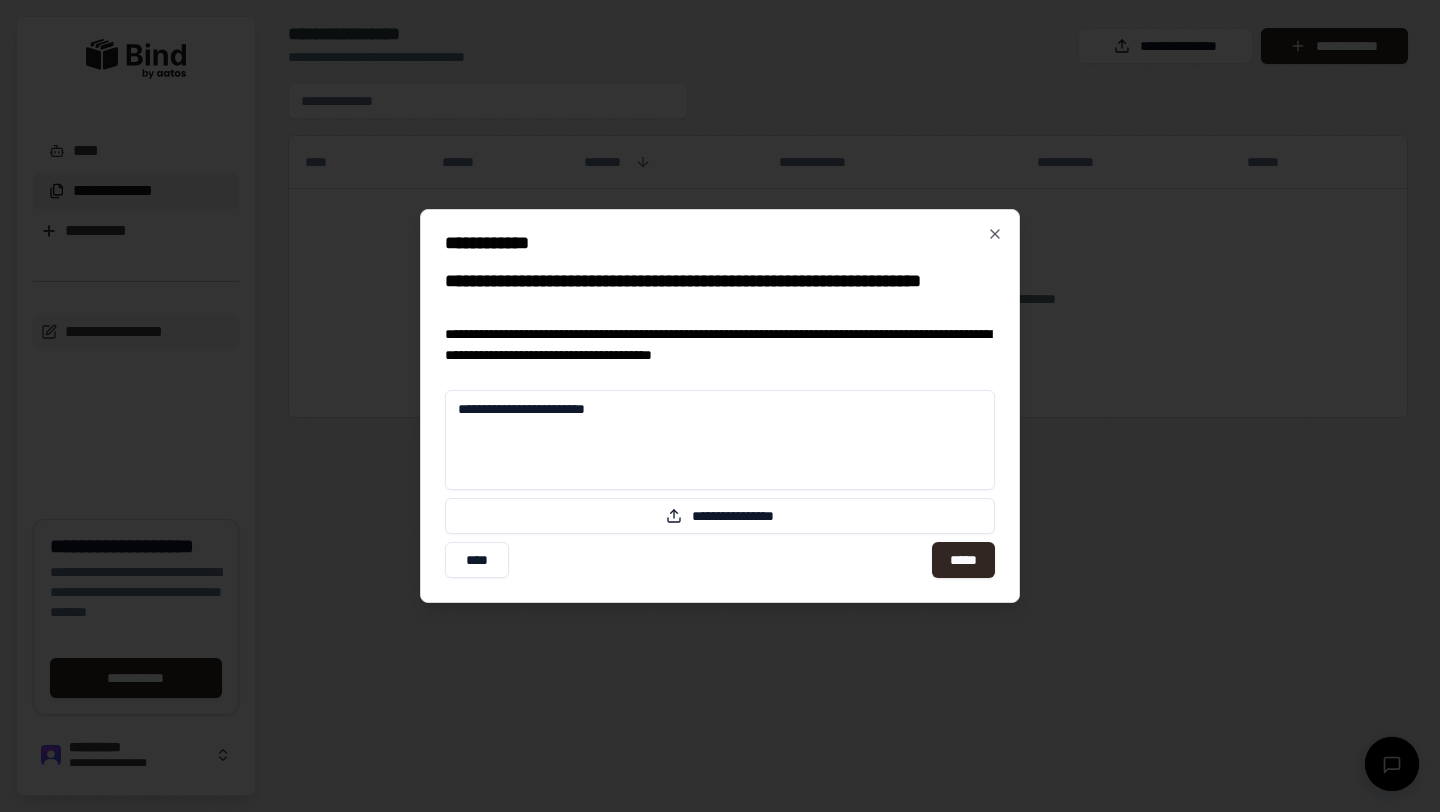 click on "**********" at bounding box center [720, 440] 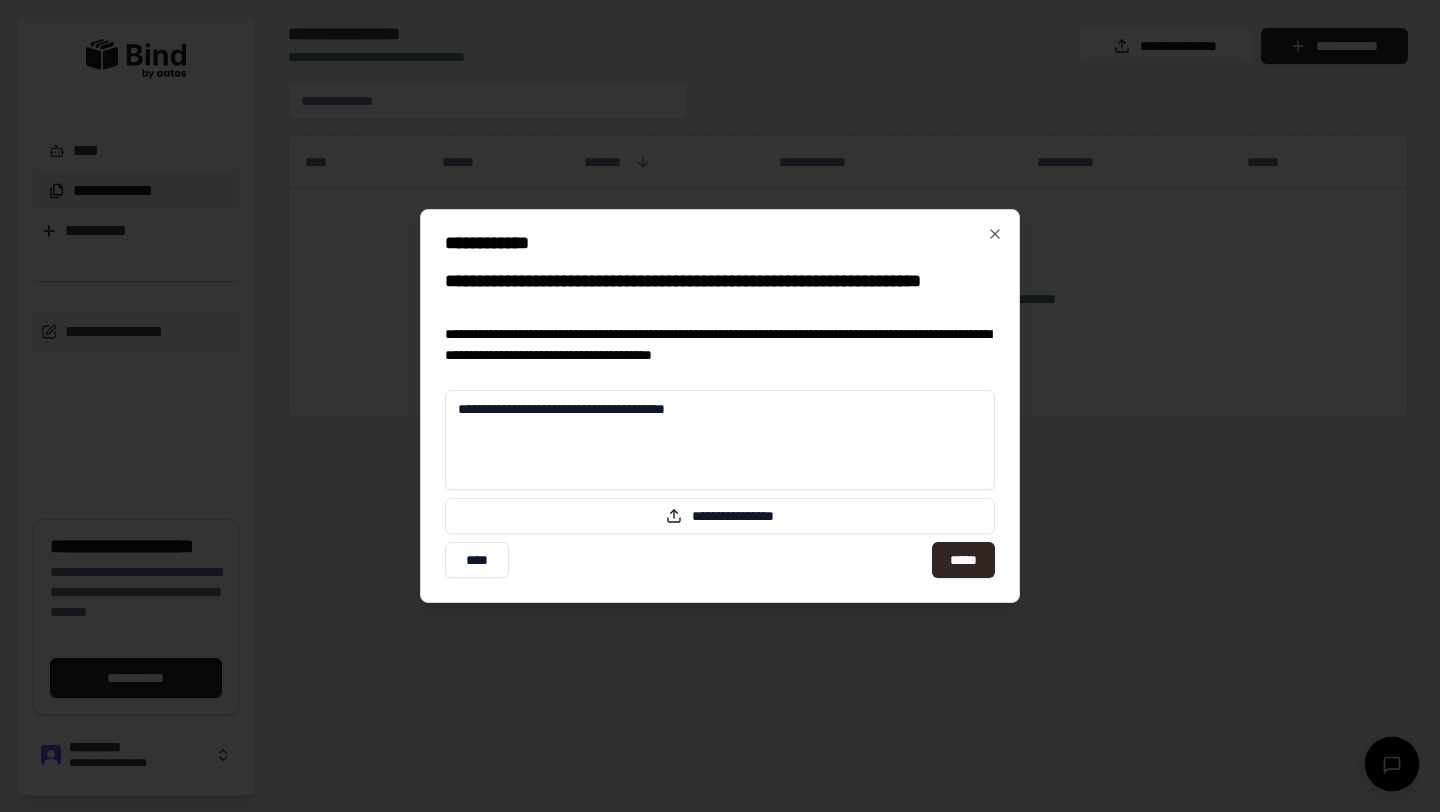 drag, startPoint x: 719, startPoint y: 414, endPoint x: 612, endPoint y: 415, distance: 107.00467 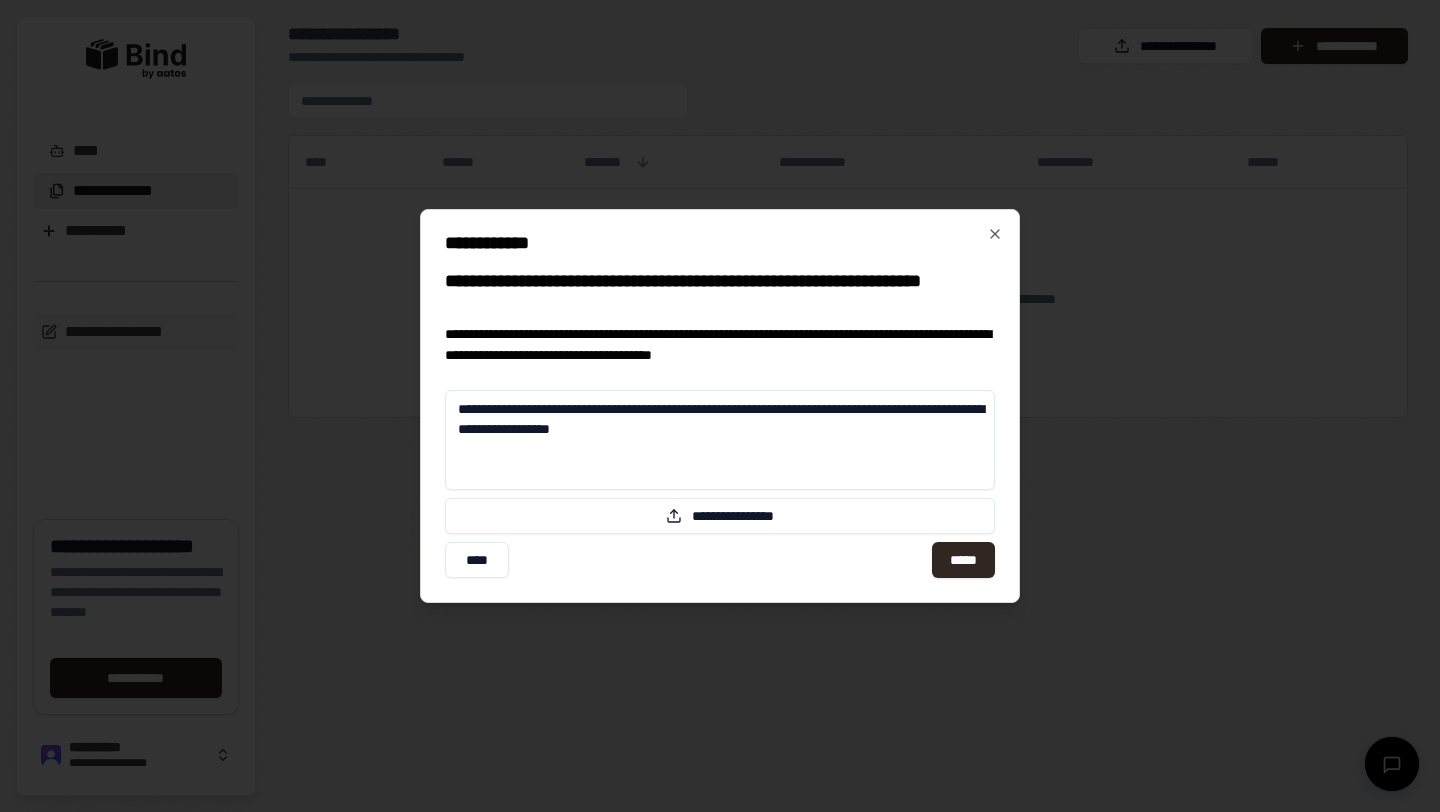 click on "**********" at bounding box center (720, 440) 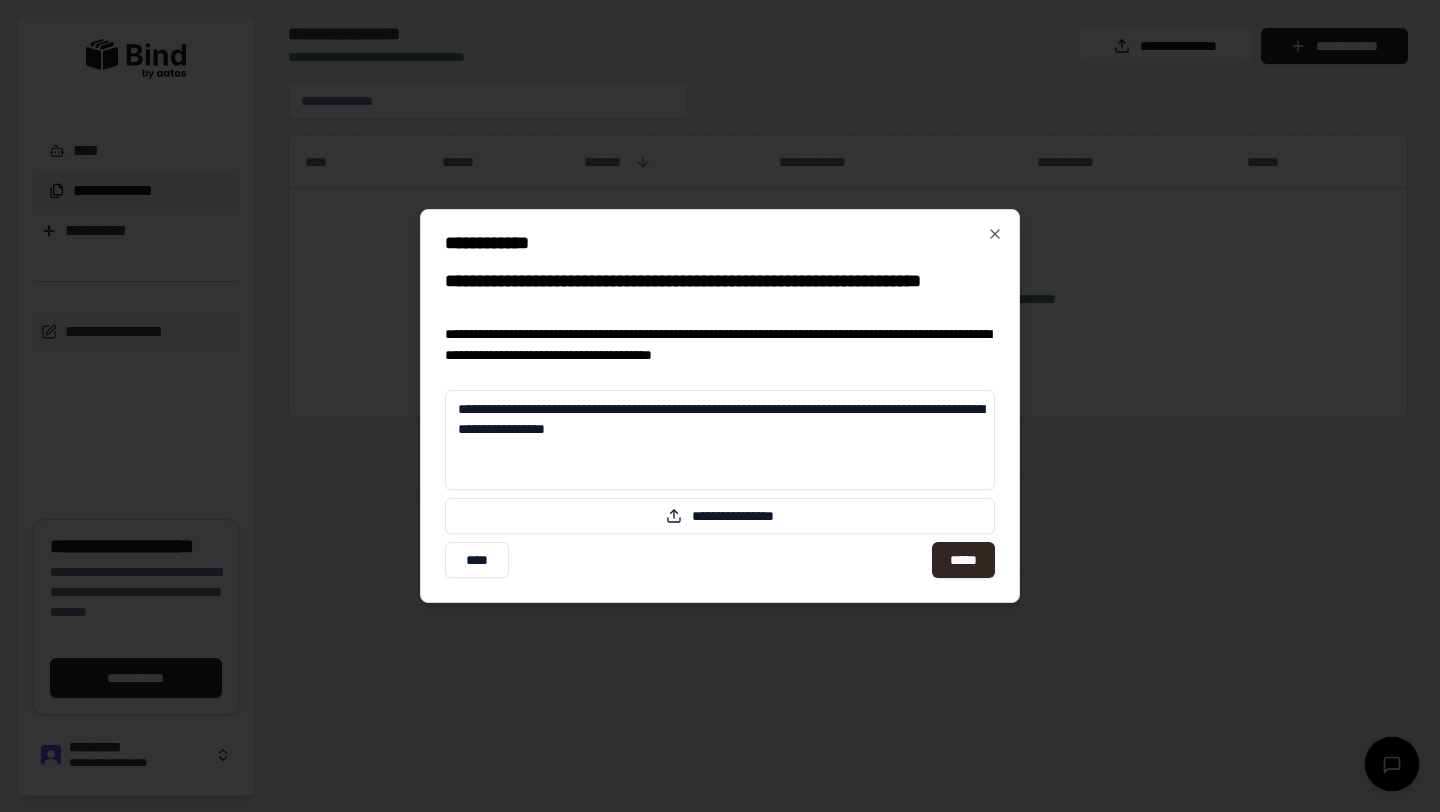 click on "**********" at bounding box center [720, 440] 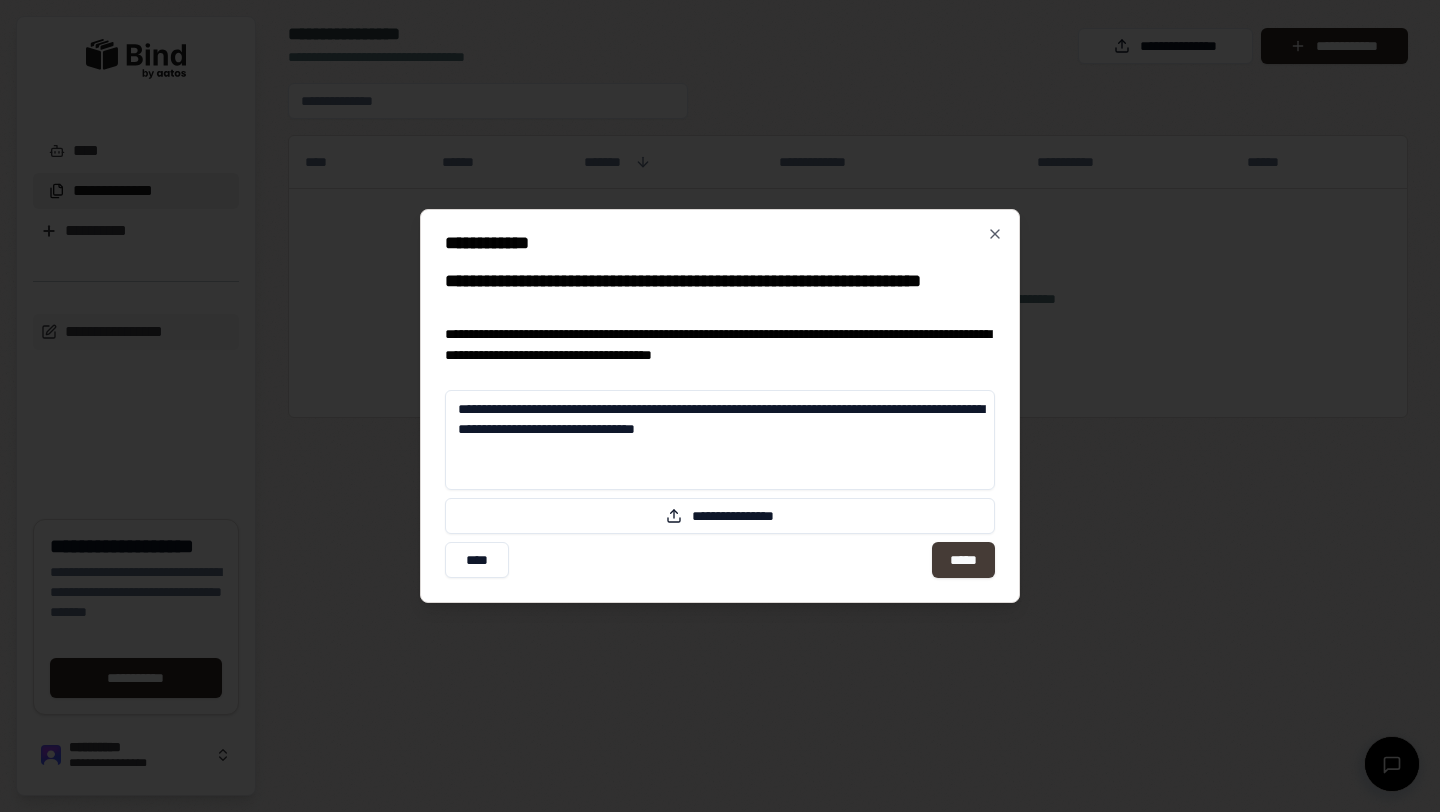 type on "**********" 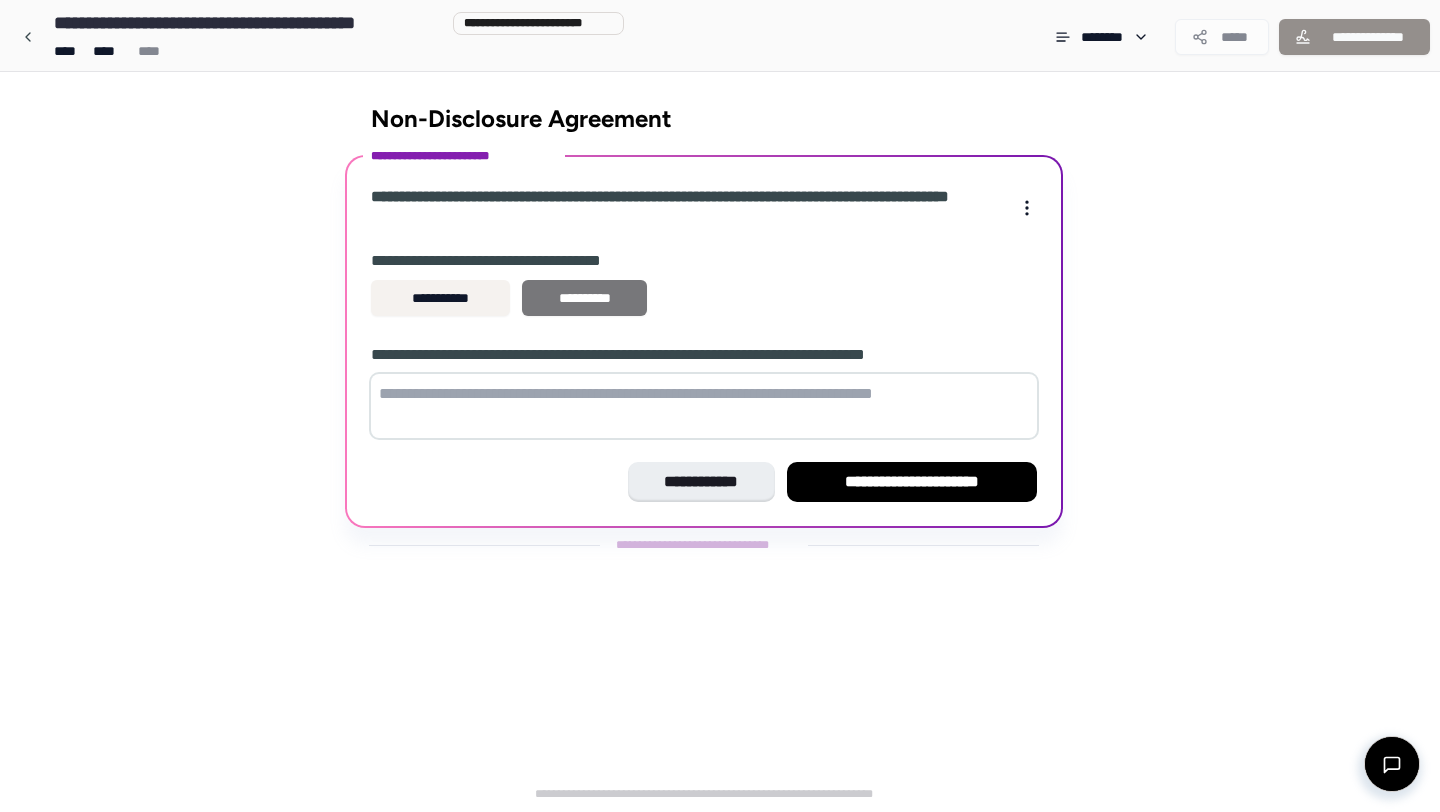 click on "**********" at bounding box center [584, 298] 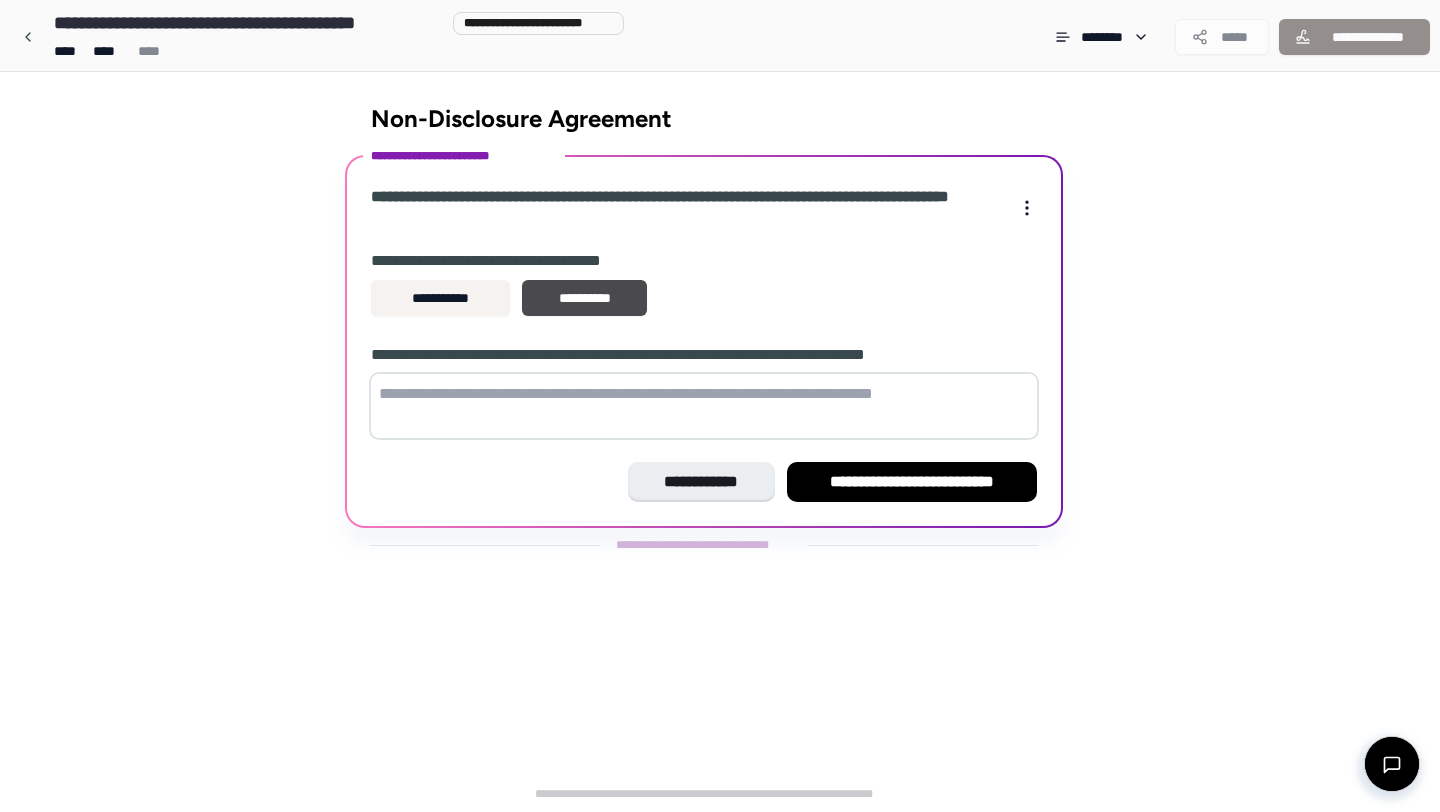 click at bounding box center (704, 406) 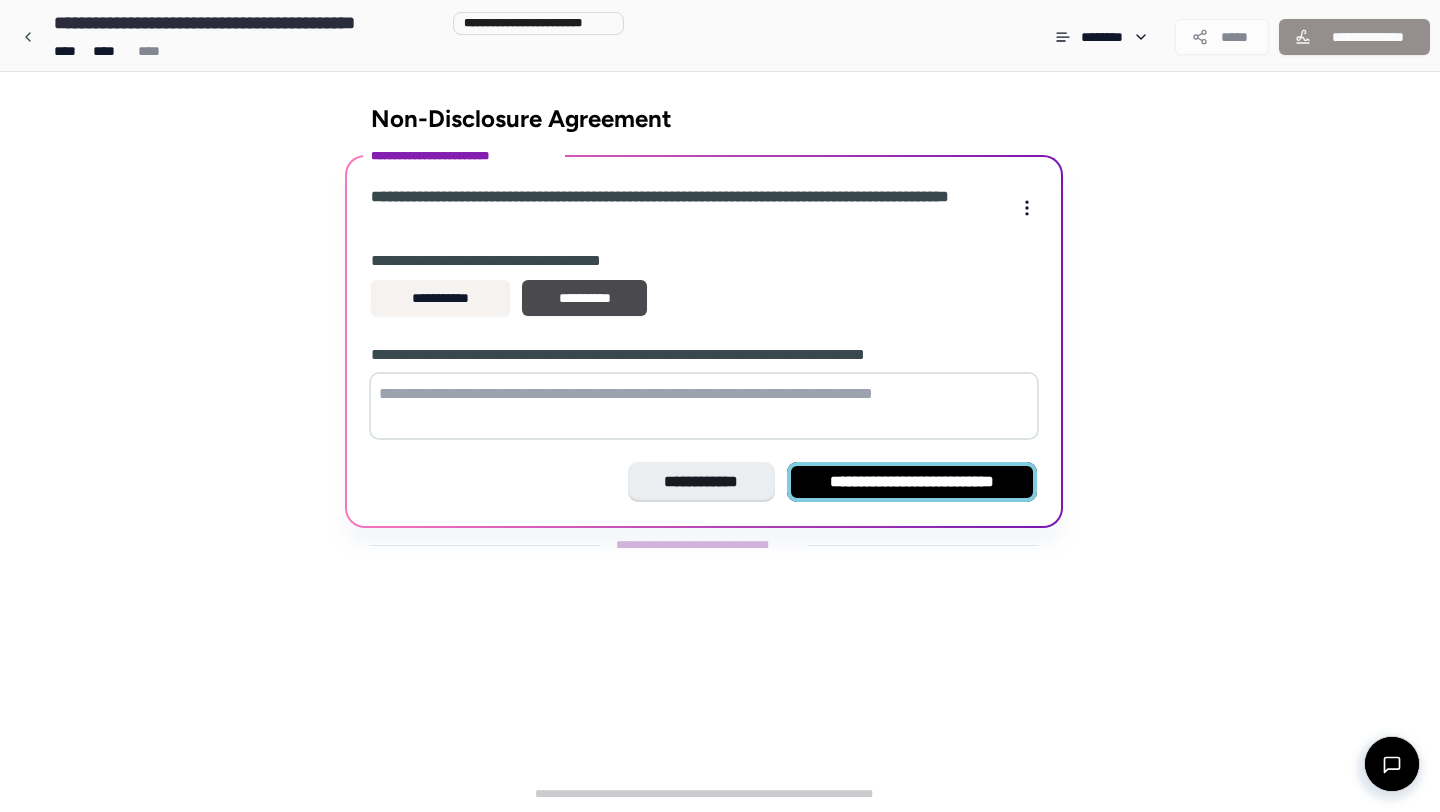 click on "**********" at bounding box center [912, 482] 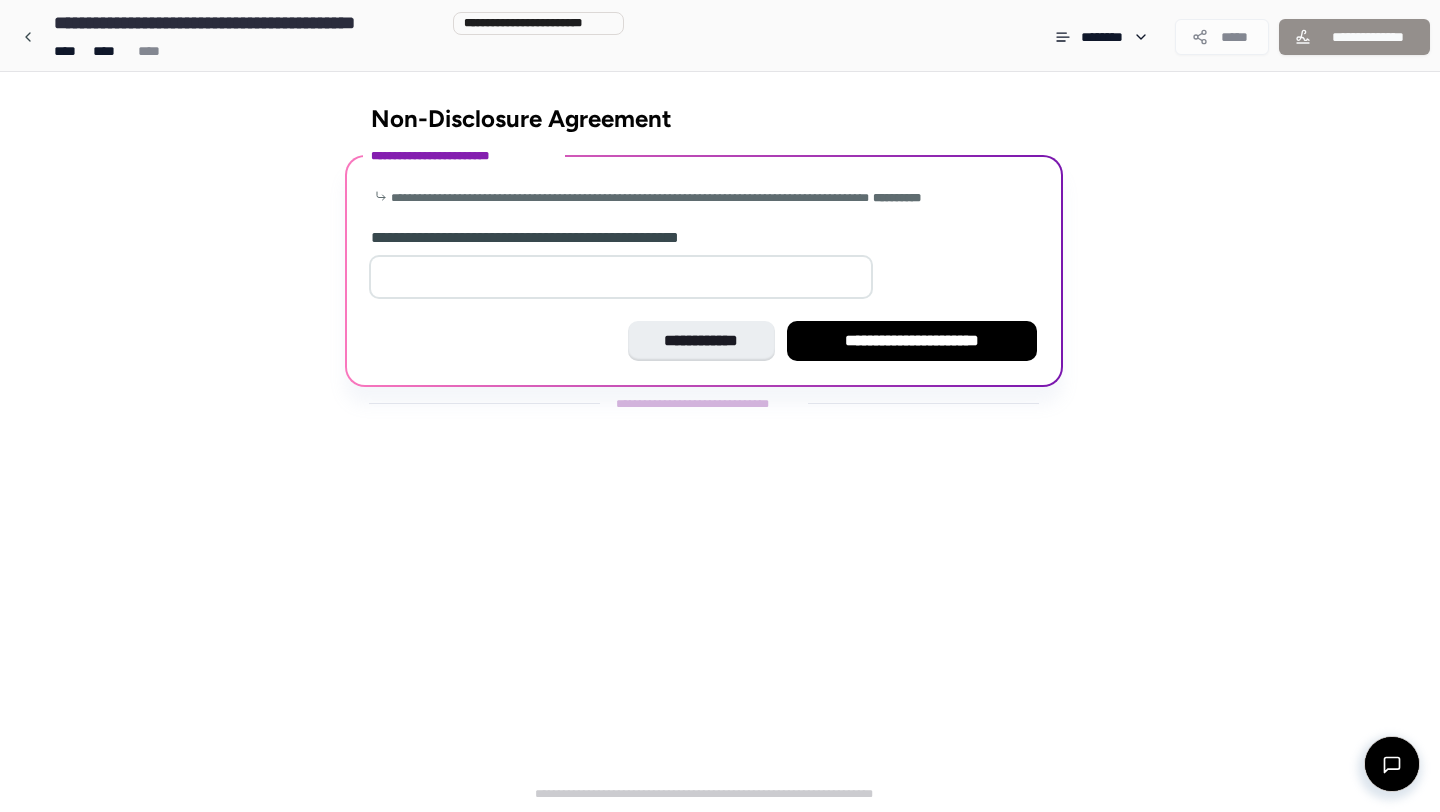 click at bounding box center [621, 277] 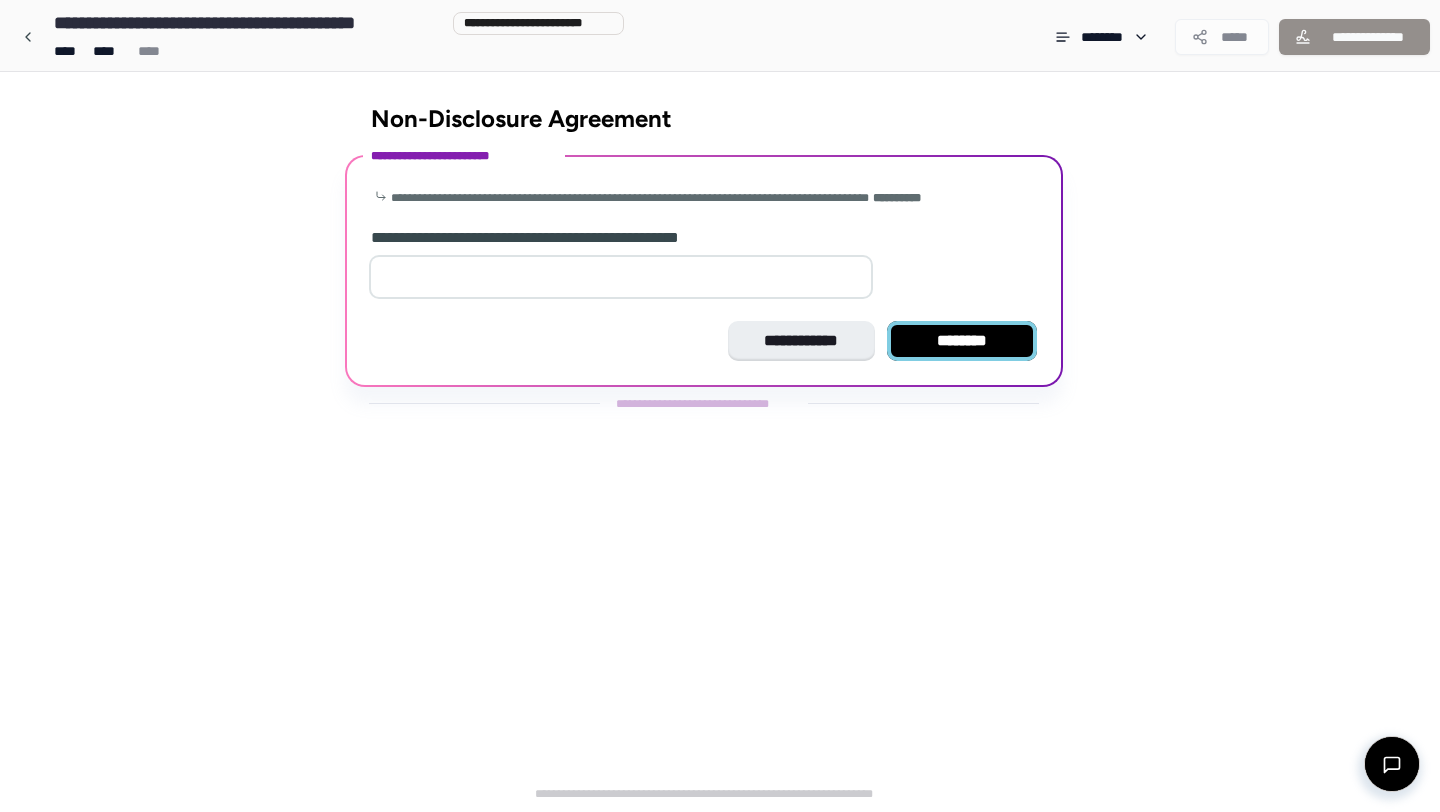 type on "*" 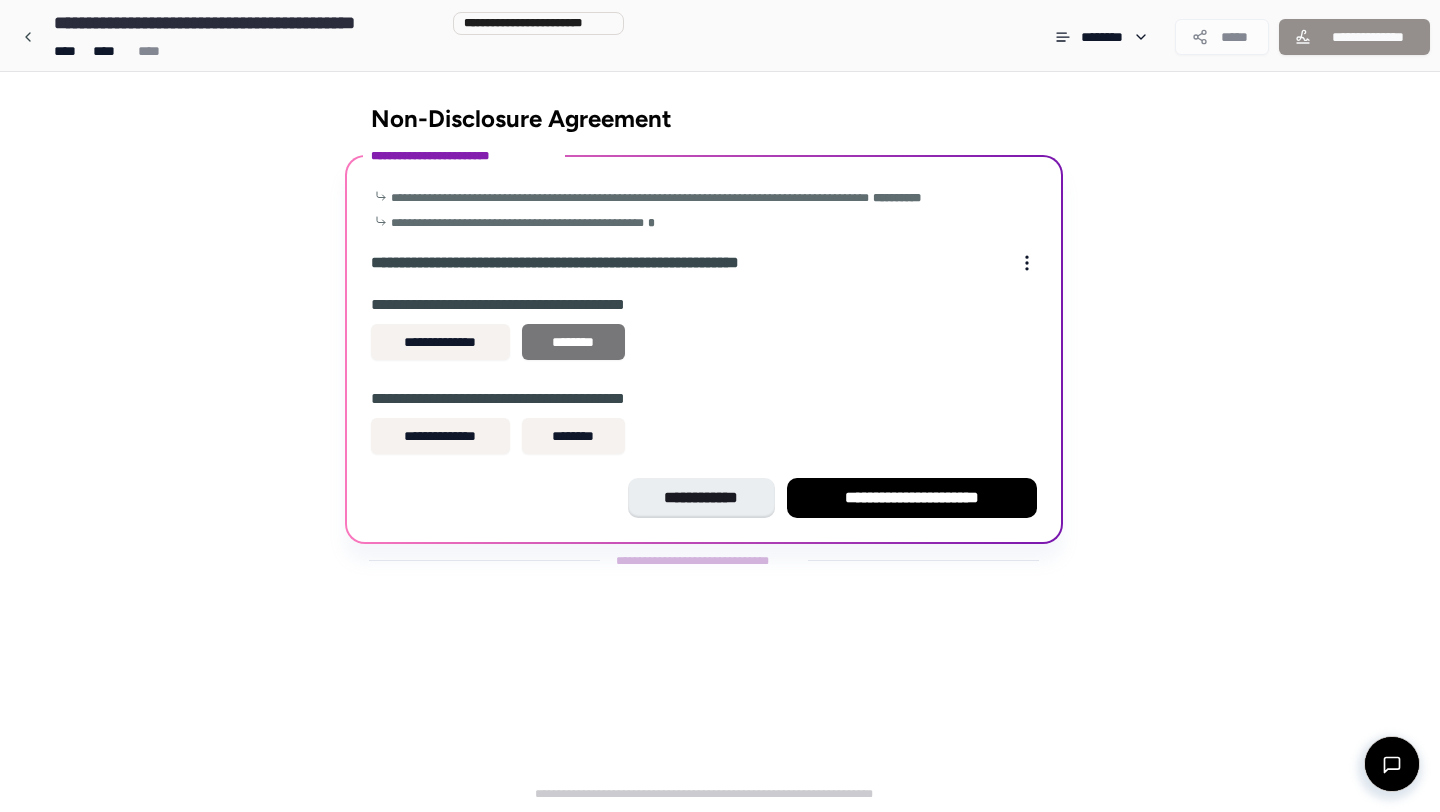 click on "********" at bounding box center (573, 342) 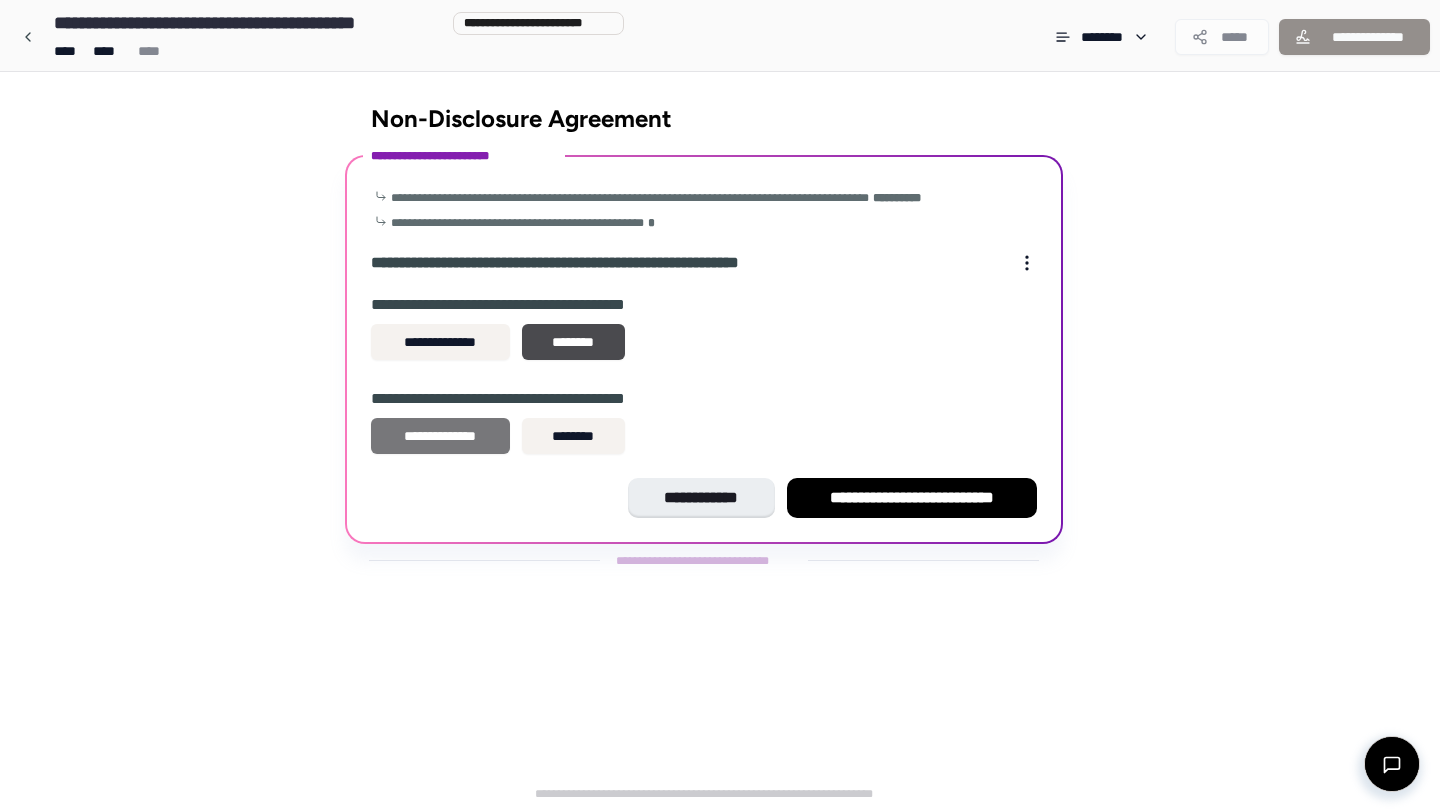 click on "**********" at bounding box center (440, 436) 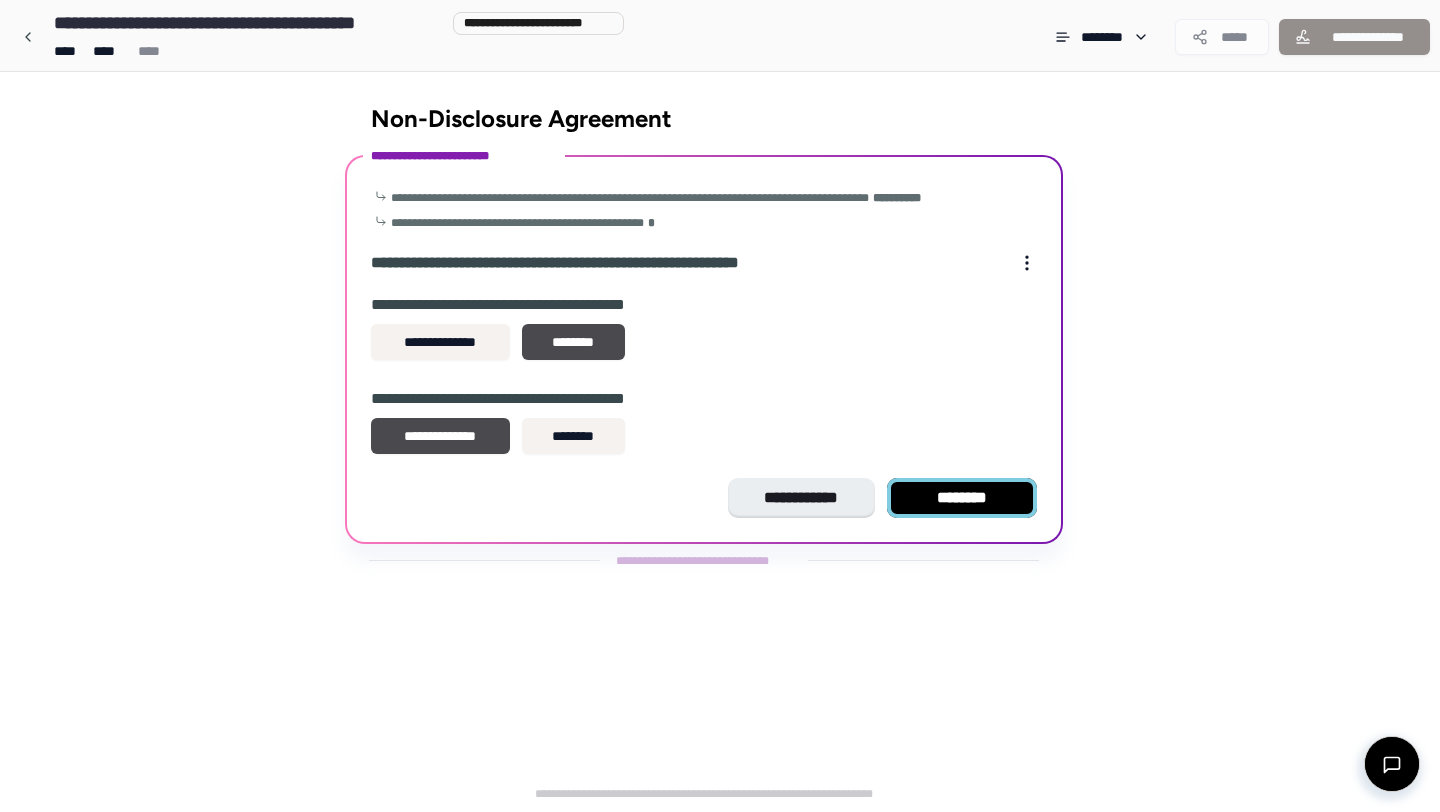 click on "********" at bounding box center [962, 498] 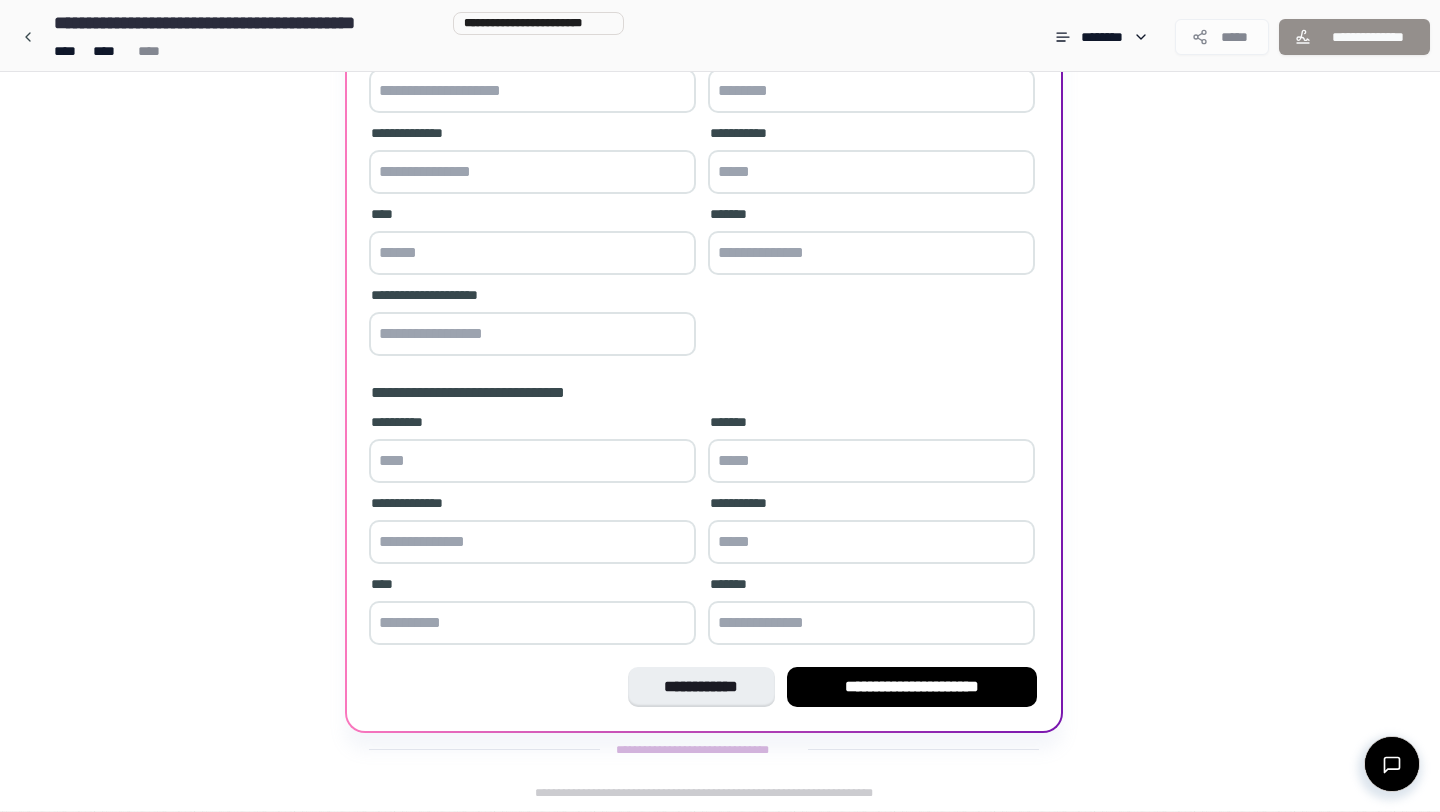 scroll, scrollTop: 0, scrollLeft: 0, axis: both 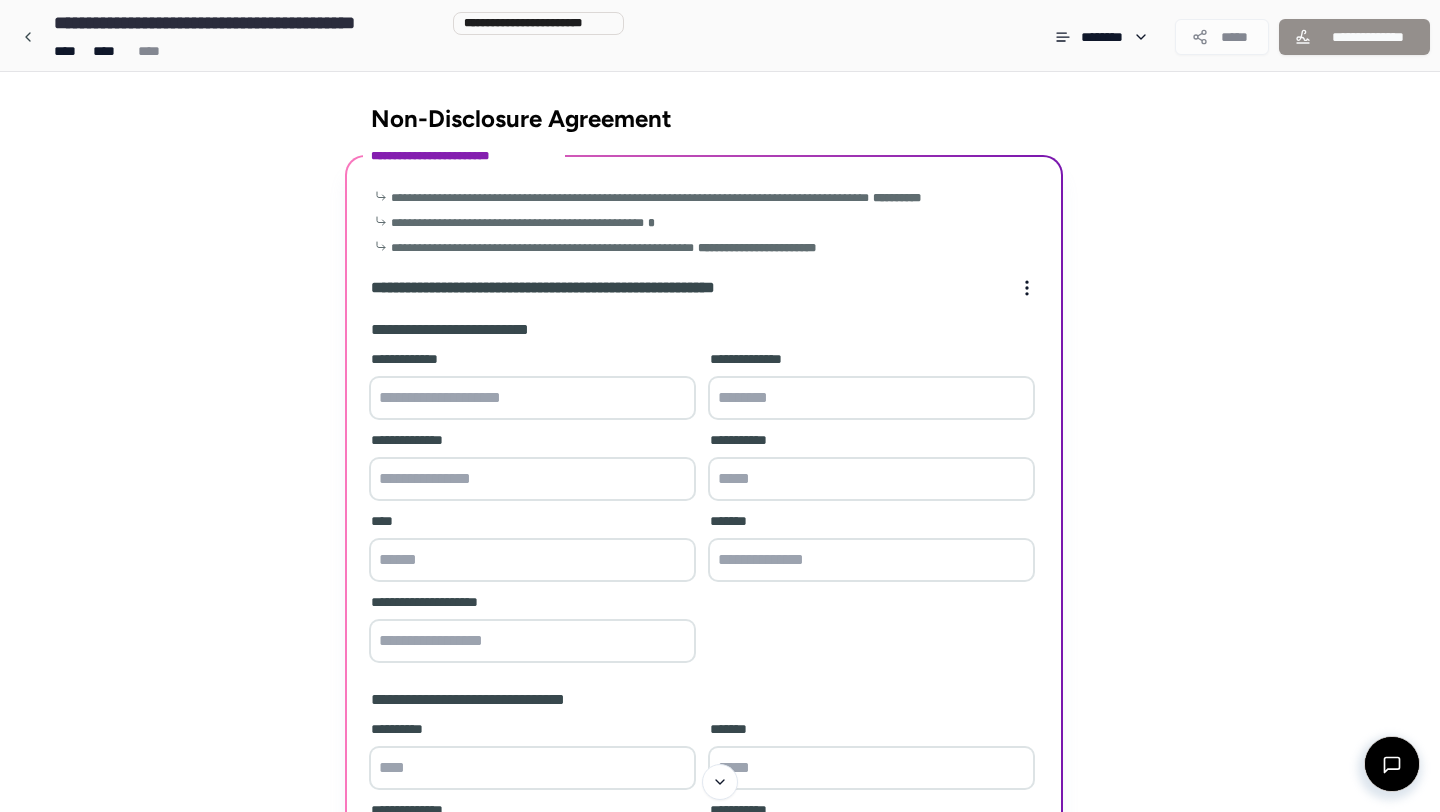 click at bounding box center (532, 398) 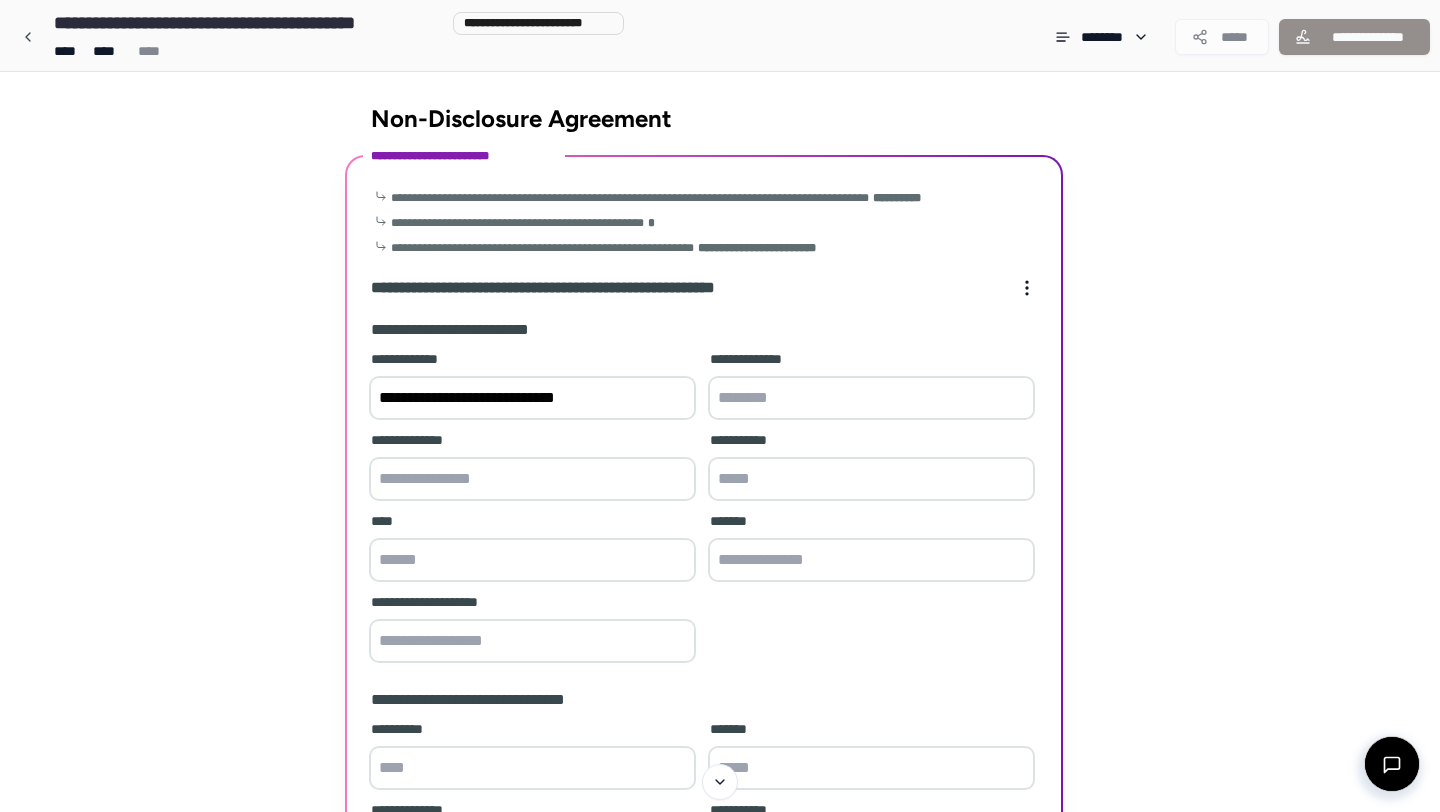 type on "**********" 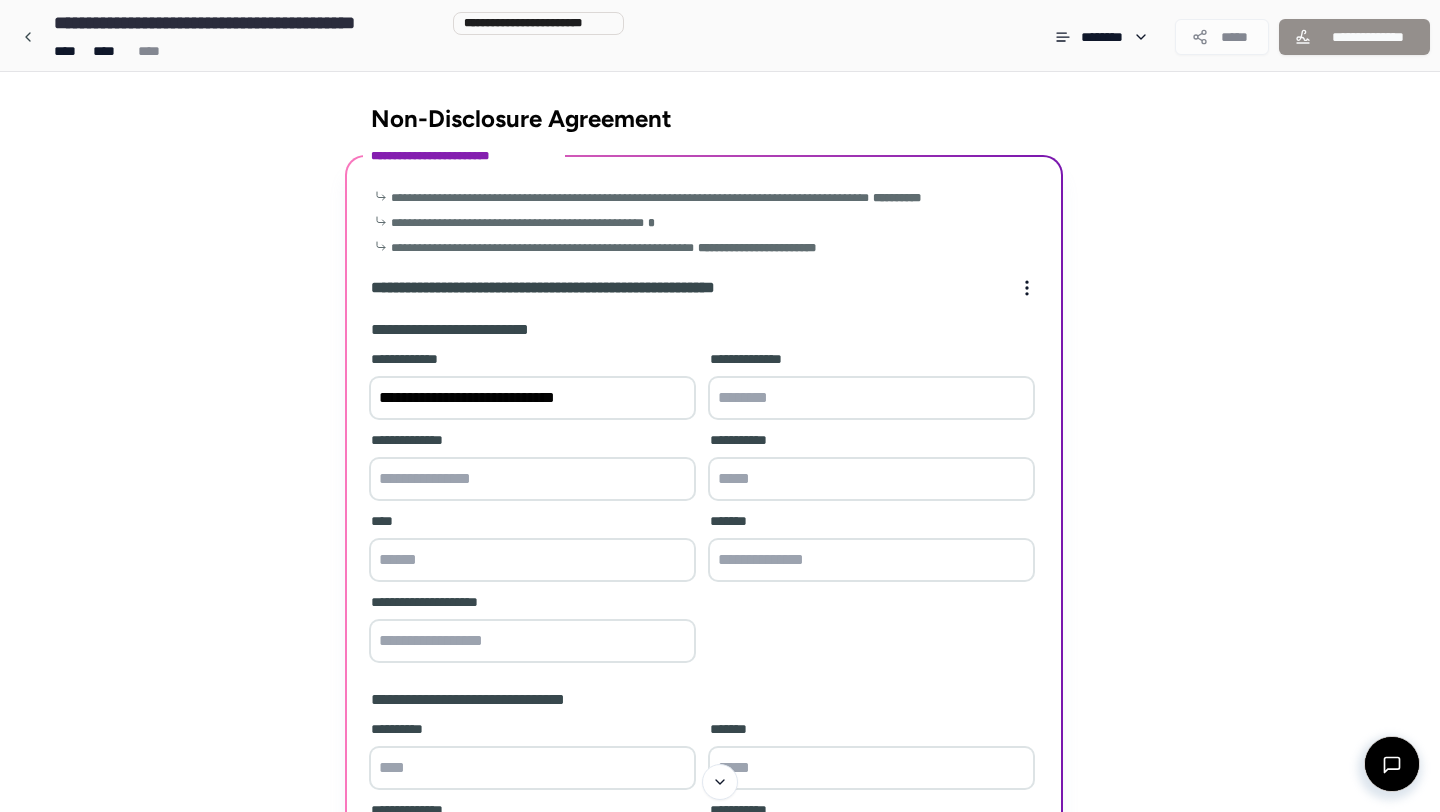 click at bounding box center (532, 479) 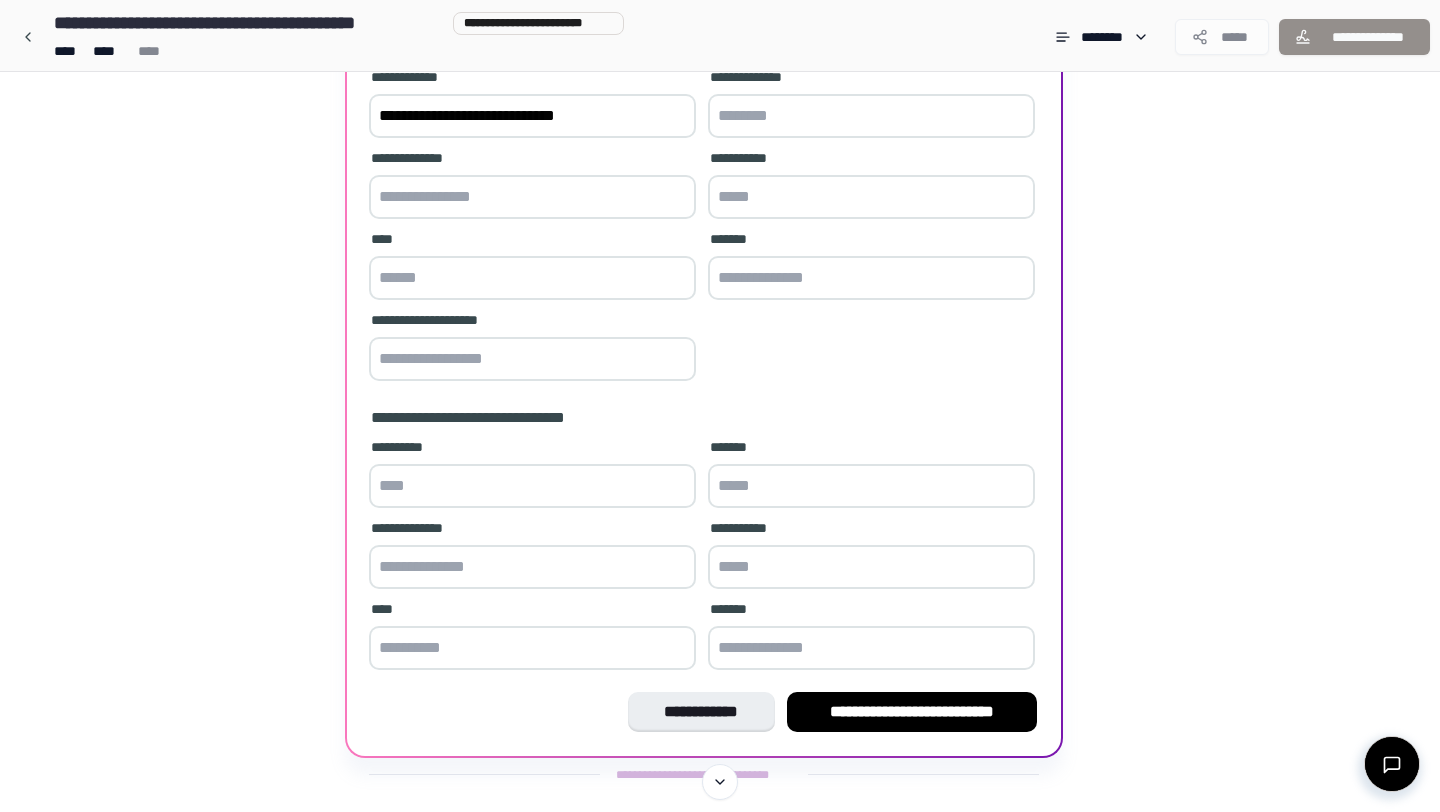 scroll, scrollTop: 307, scrollLeft: 0, axis: vertical 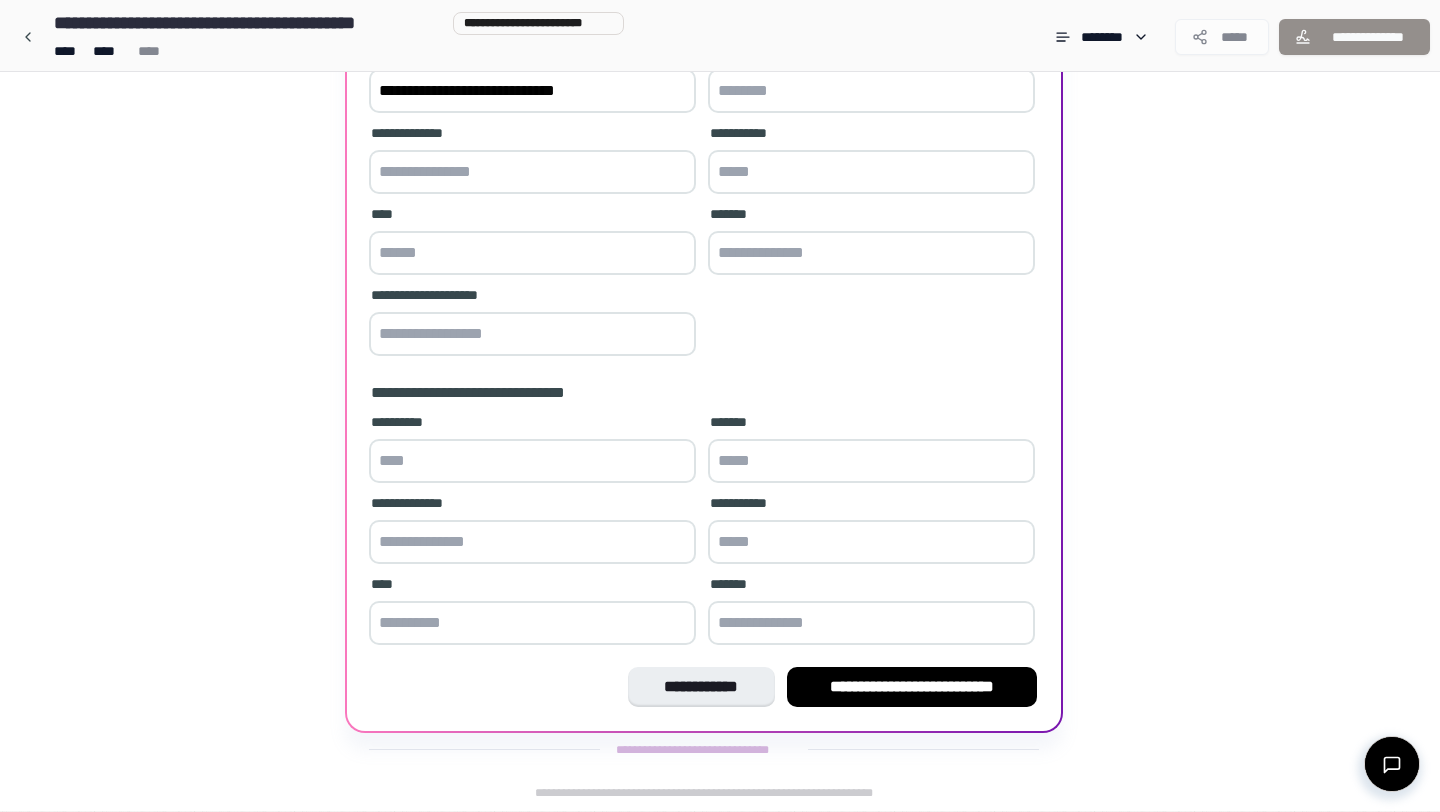 click at bounding box center (532, 461) 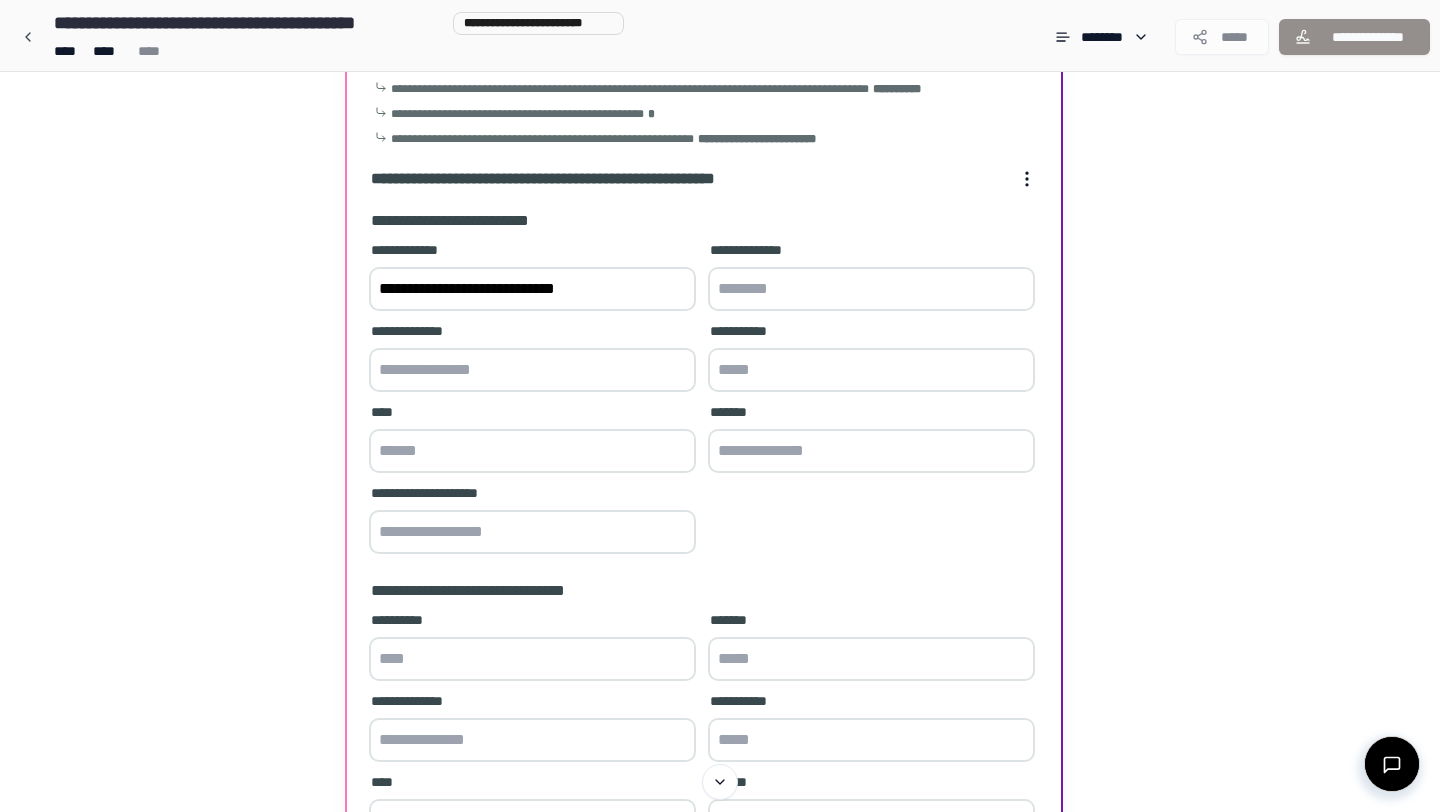 scroll, scrollTop: 0, scrollLeft: 0, axis: both 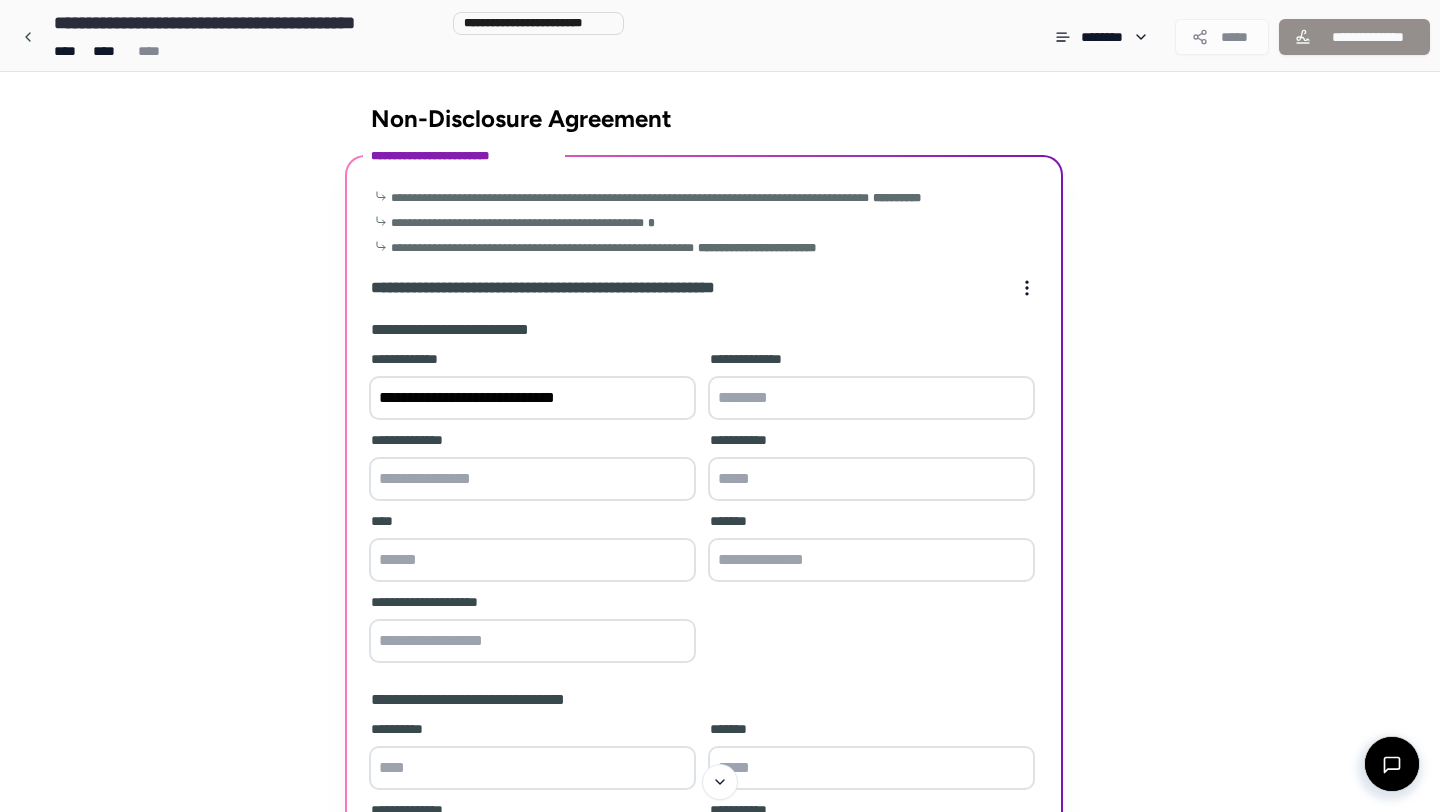 click at bounding box center (532, 479) 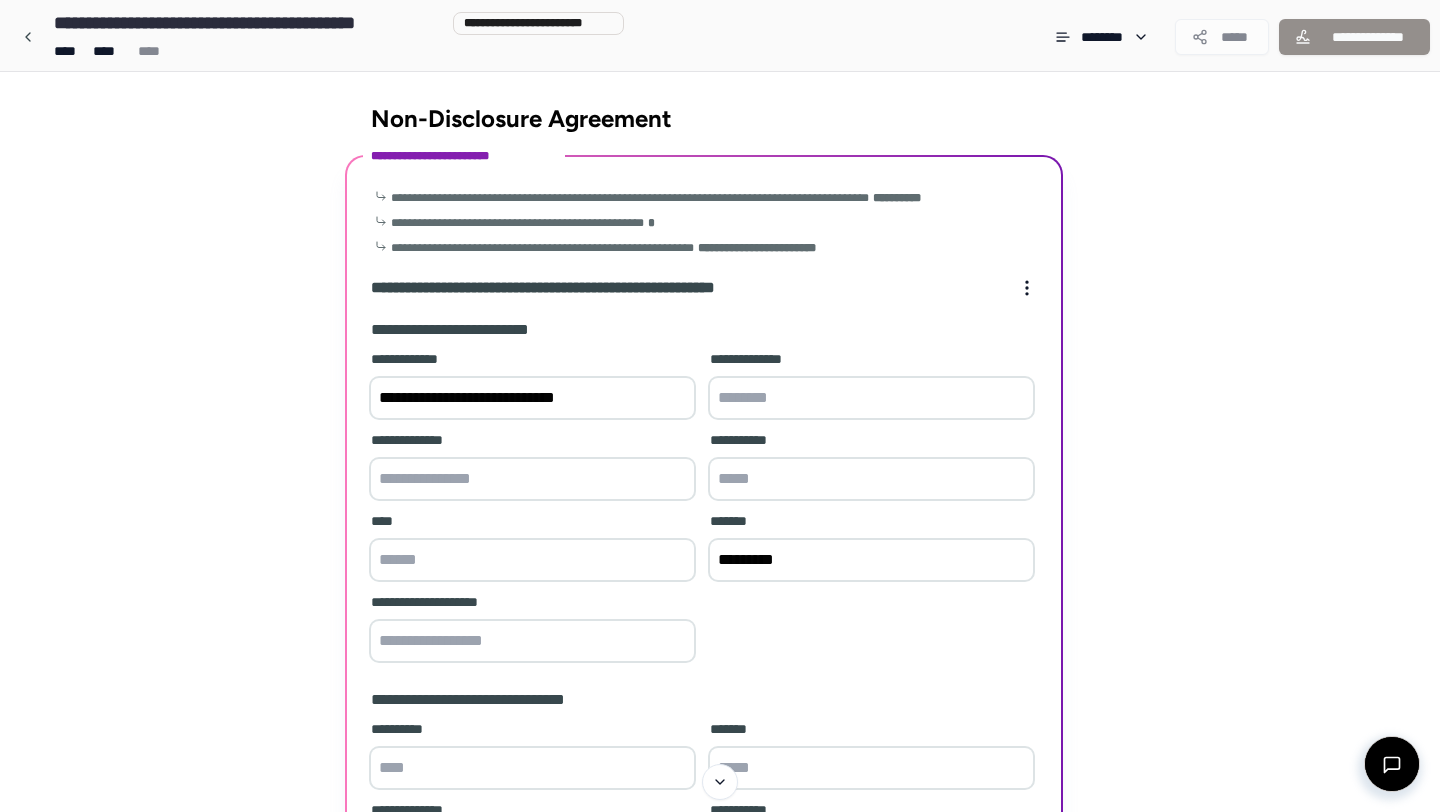 type on "*********" 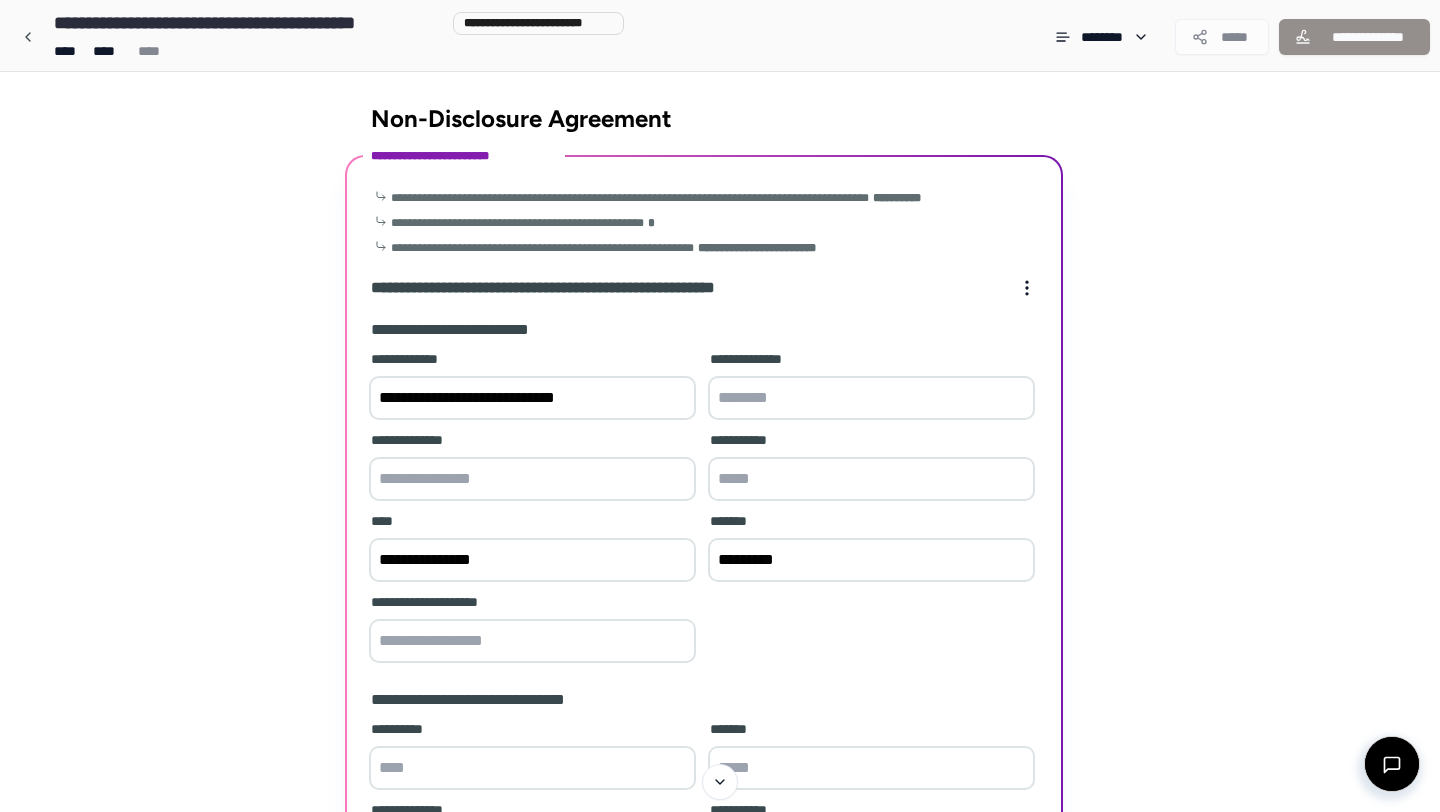 type on "**********" 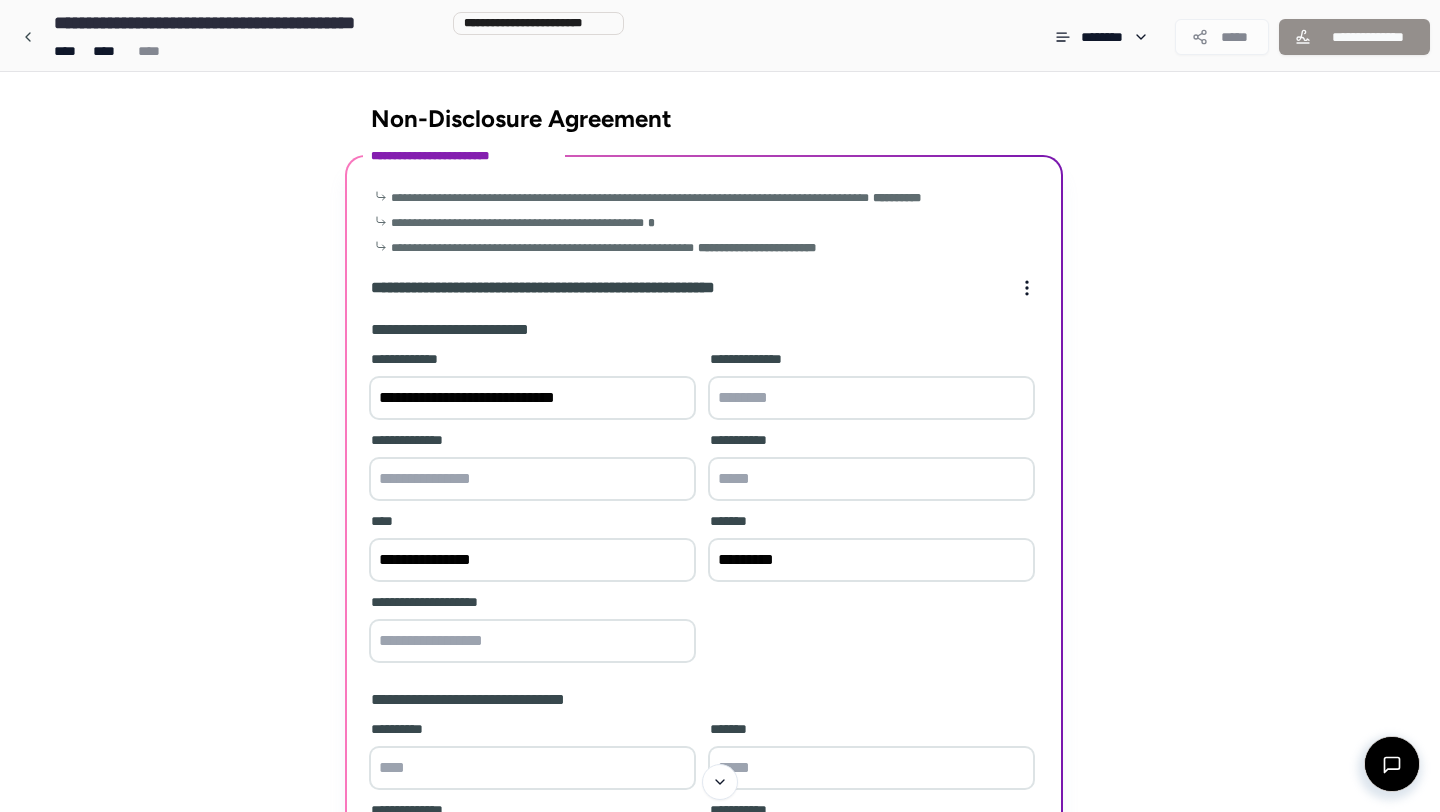 click at bounding box center (871, 479) 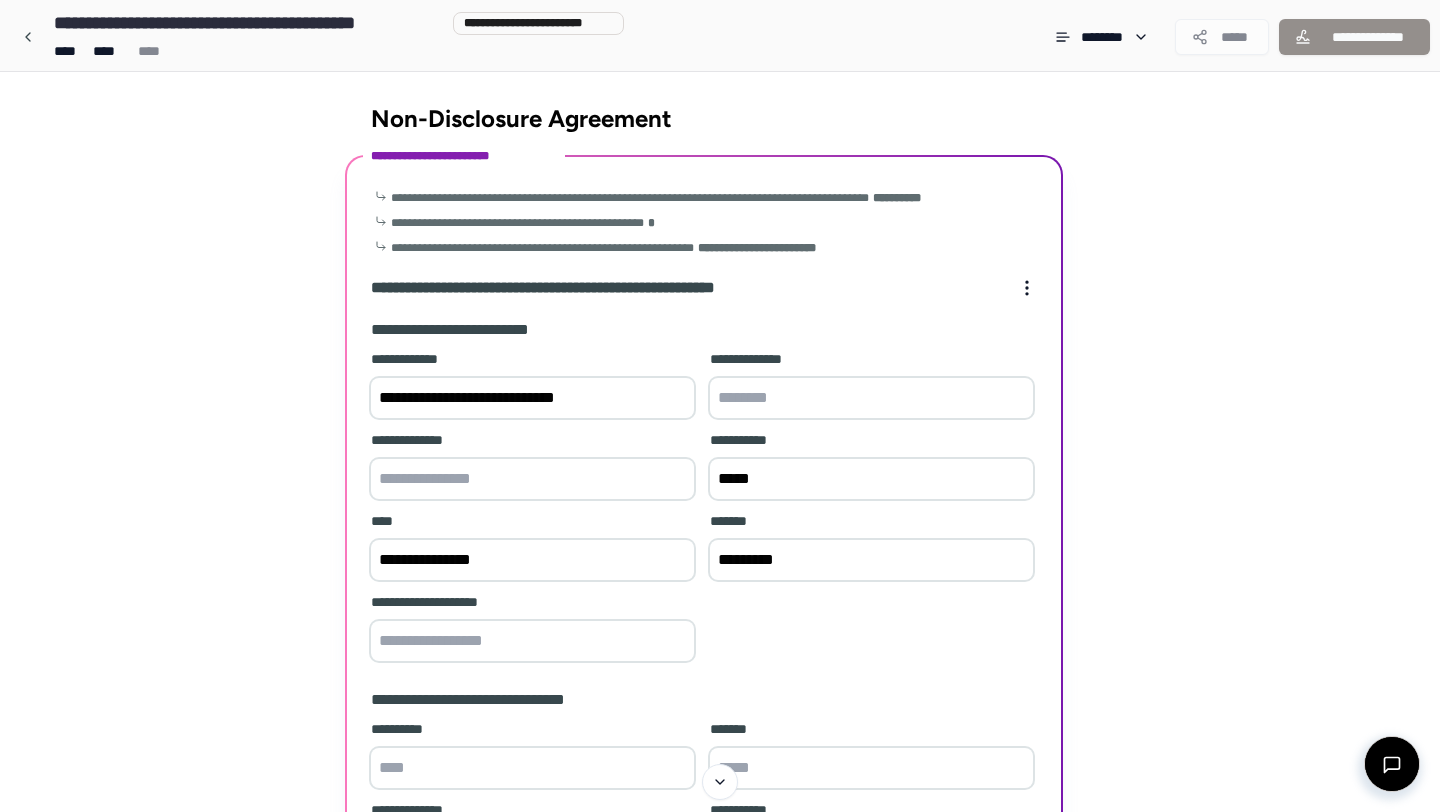 type on "*****" 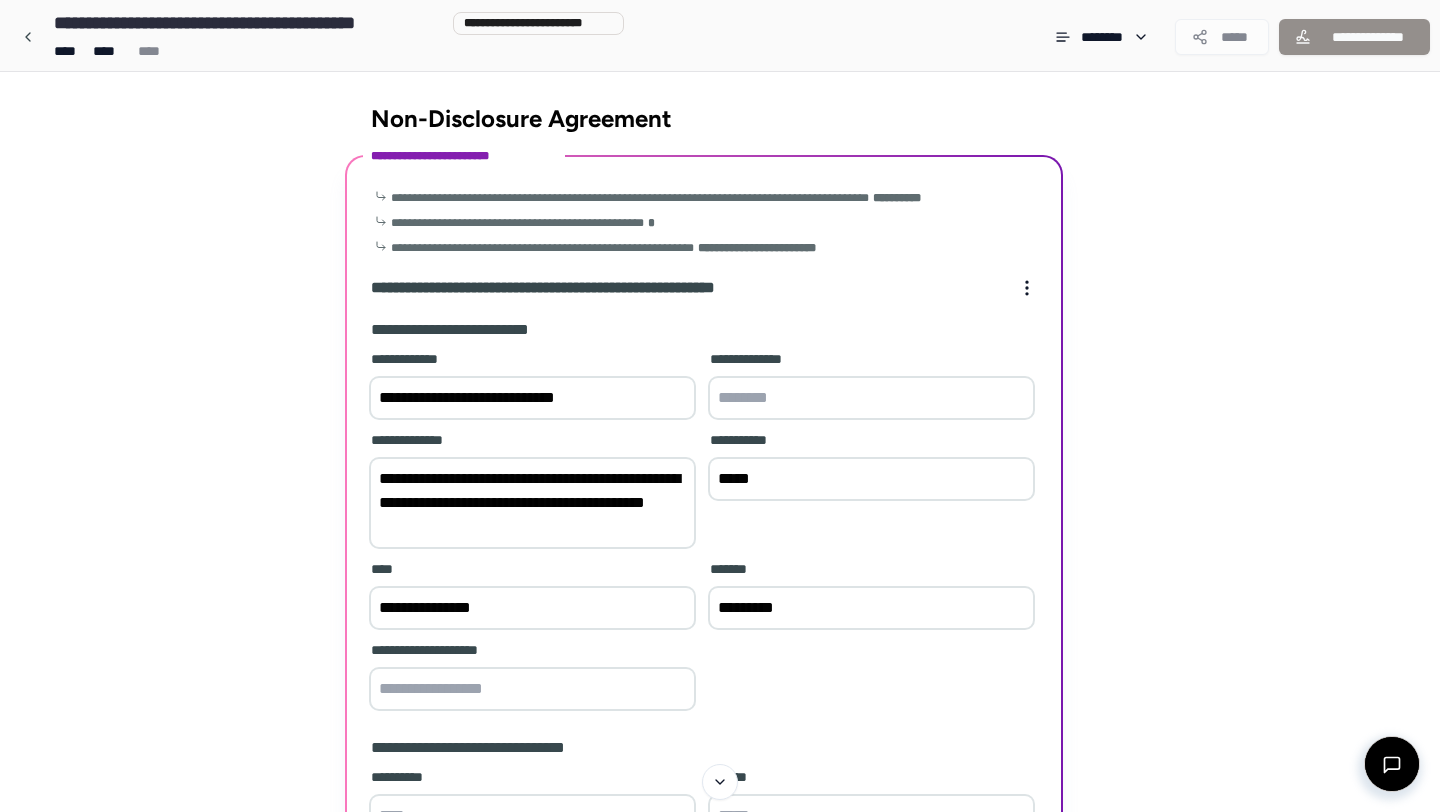 drag, startPoint x: 535, startPoint y: 527, endPoint x: 378, endPoint y: 527, distance: 157 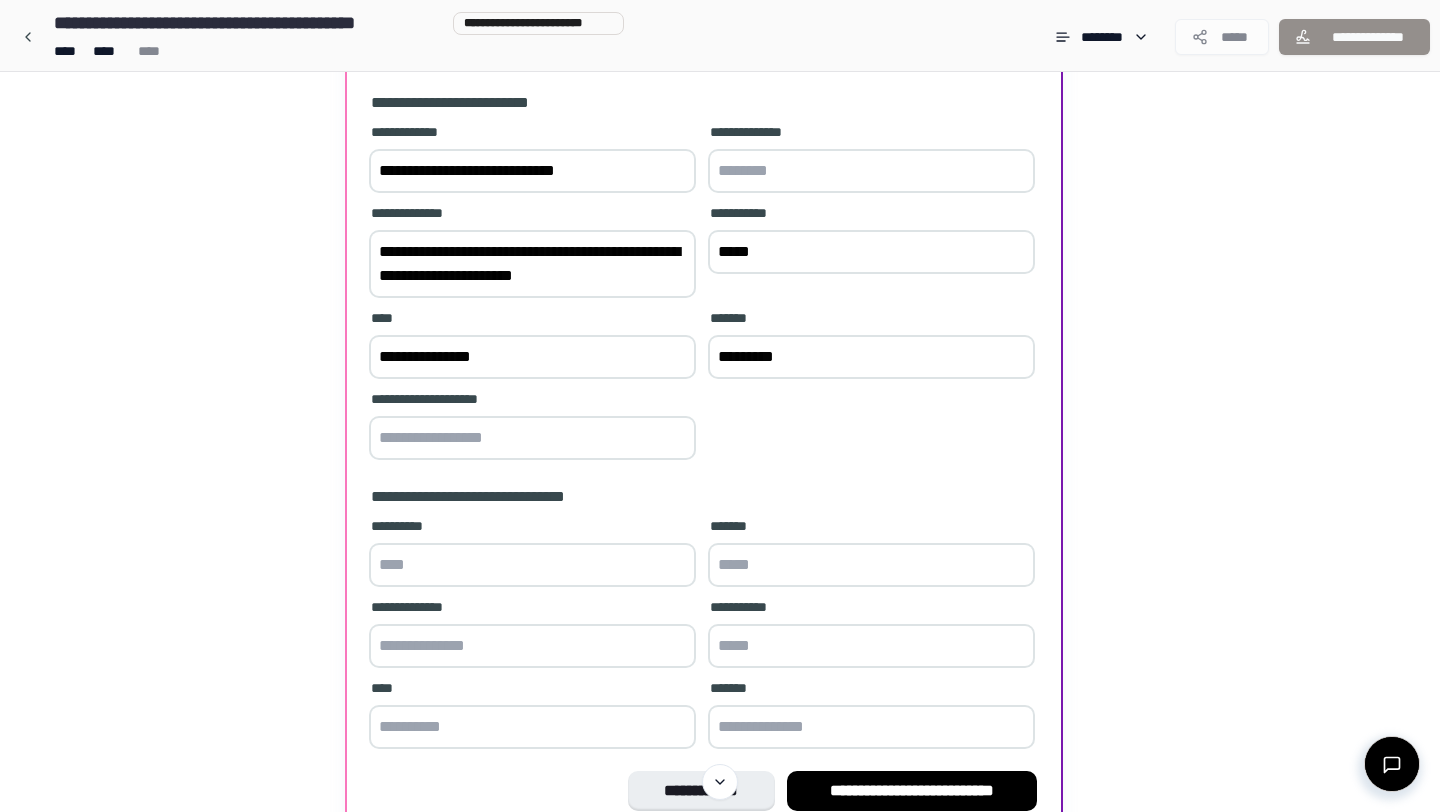 scroll, scrollTop: 331, scrollLeft: 0, axis: vertical 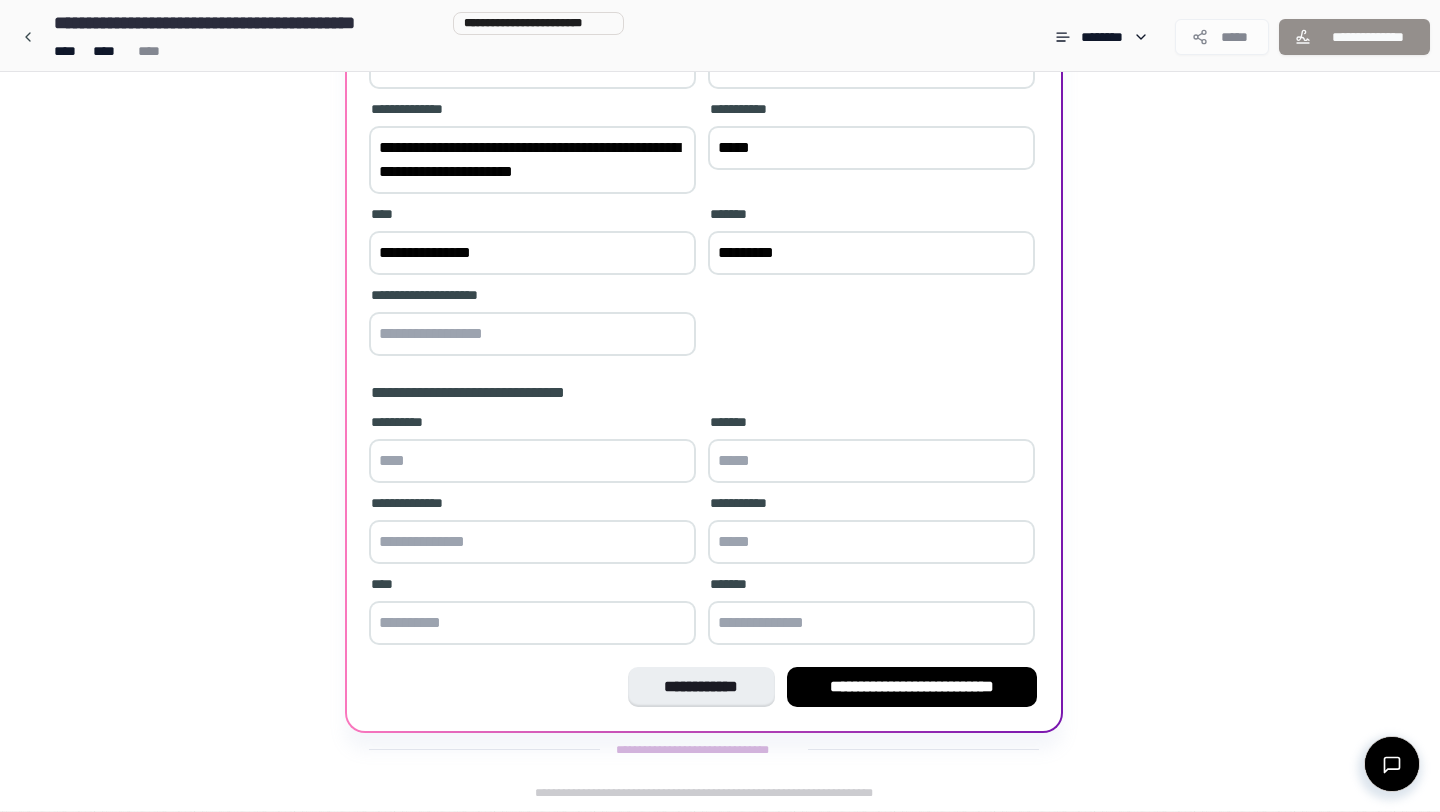 type on "**********" 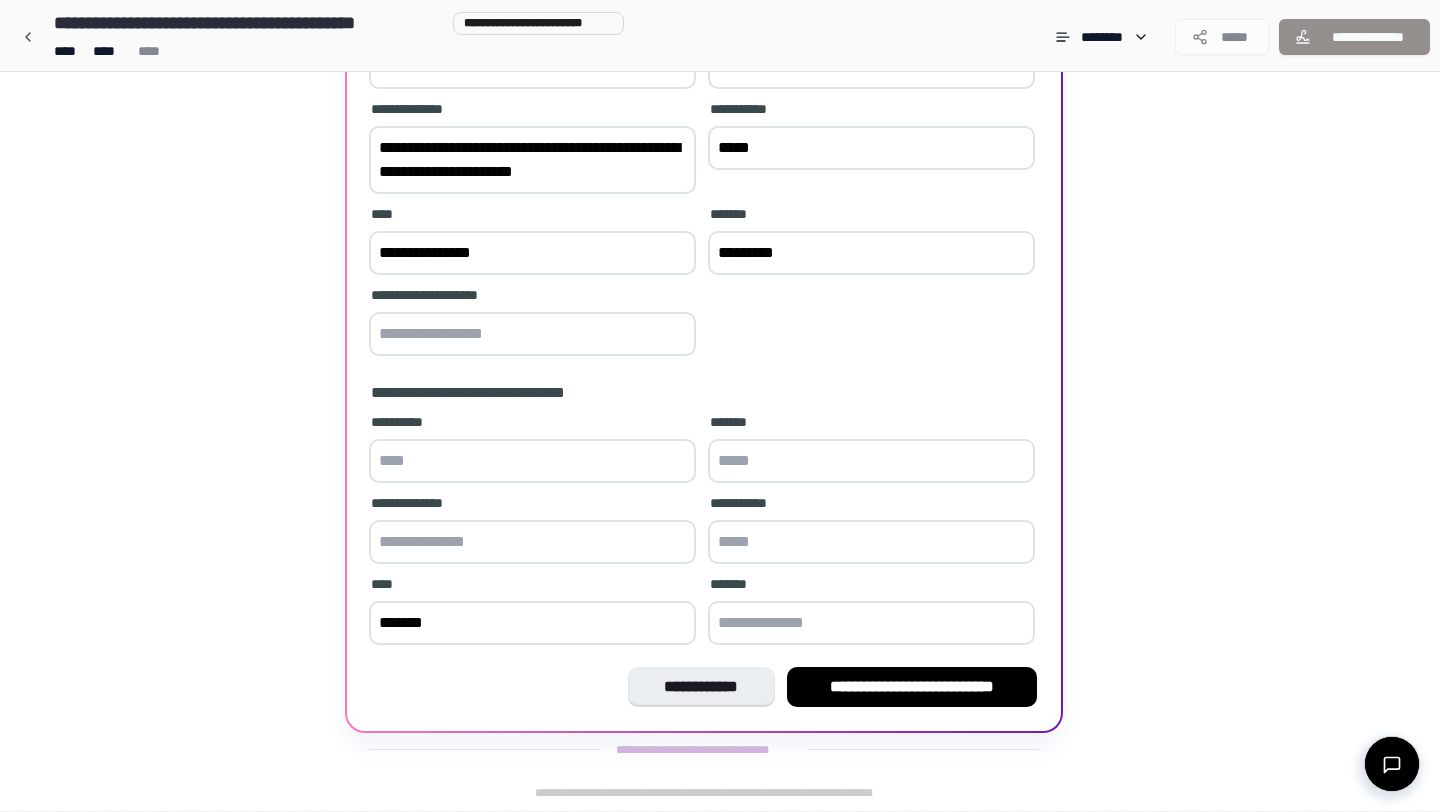 type on "*******" 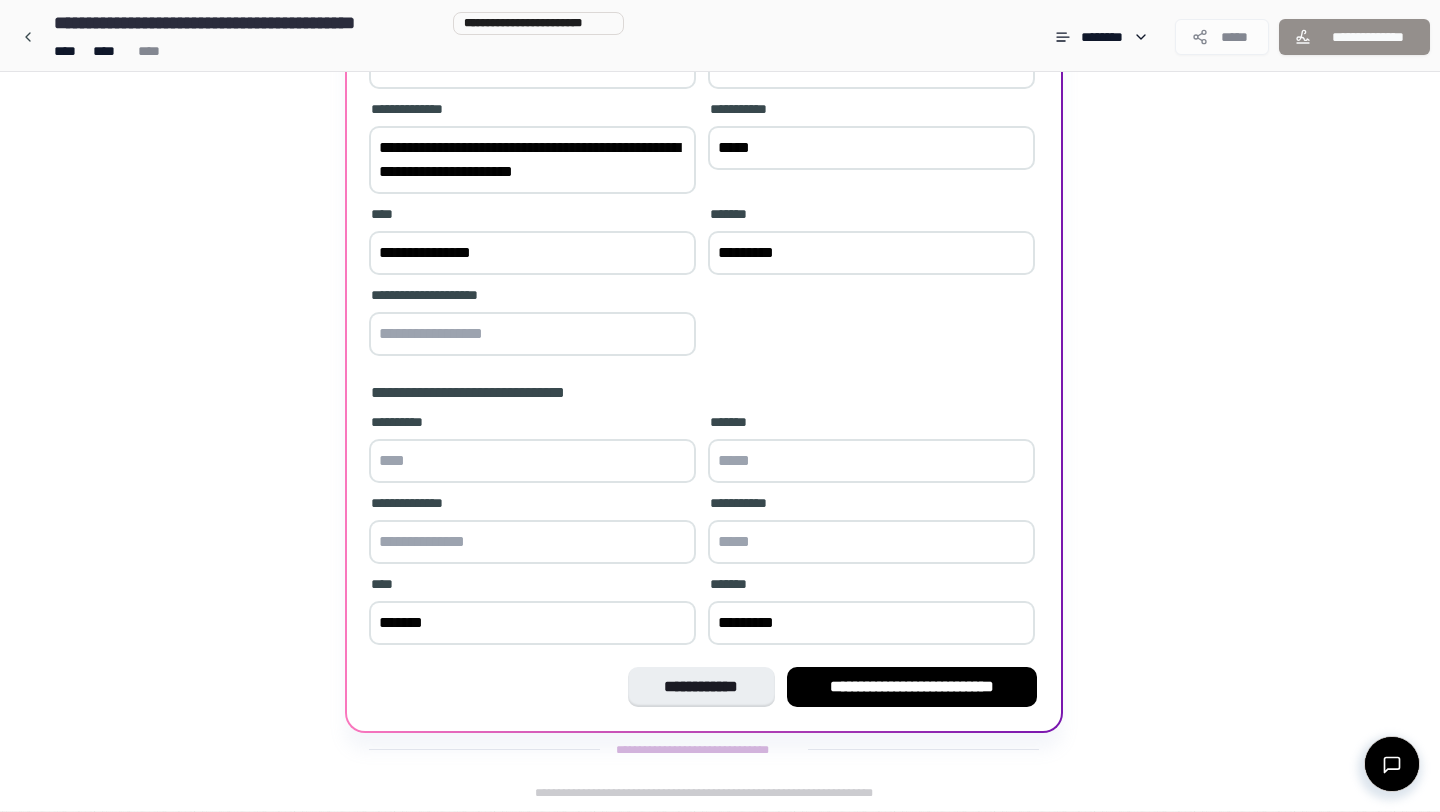 type on "*********" 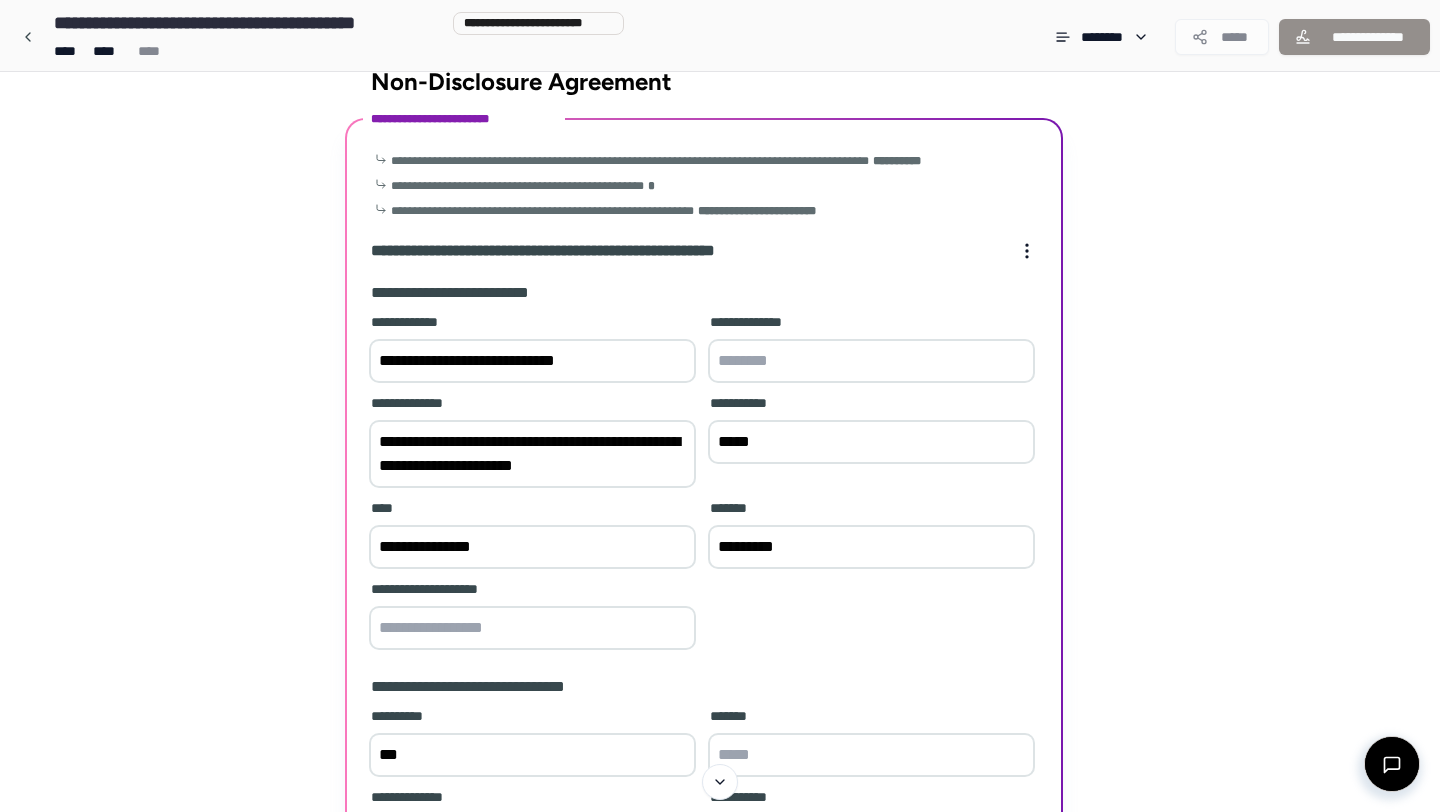scroll, scrollTop: 0, scrollLeft: 0, axis: both 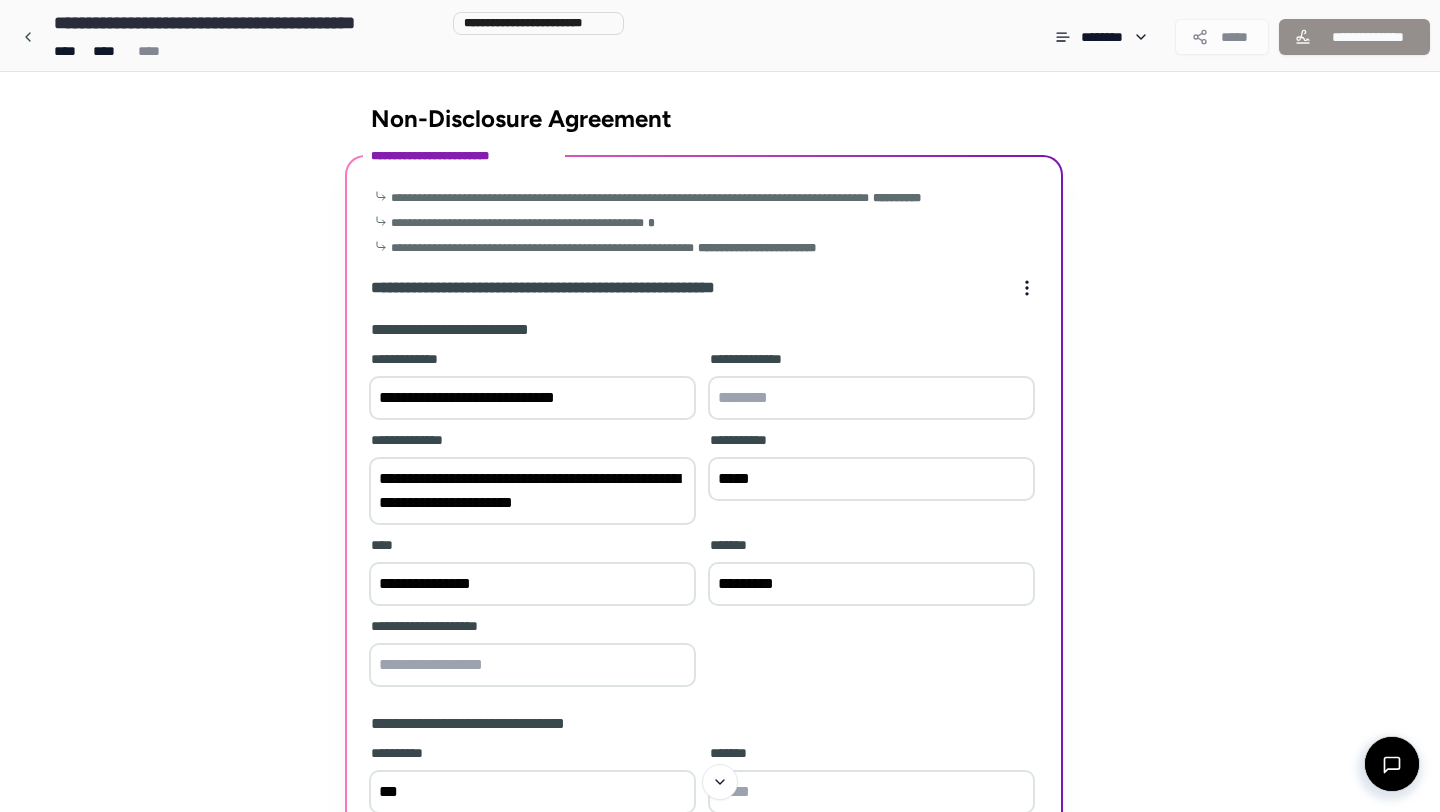 type on "***" 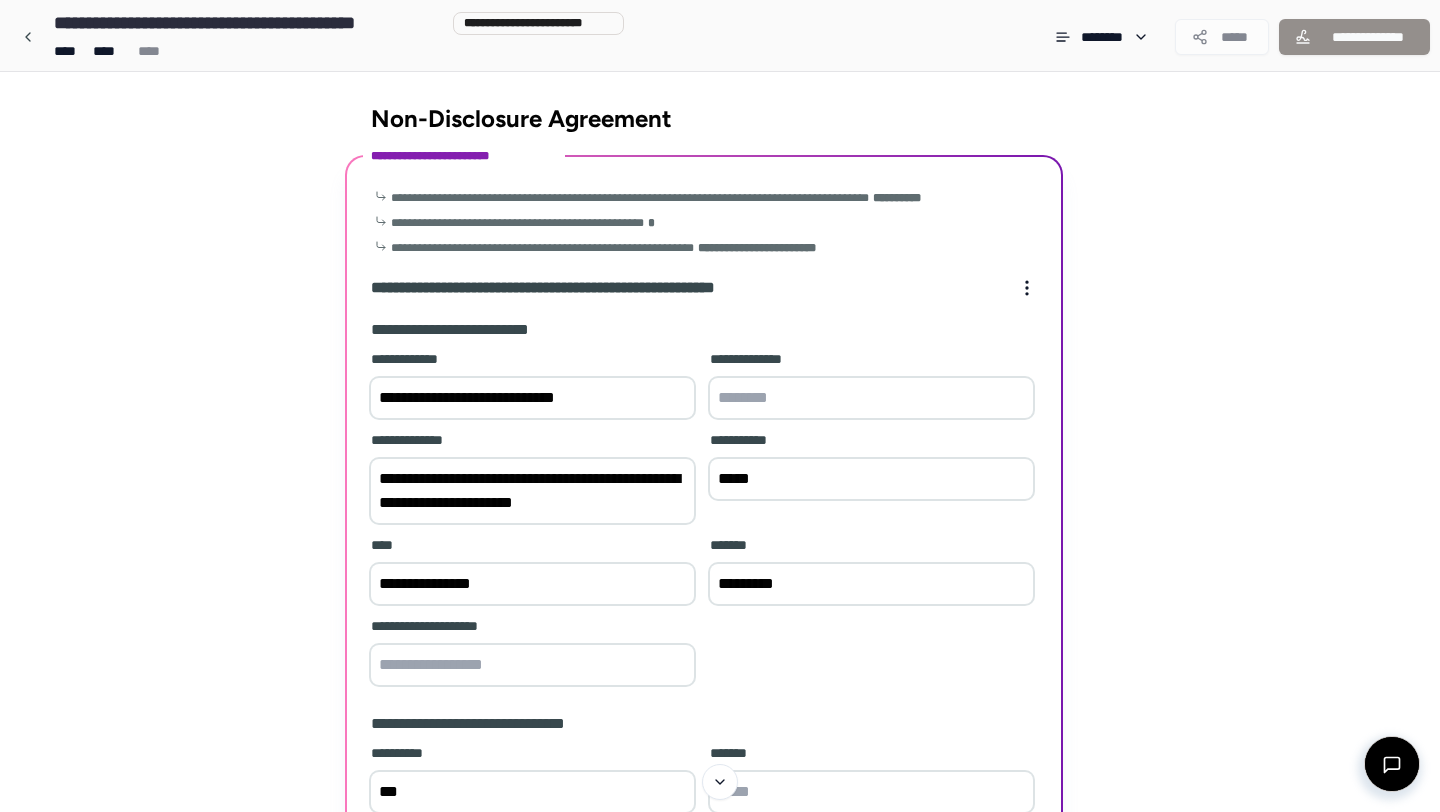 click at bounding box center (871, 398) 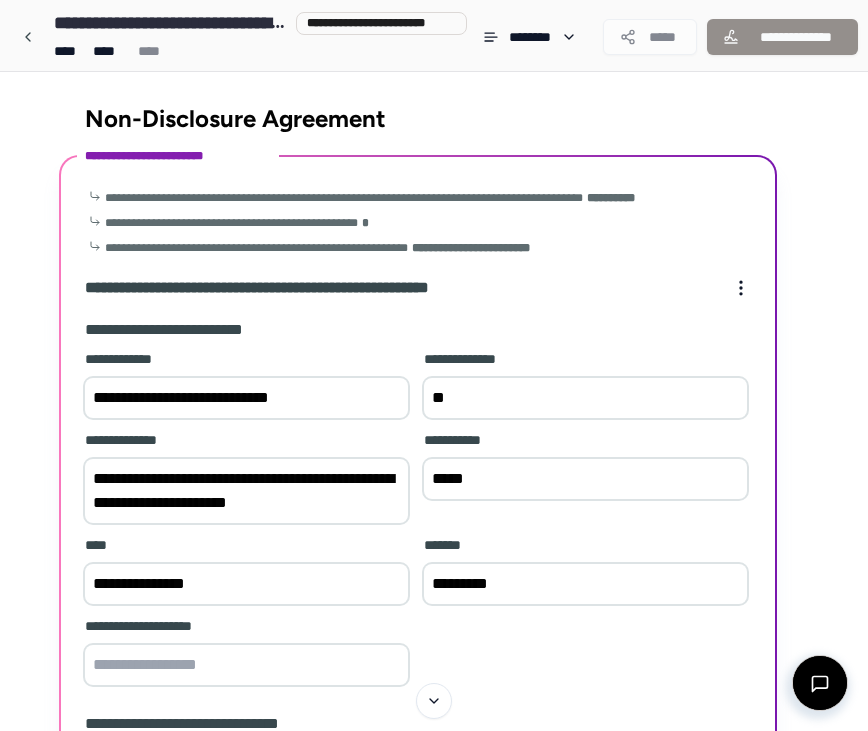 type on "**" 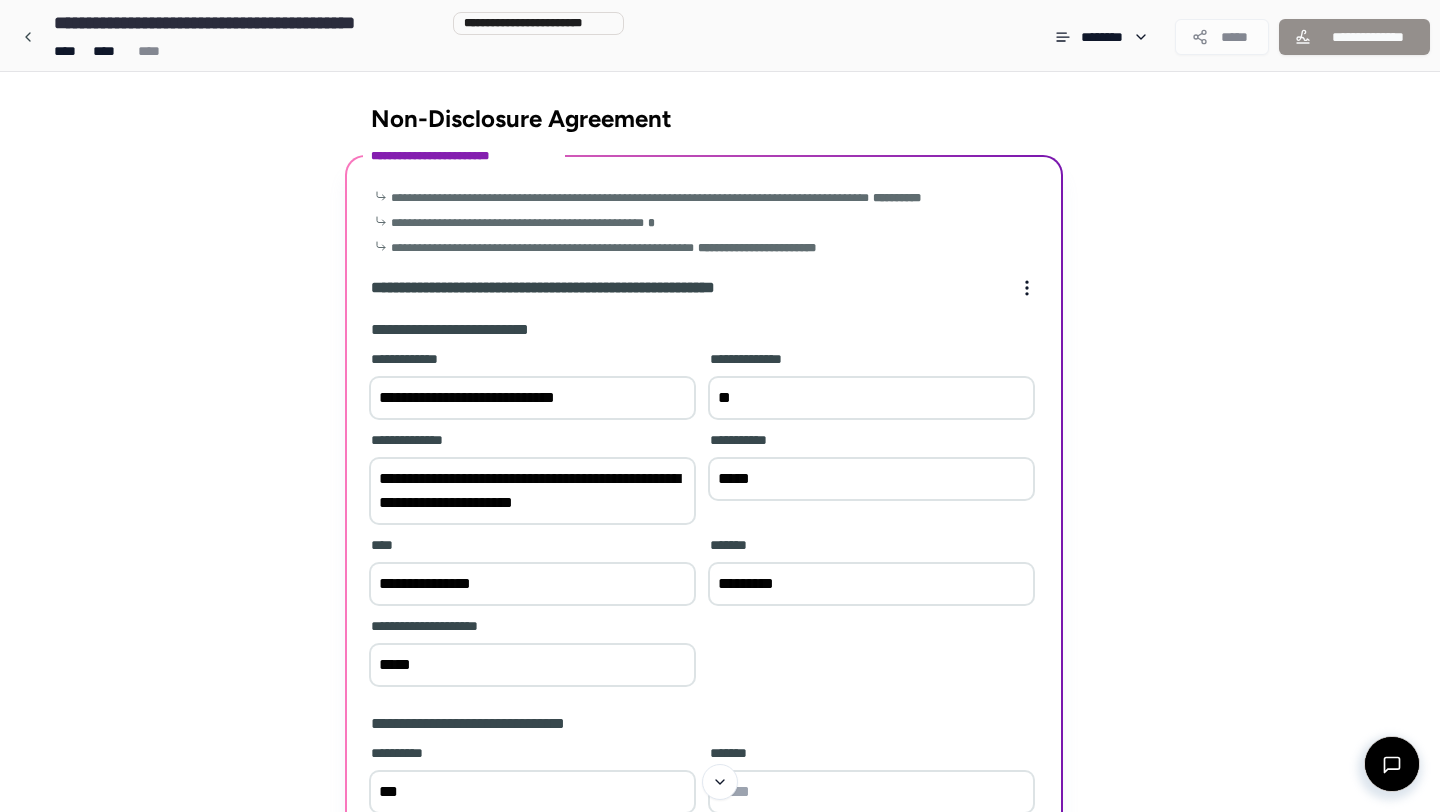 type on "*****" 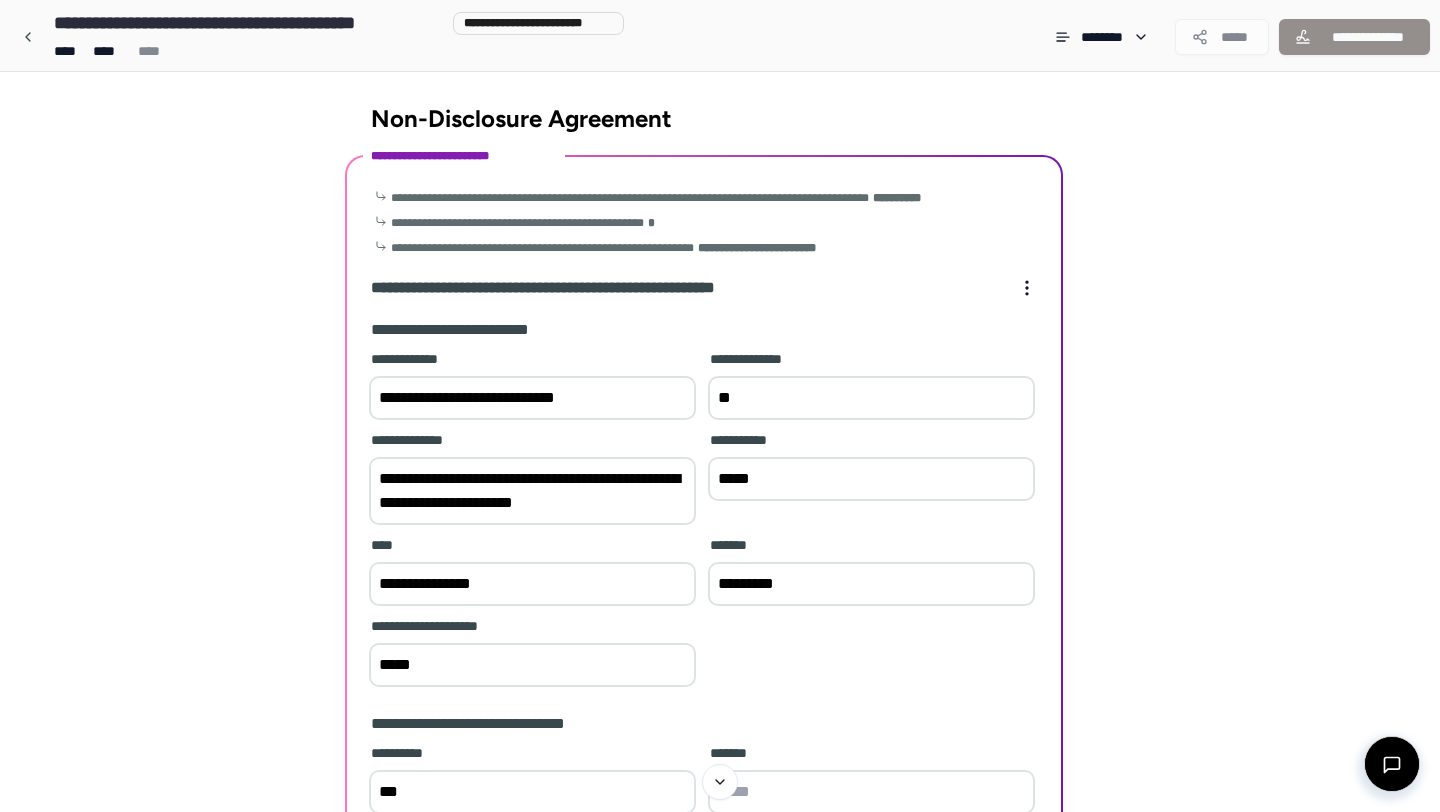 click on "[FIRST] [LAST] [LAST] [STATE] [STATE] [STREET] [CITY] [STATE] [ZIP] [COUNTRY] [PHONE]" at bounding box center (704, 521) 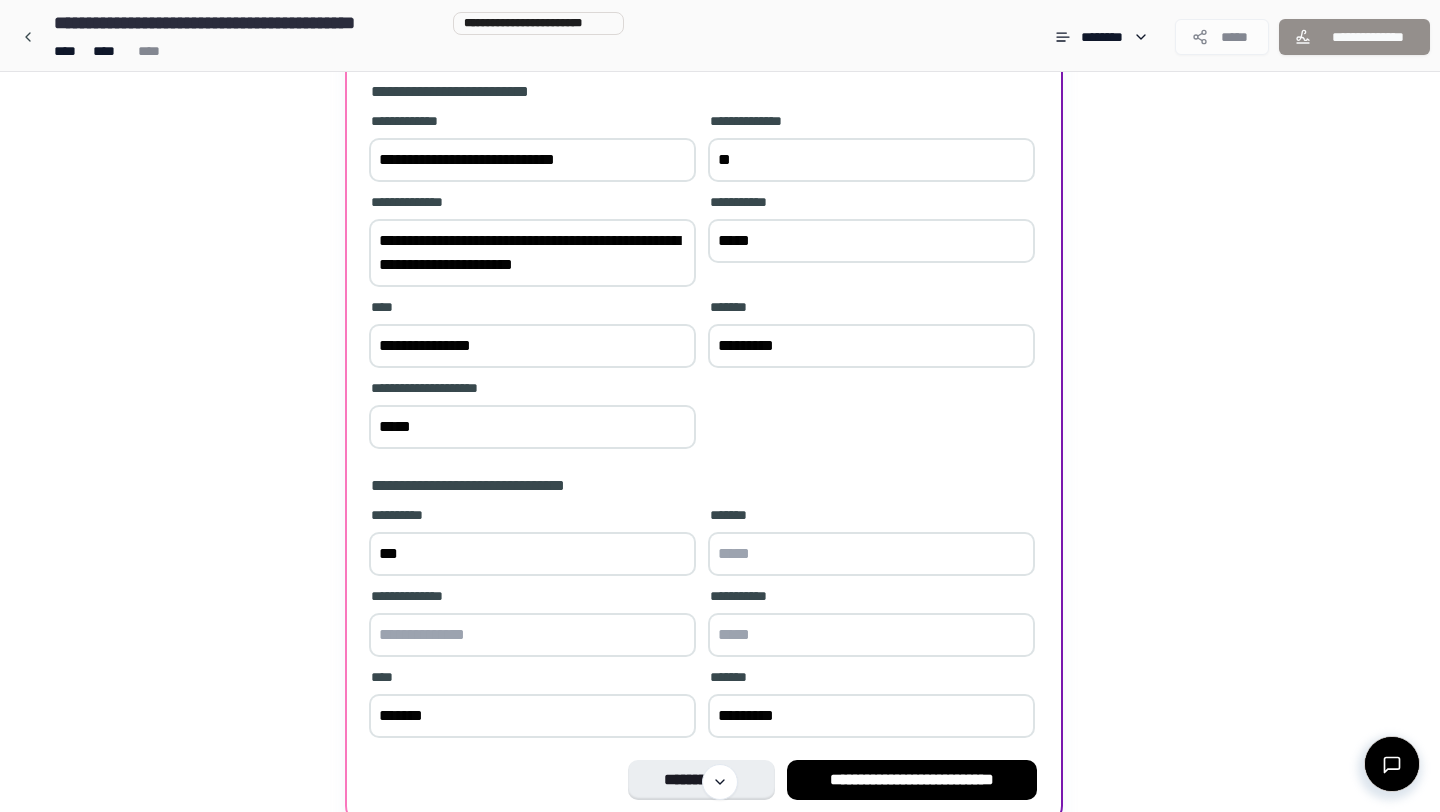 scroll, scrollTop: 331, scrollLeft: 0, axis: vertical 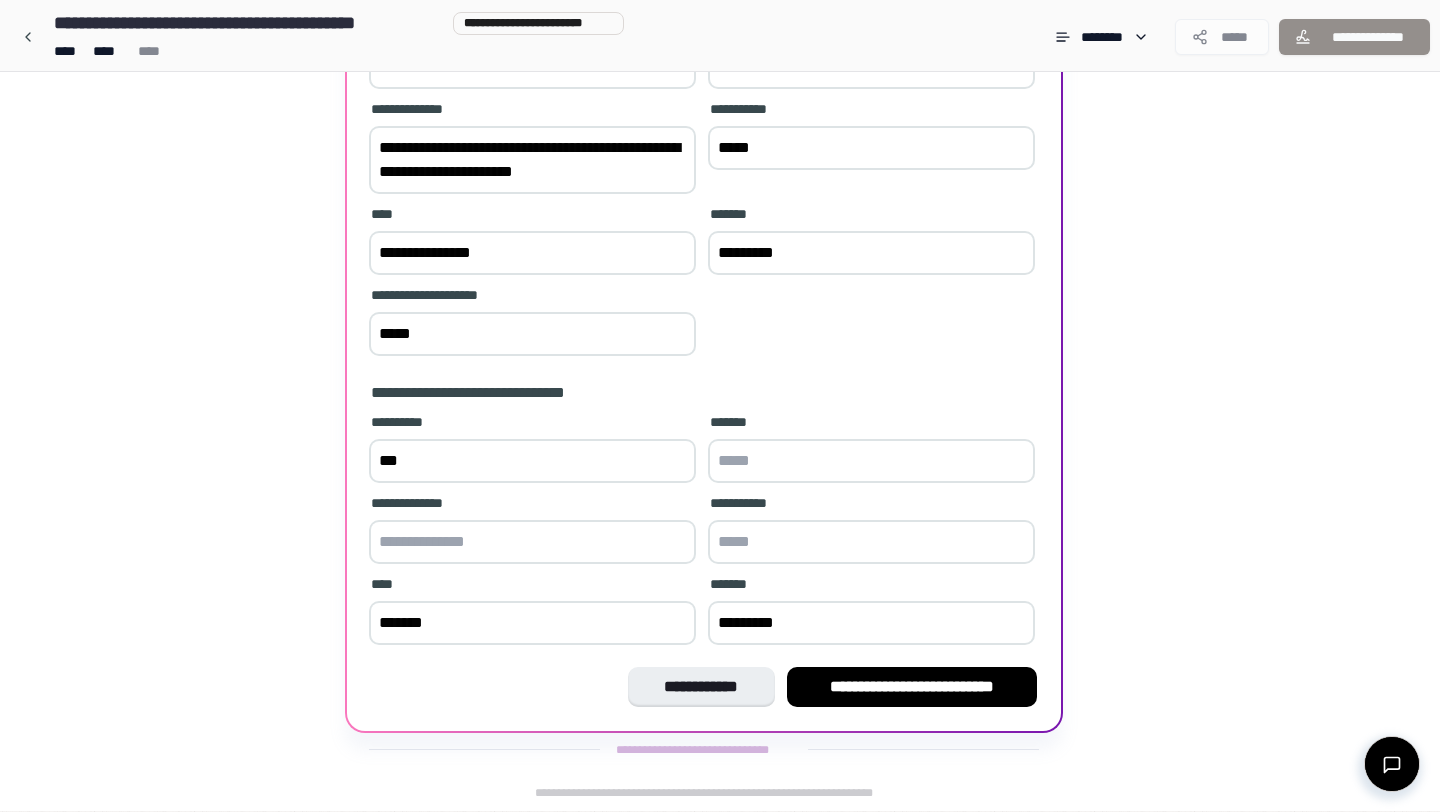click at bounding box center [871, 461] 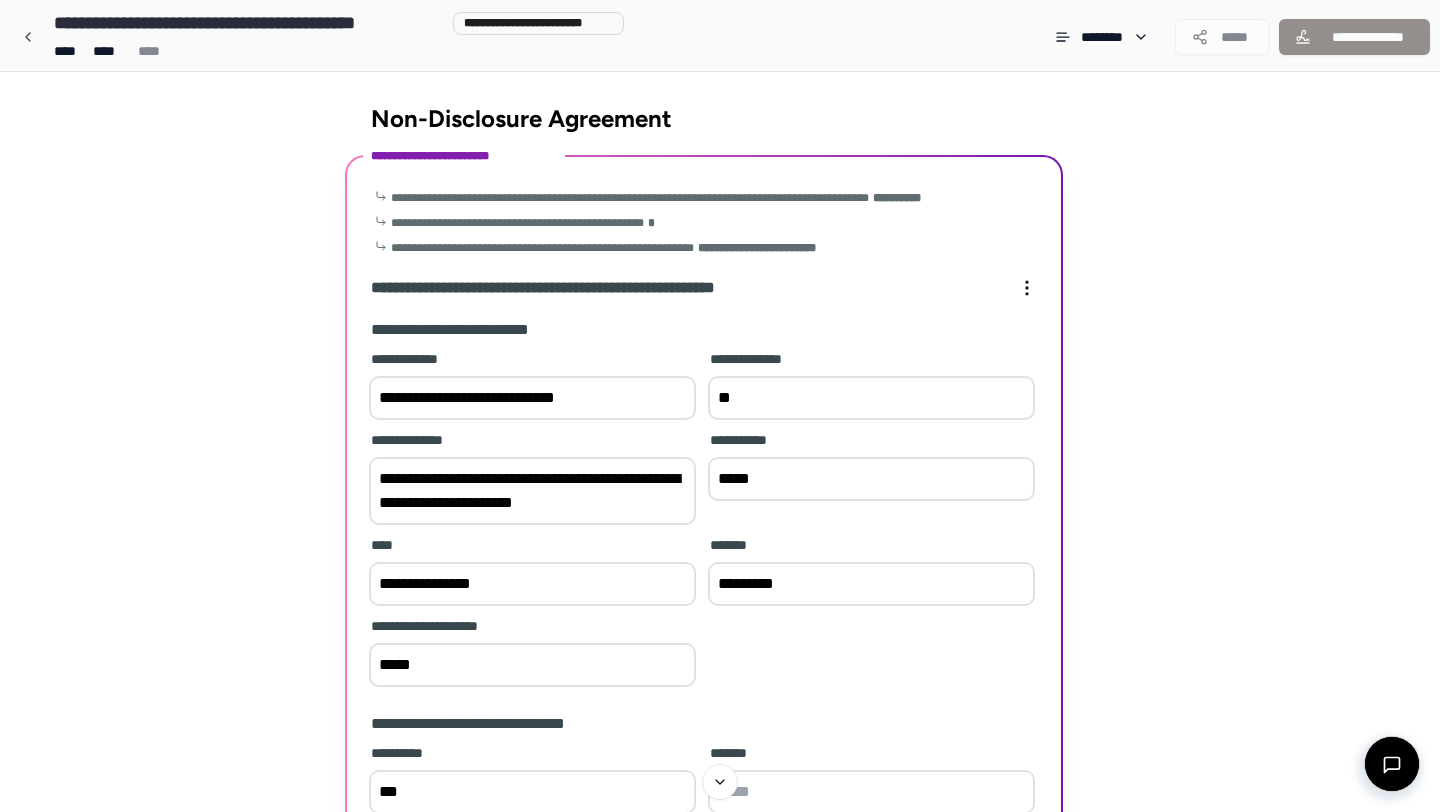 scroll, scrollTop: 331, scrollLeft: 0, axis: vertical 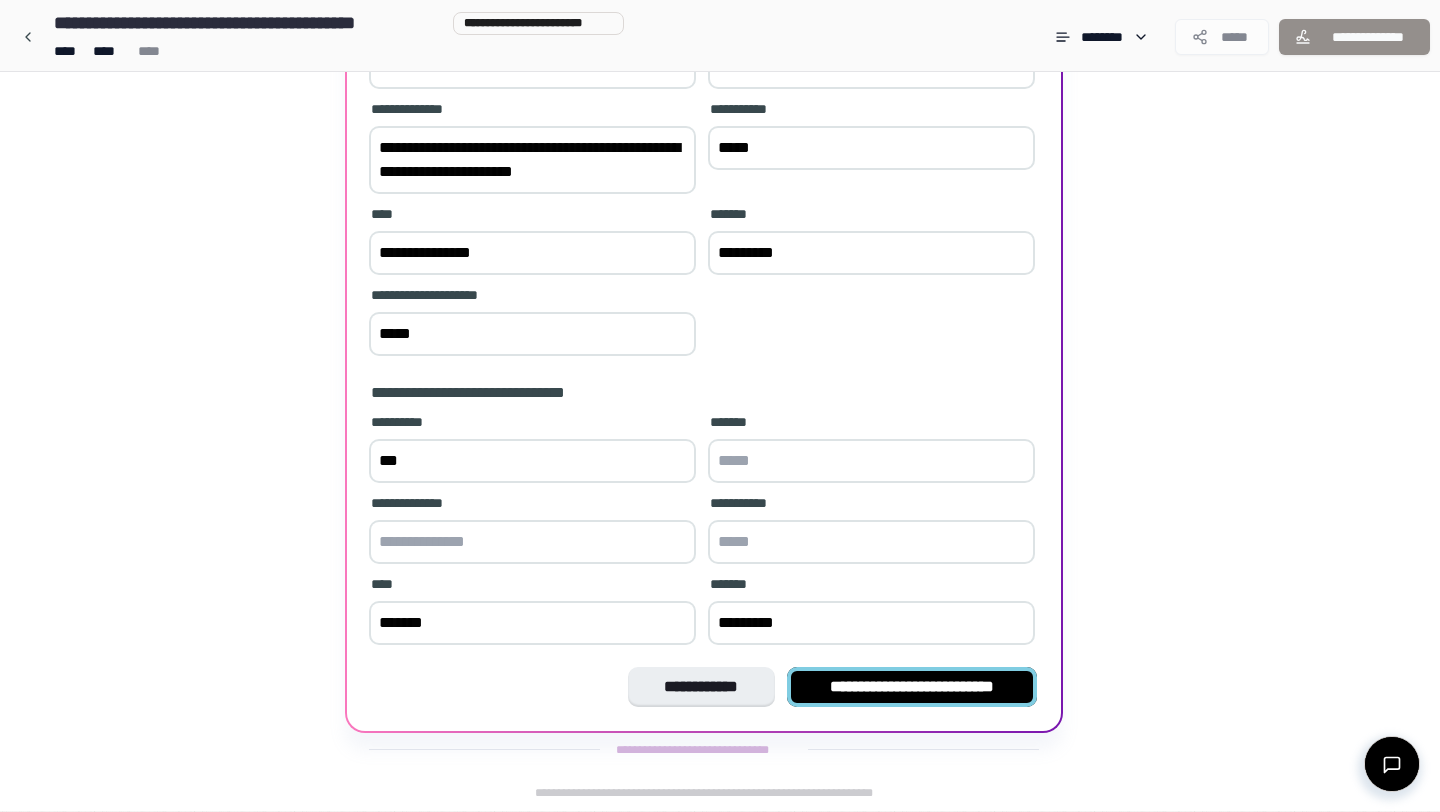 click on "**********" at bounding box center [912, 687] 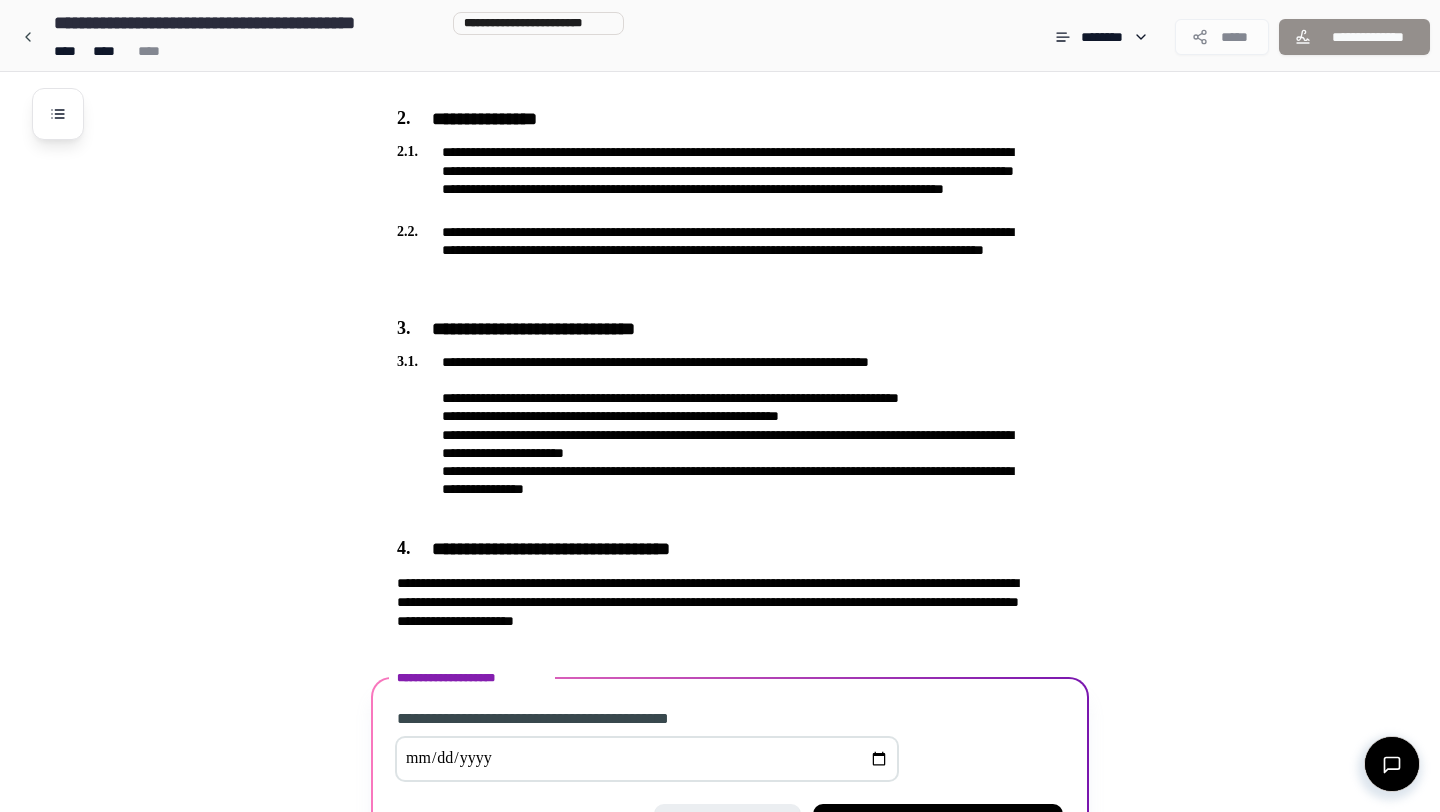 scroll, scrollTop: 751, scrollLeft: 0, axis: vertical 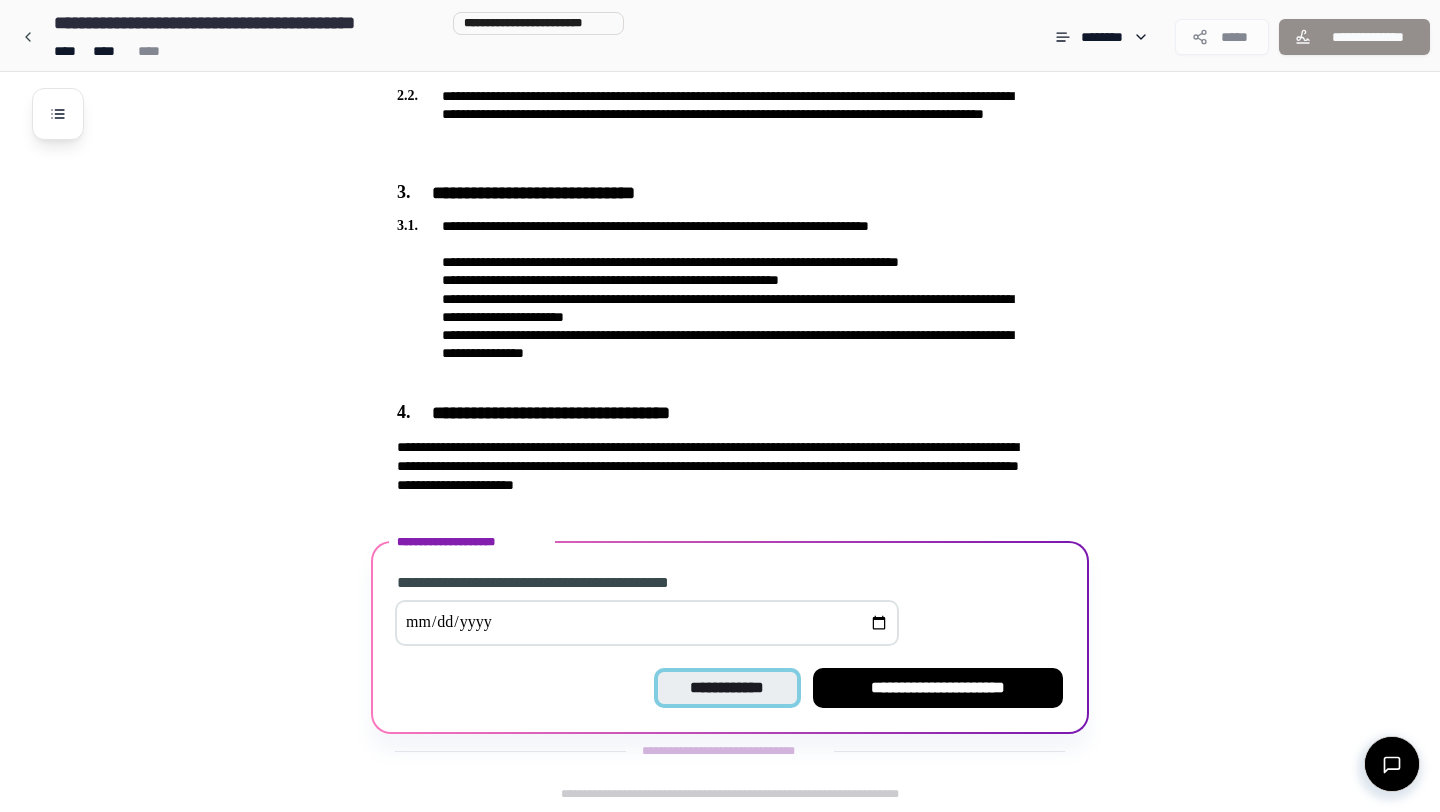 click on "**********" at bounding box center [727, 688] 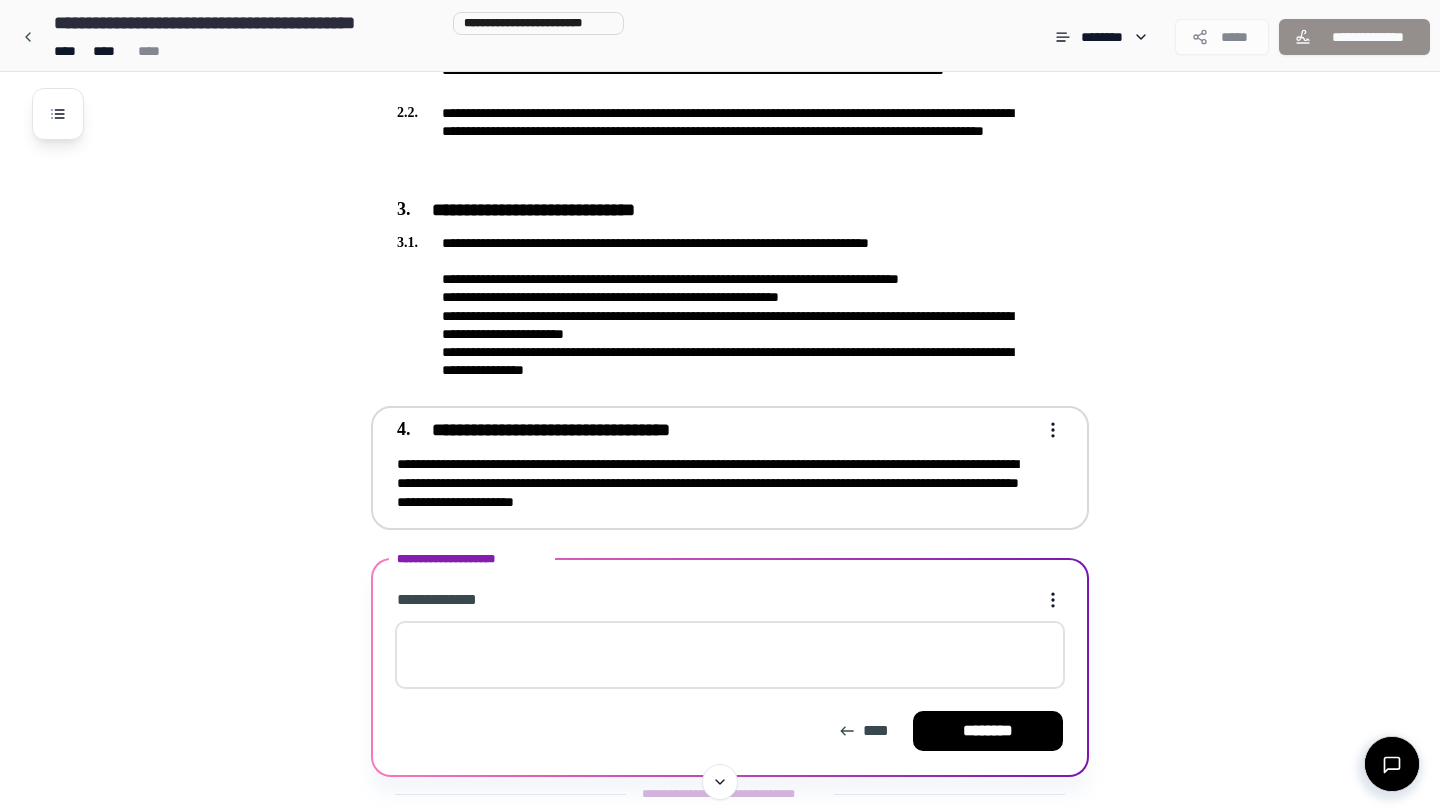 scroll, scrollTop: 733, scrollLeft: 0, axis: vertical 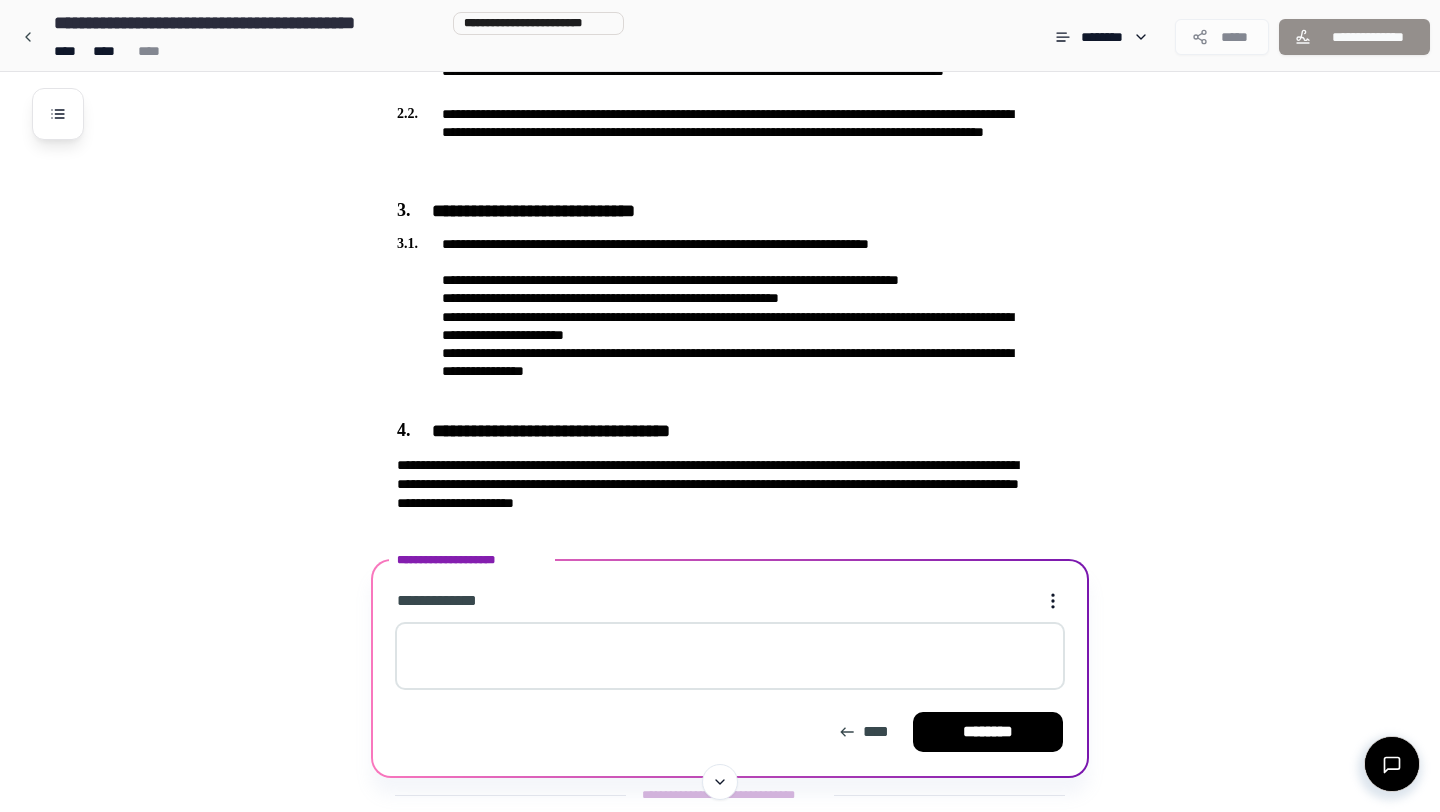 click at bounding box center (730, 656) 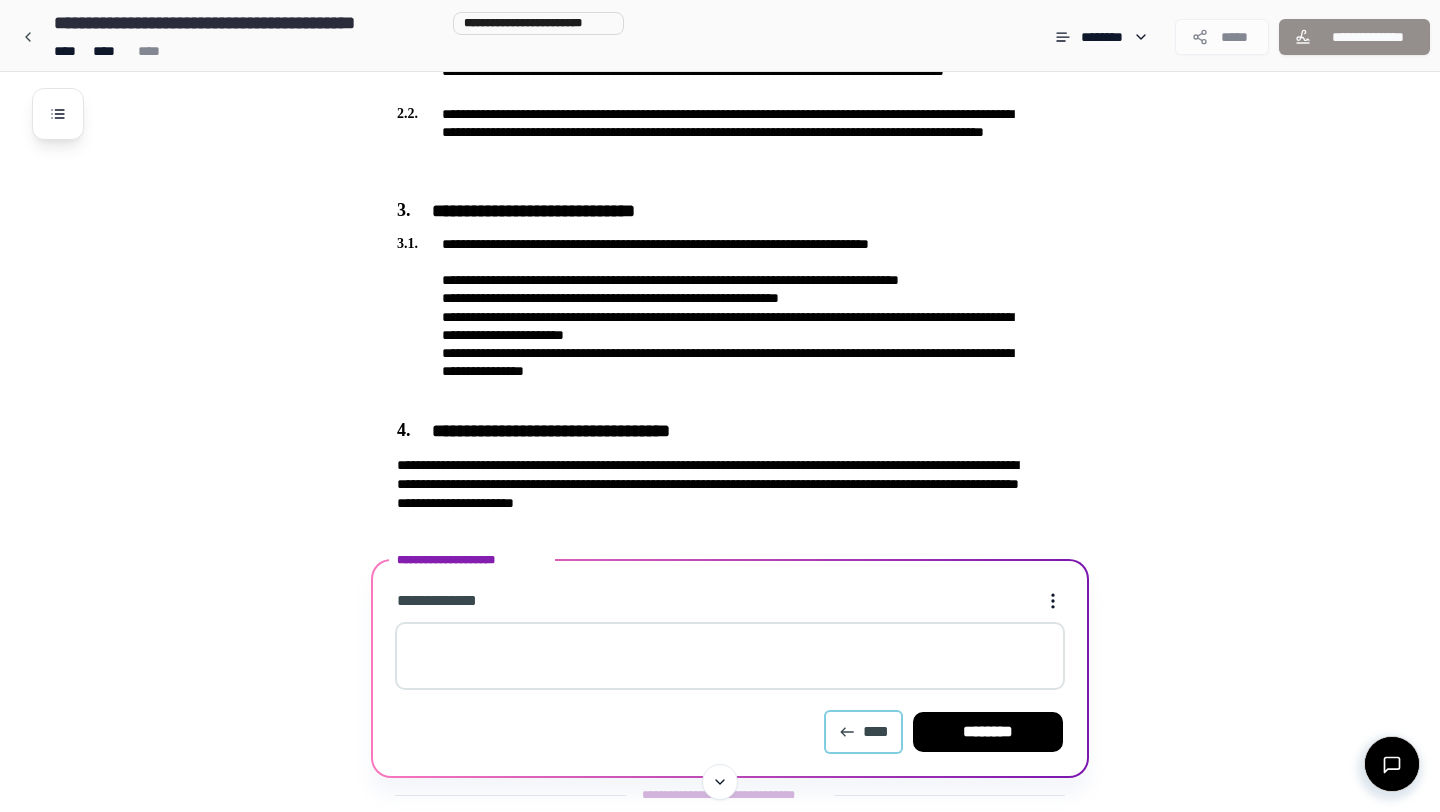 click 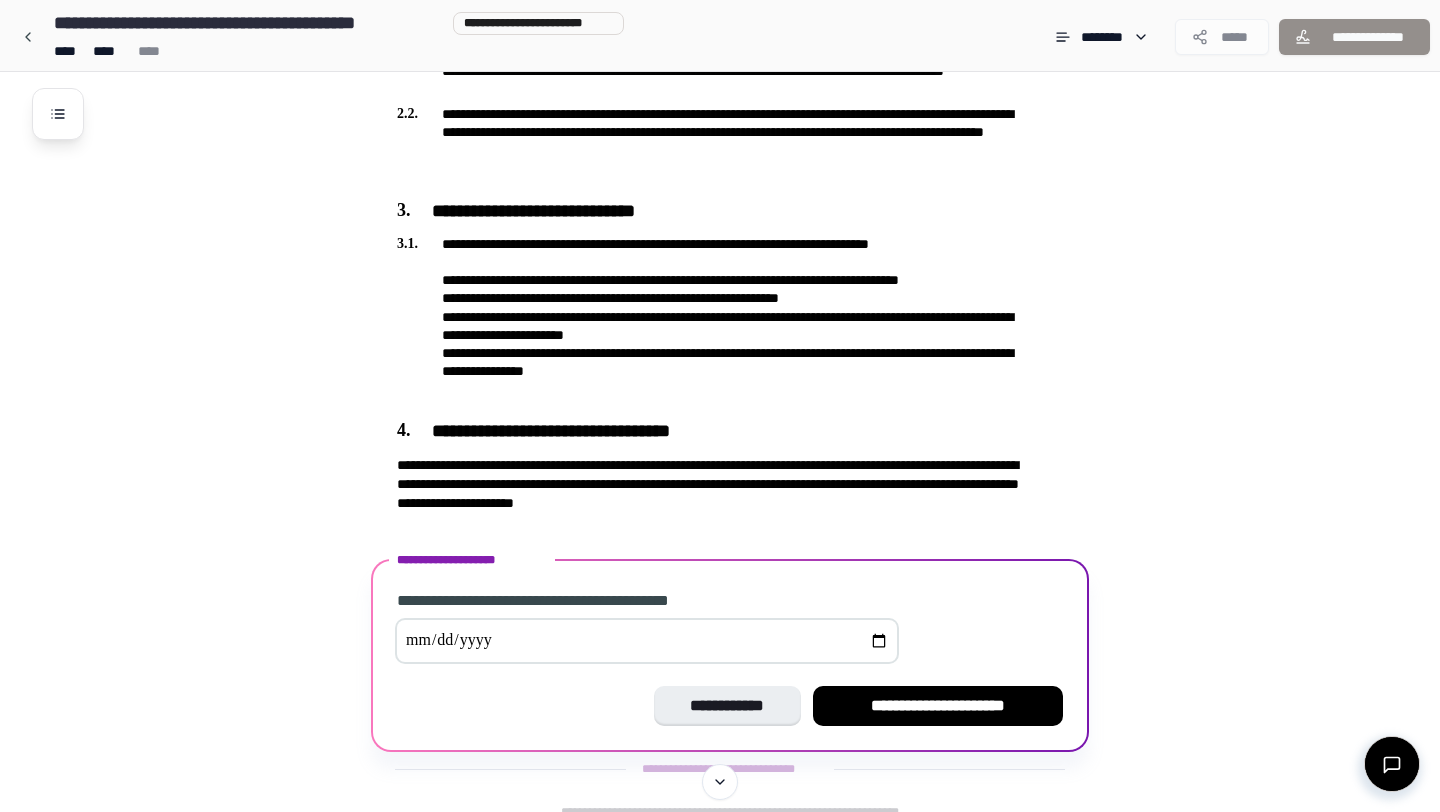 click at bounding box center [647, 641] 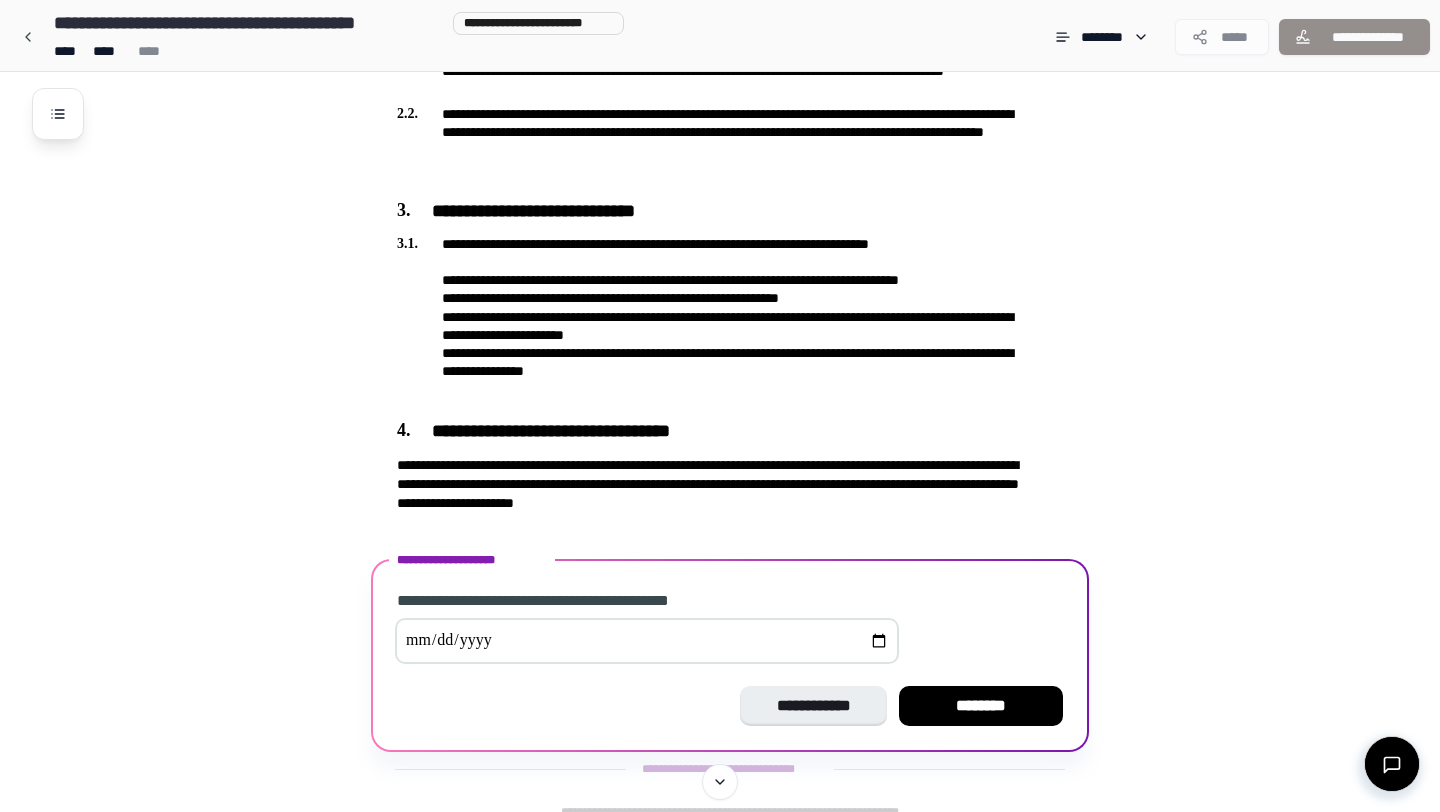 type on "**********" 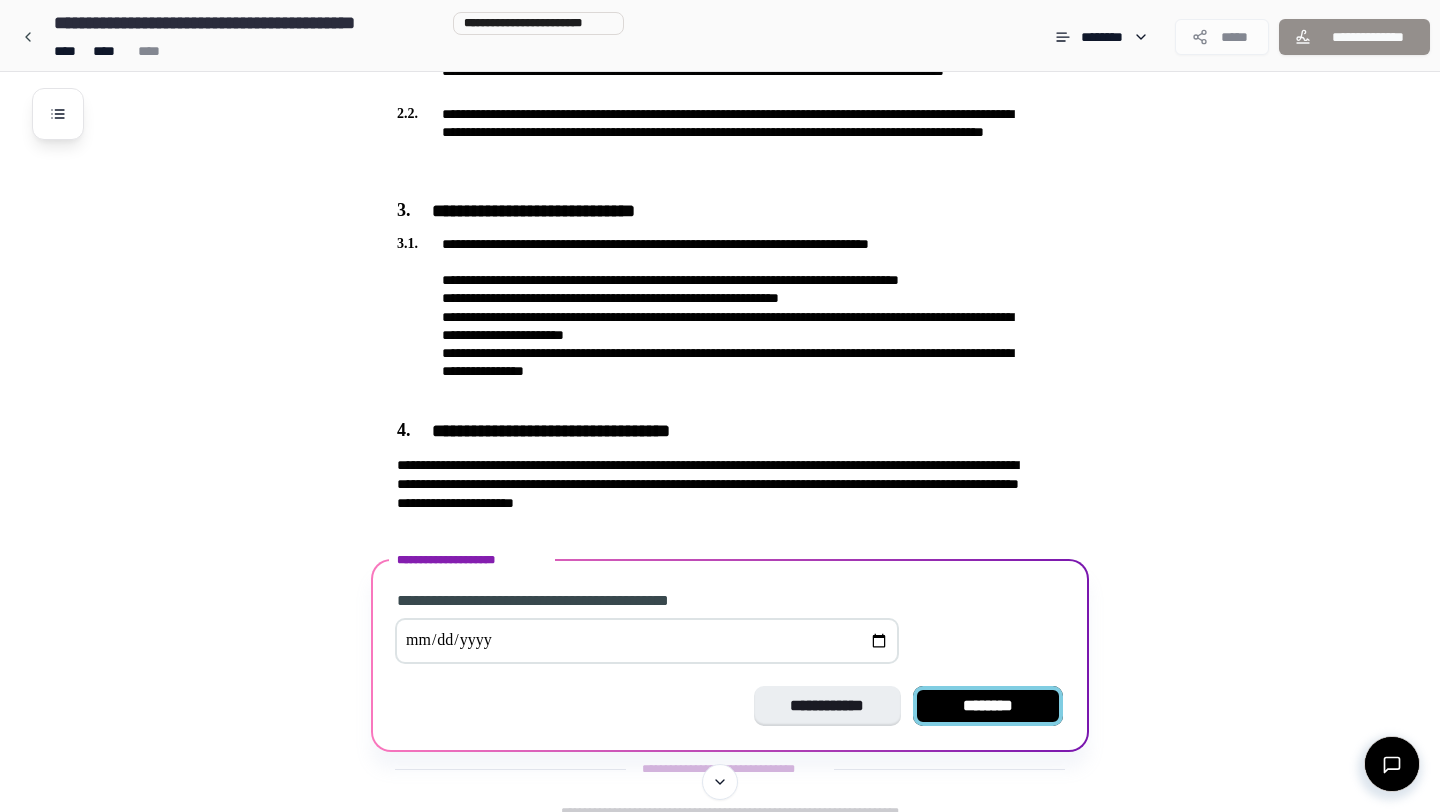 click on "********" at bounding box center (988, 706) 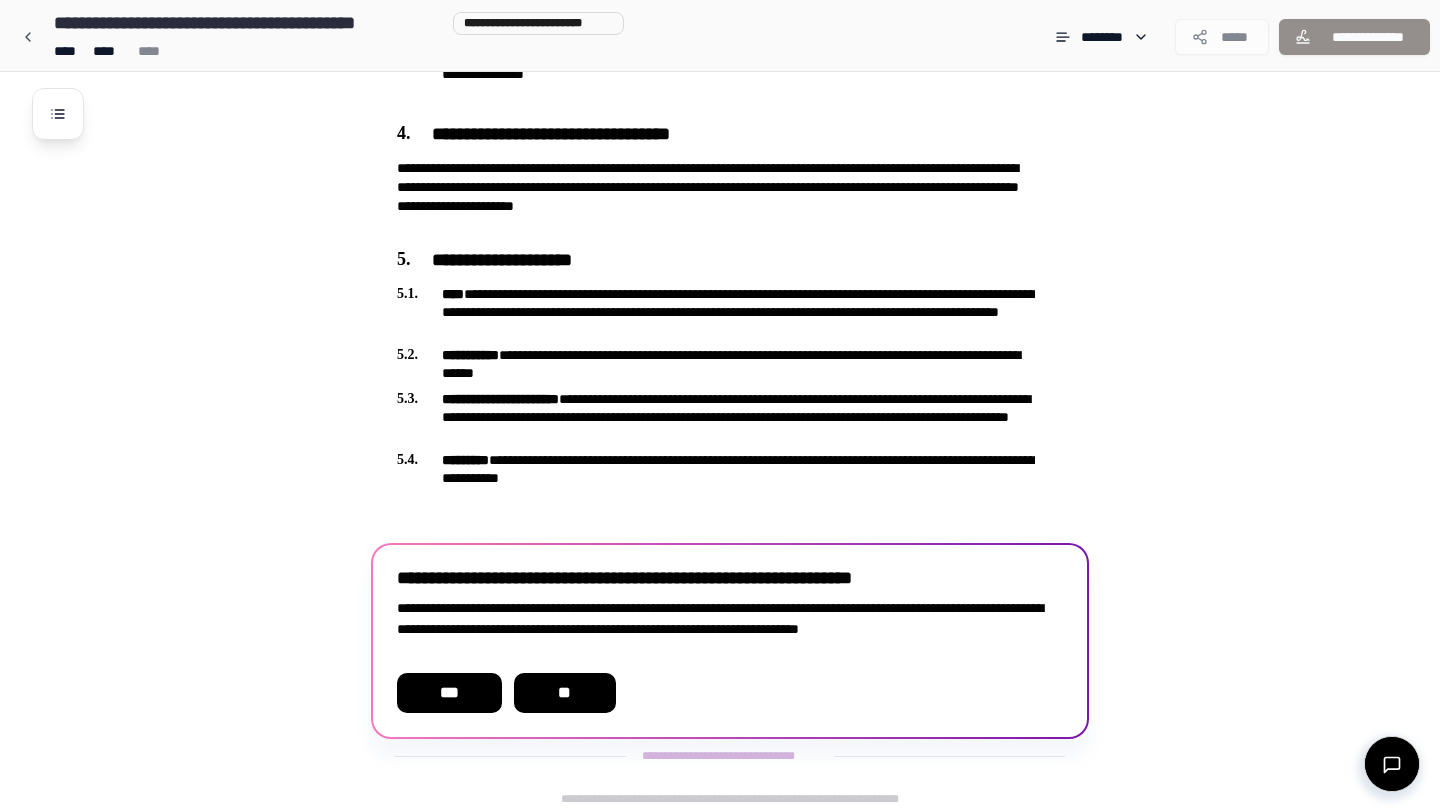scroll, scrollTop: 1035, scrollLeft: 0, axis: vertical 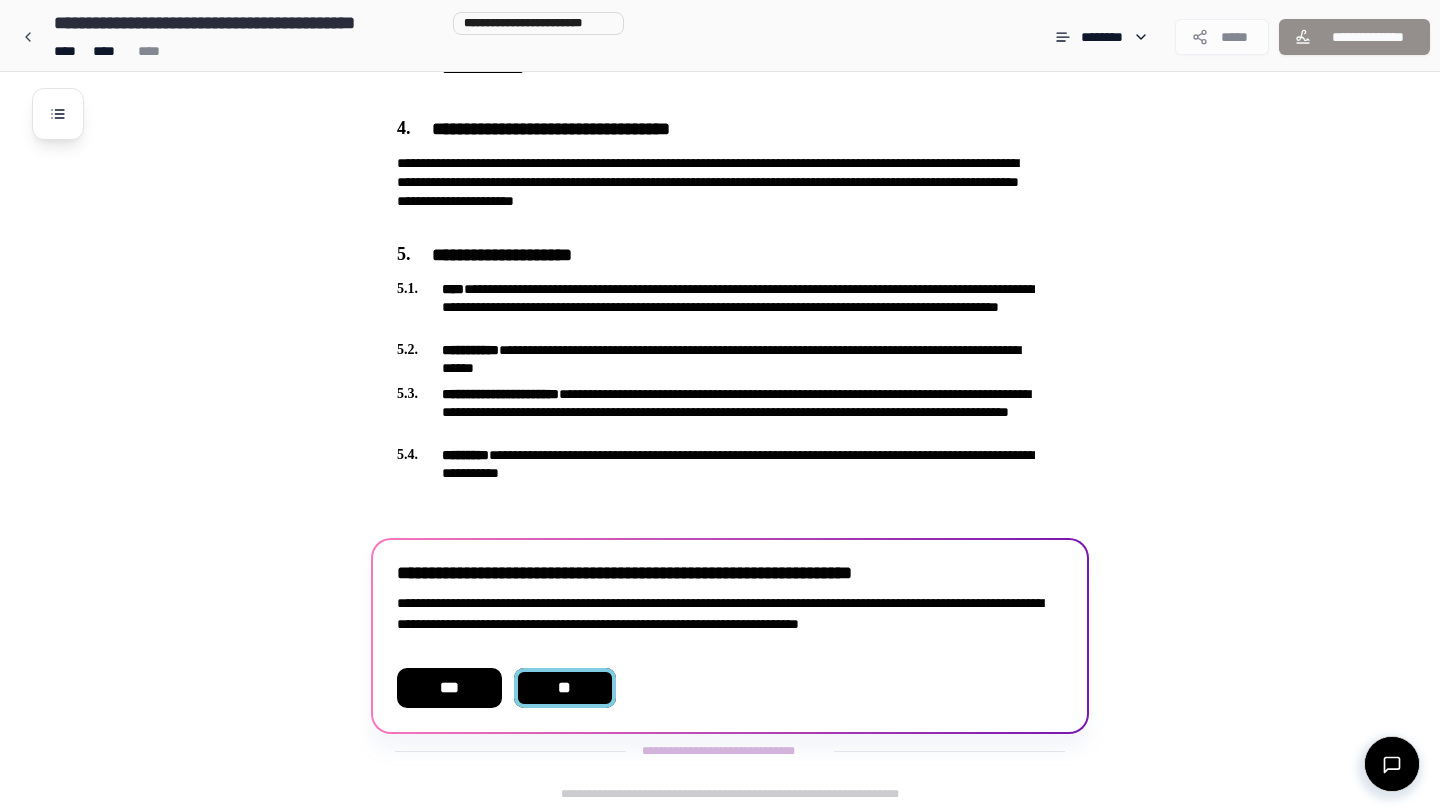 click on "**" at bounding box center (565, 688) 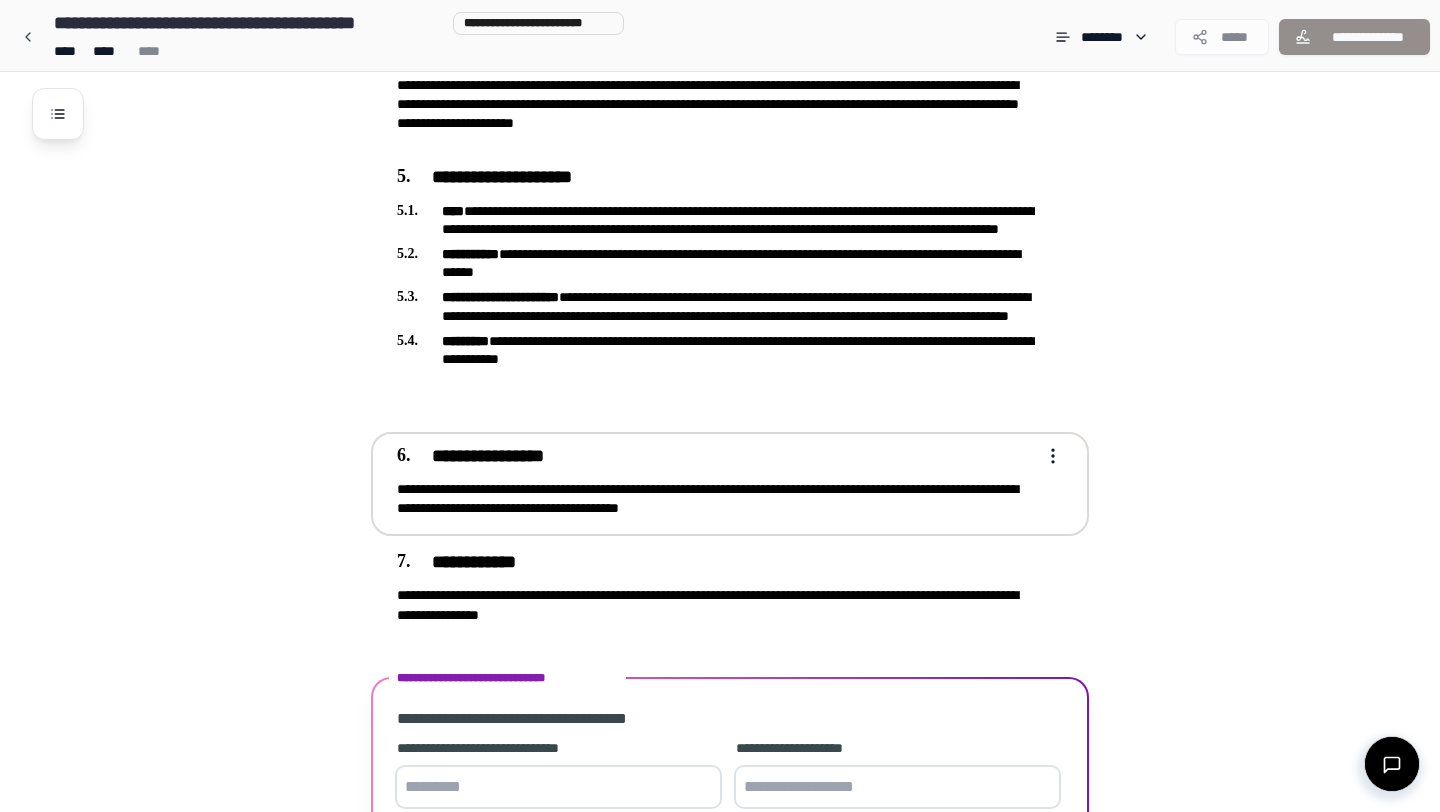scroll, scrollTop: 1276, scrollLeft: 0, axis: vertical 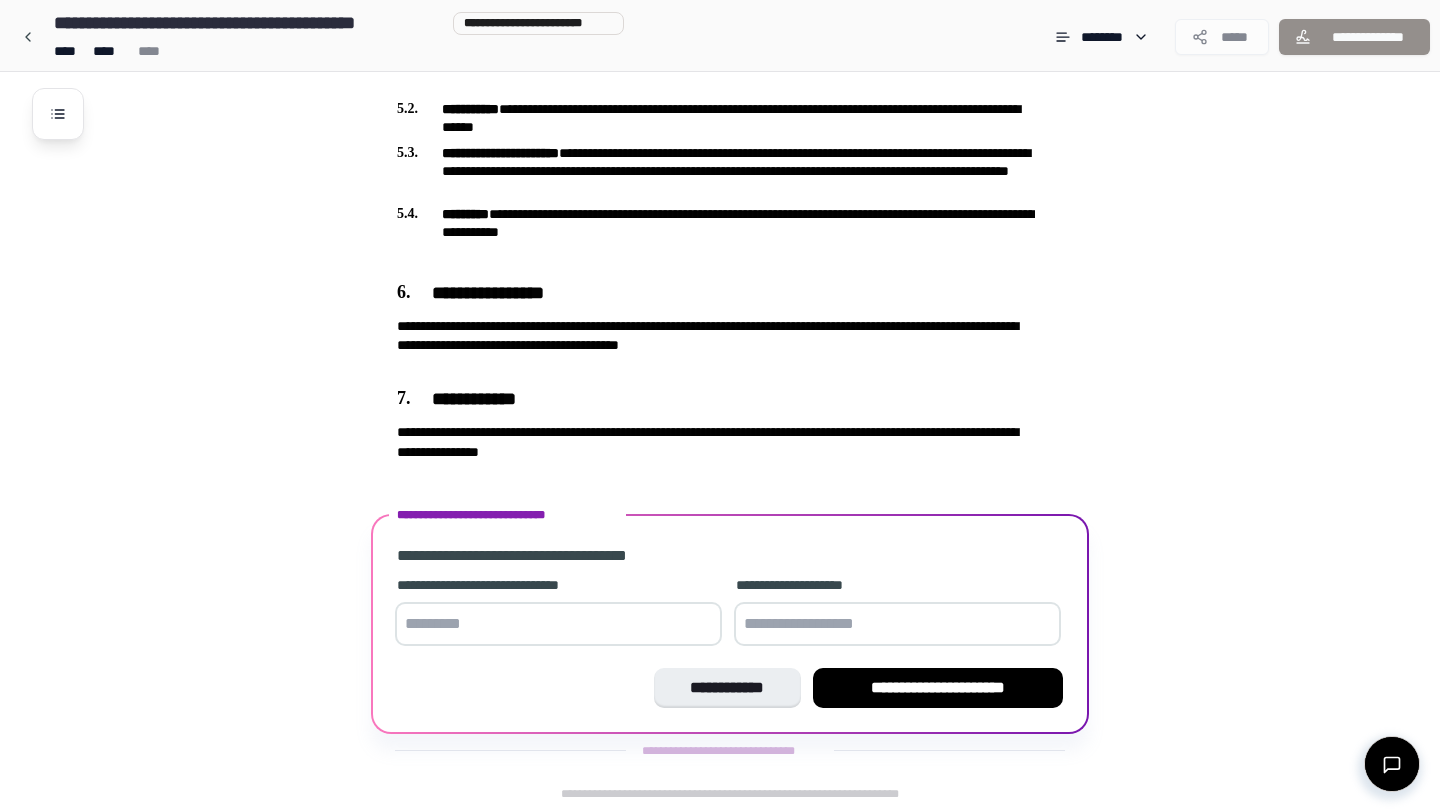 click at bounding box center [558, 624] 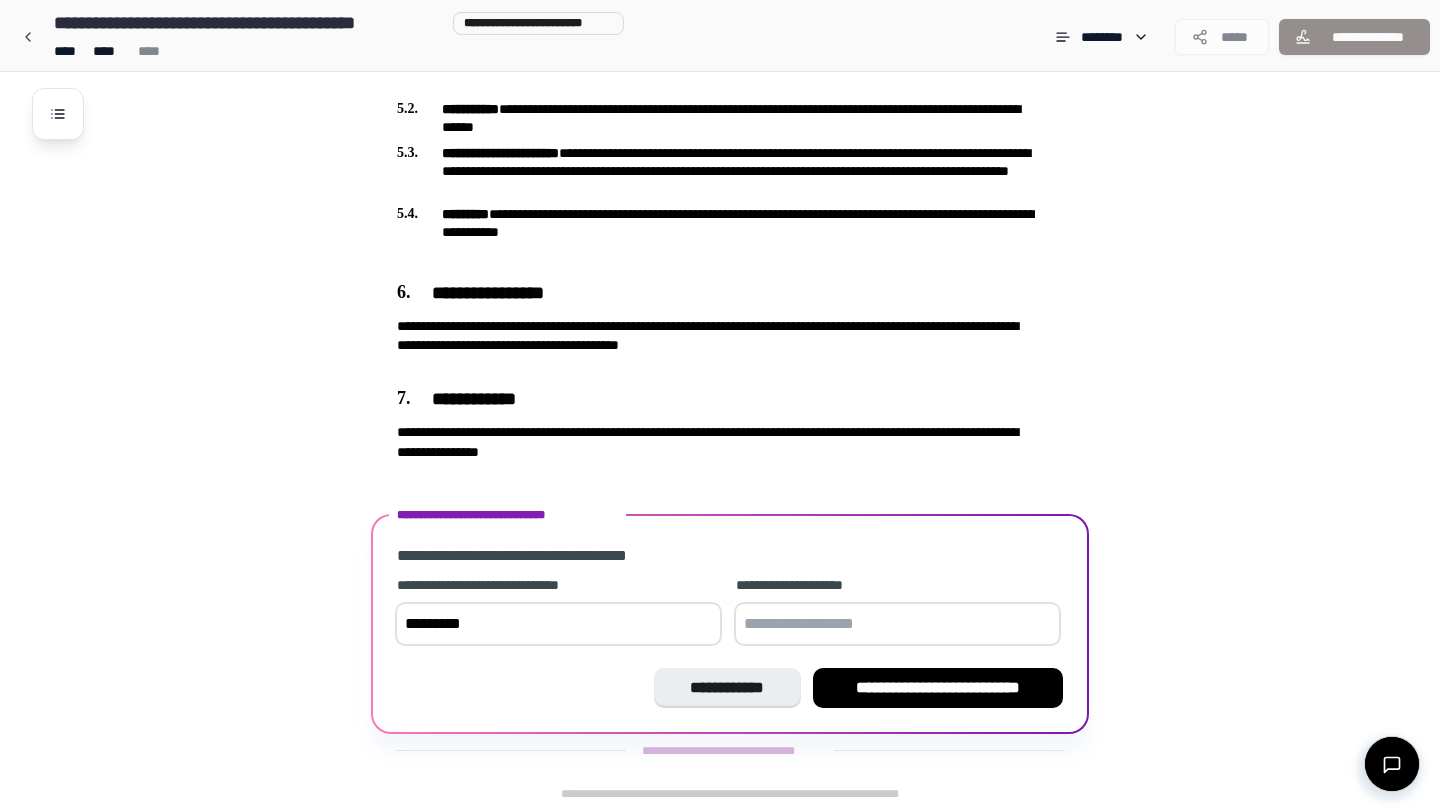 type on "*********" 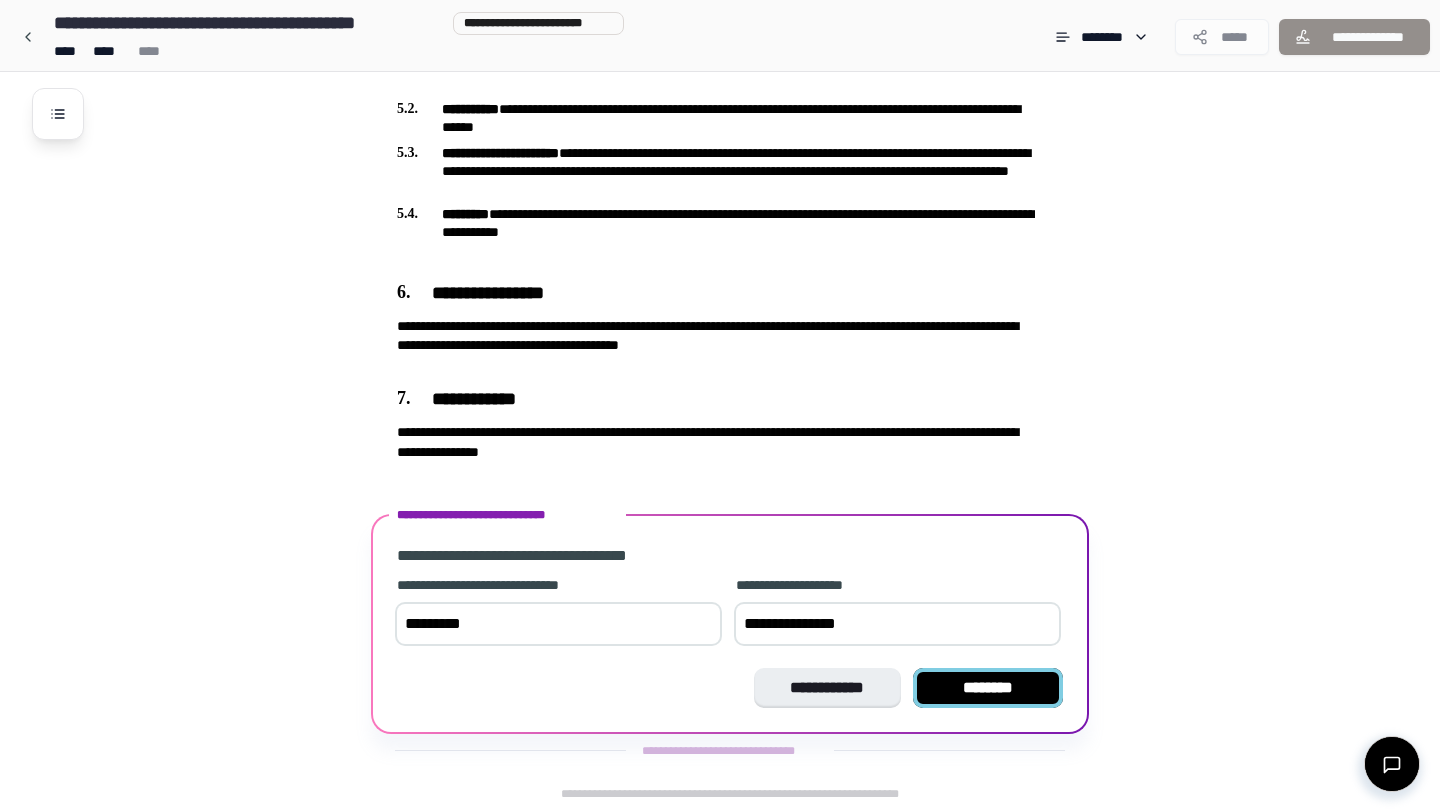 type on "**********" 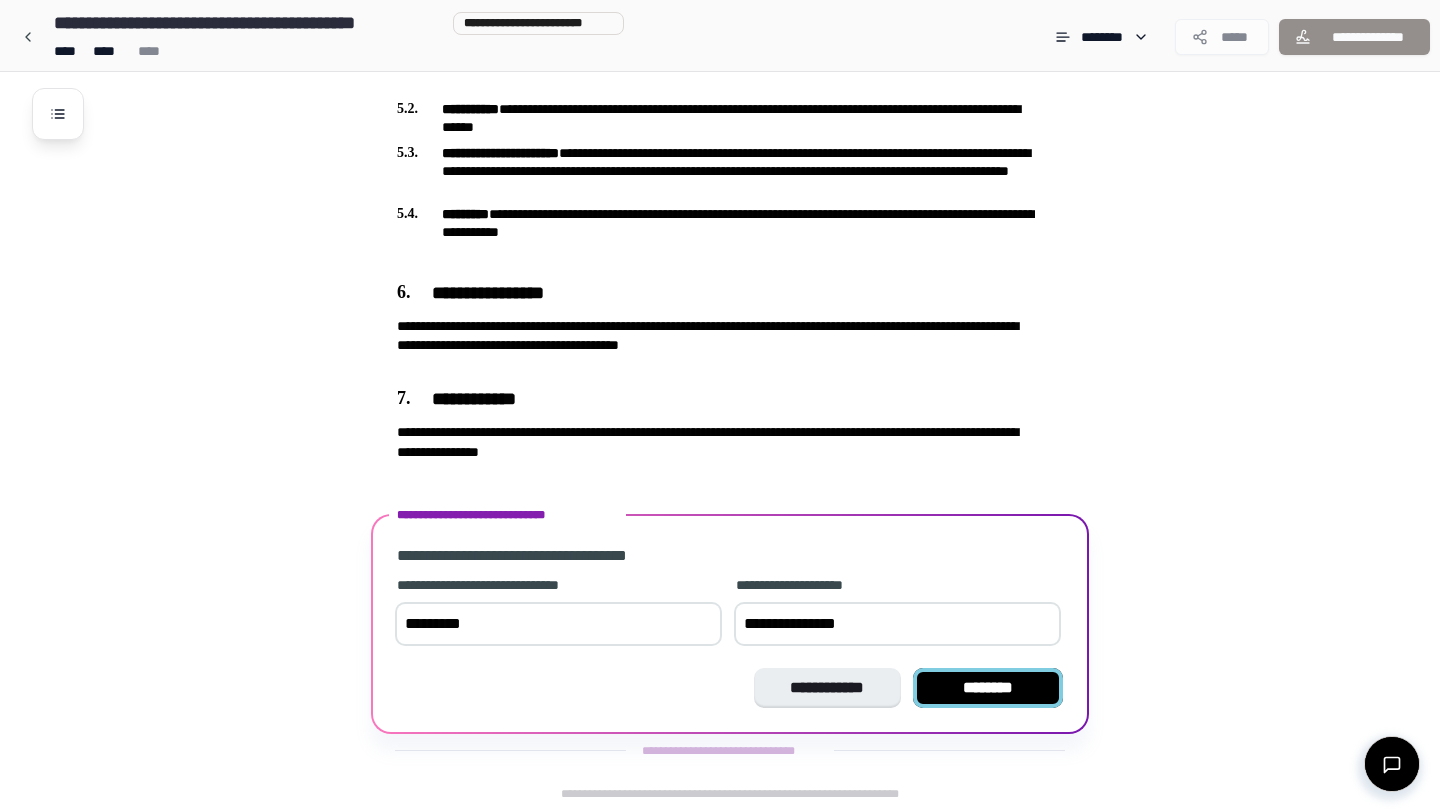click on "********" at bounding box center [988, 688] 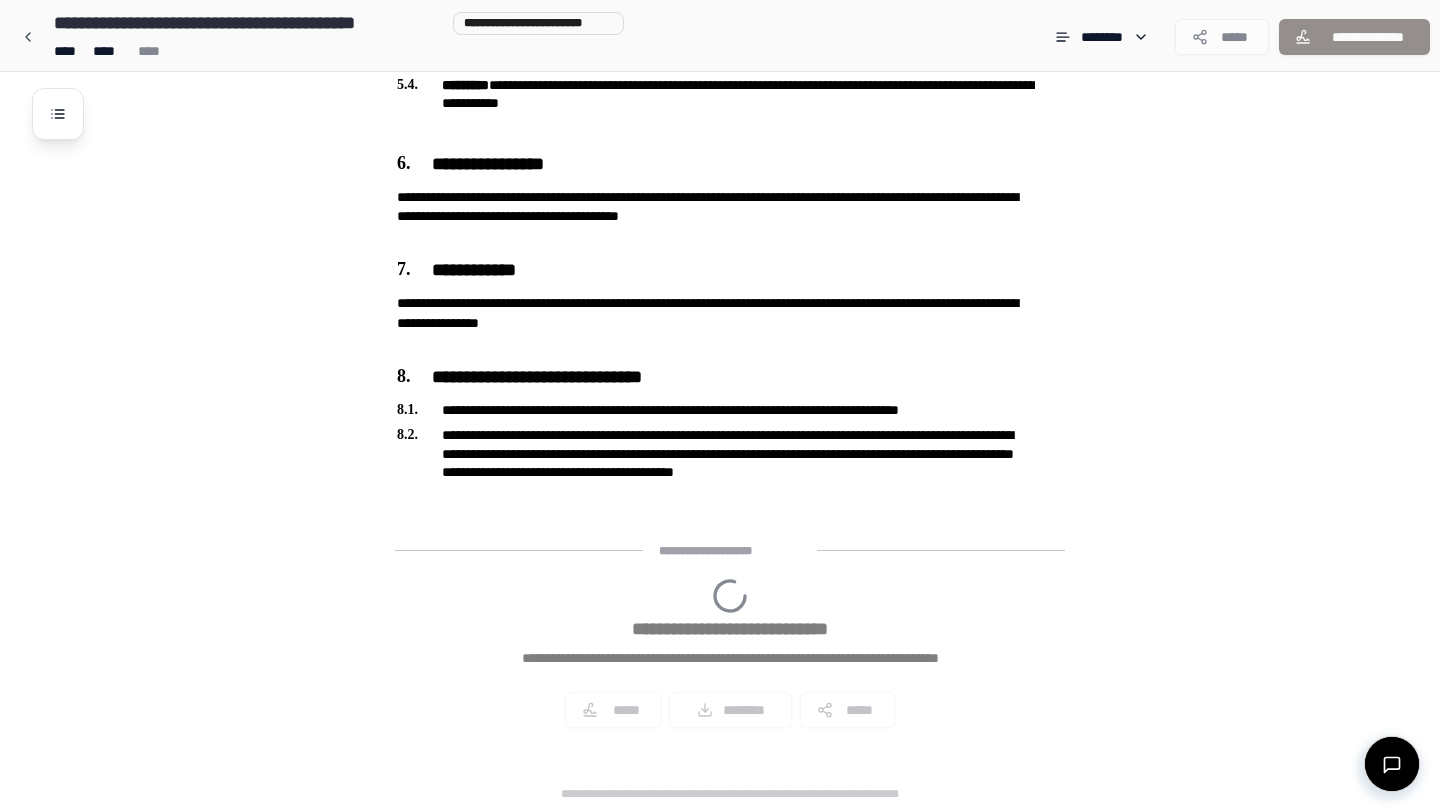 scroll, scrollTop: 1539, scrollLeft: 0, axis: vertical 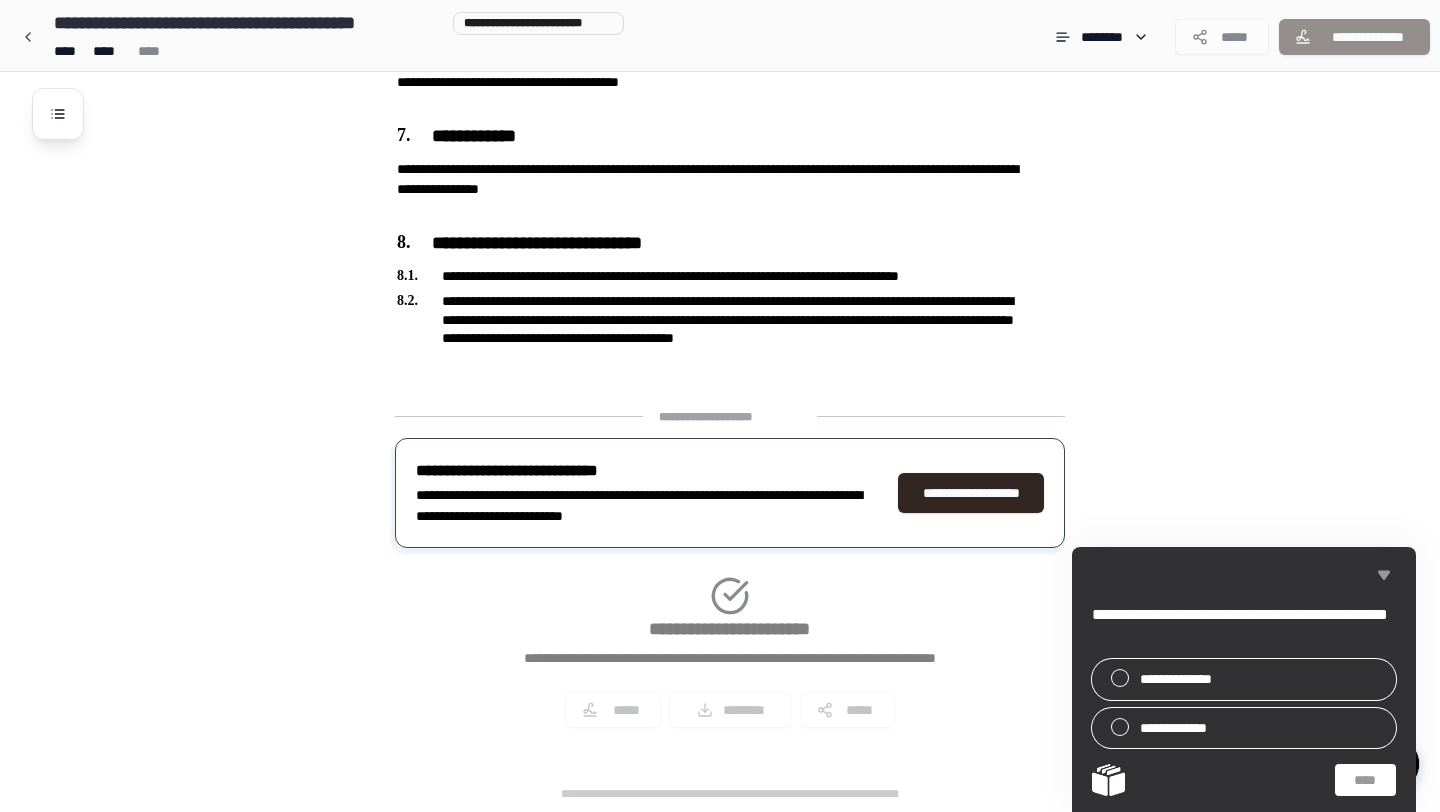 click 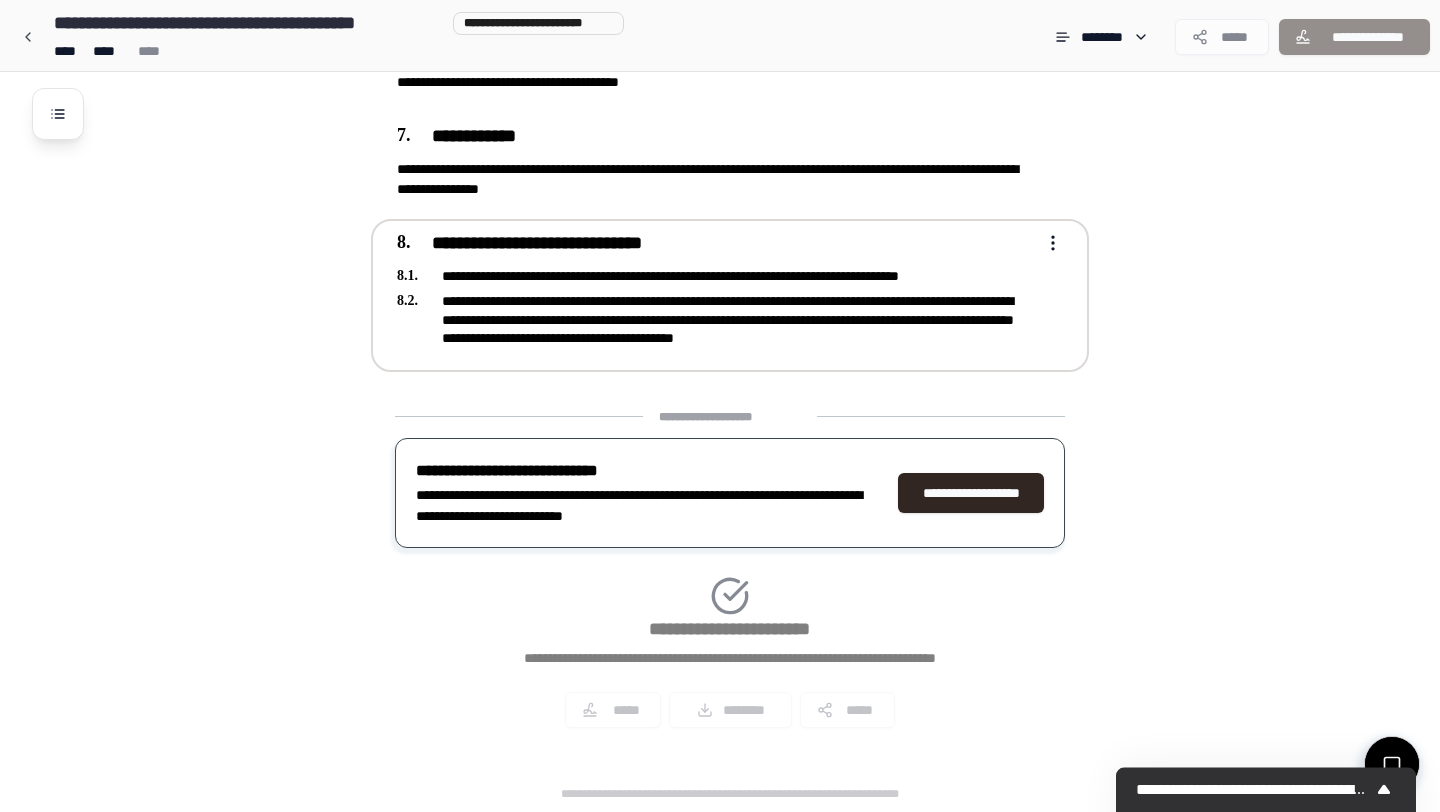 click on "[STREET]
[CITY]
[STATE]" at bounding box center (730, 295) 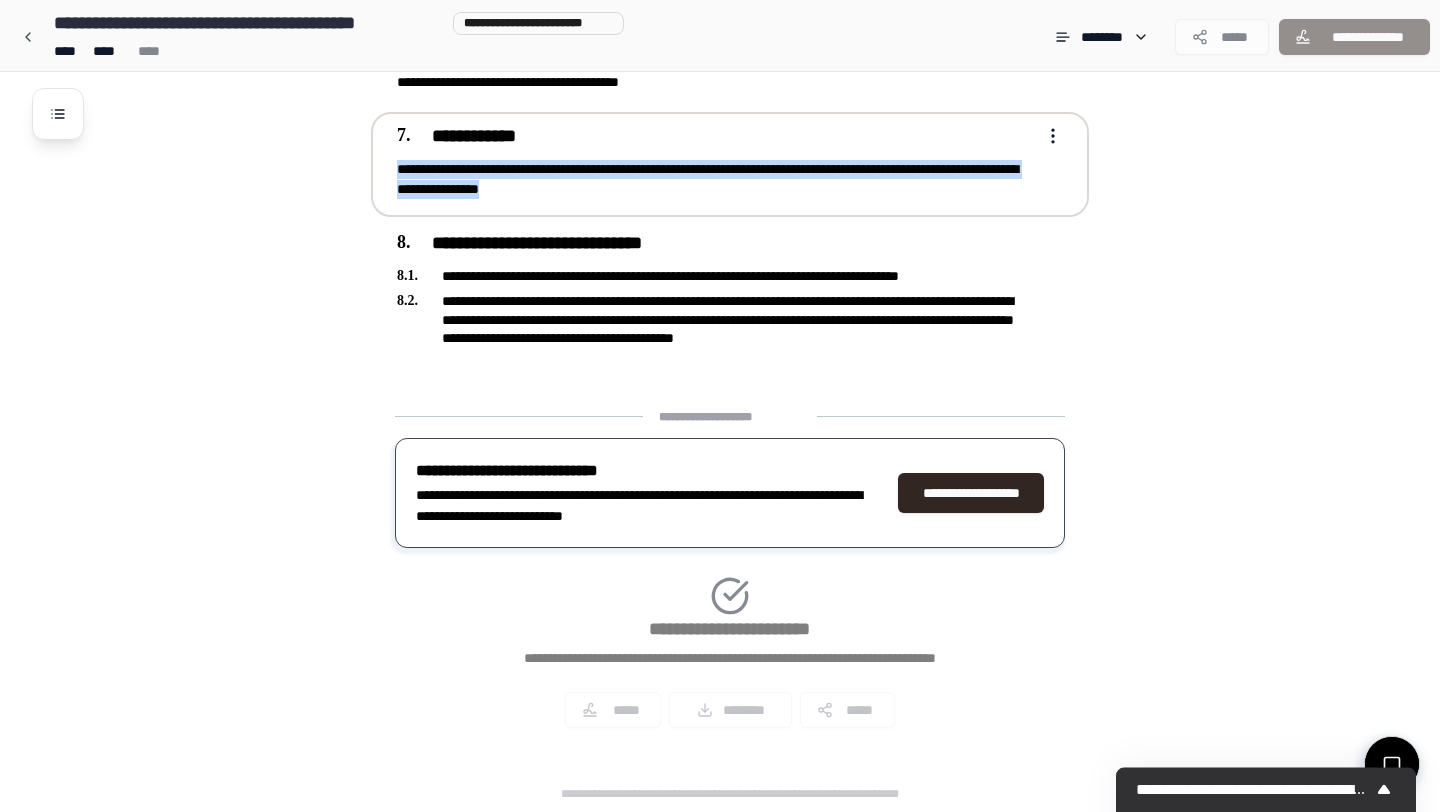 drag, startPoint x: 1052, startPoint y: 205, endPoint x: 950, endPoint y: 139, distance: 121.49074 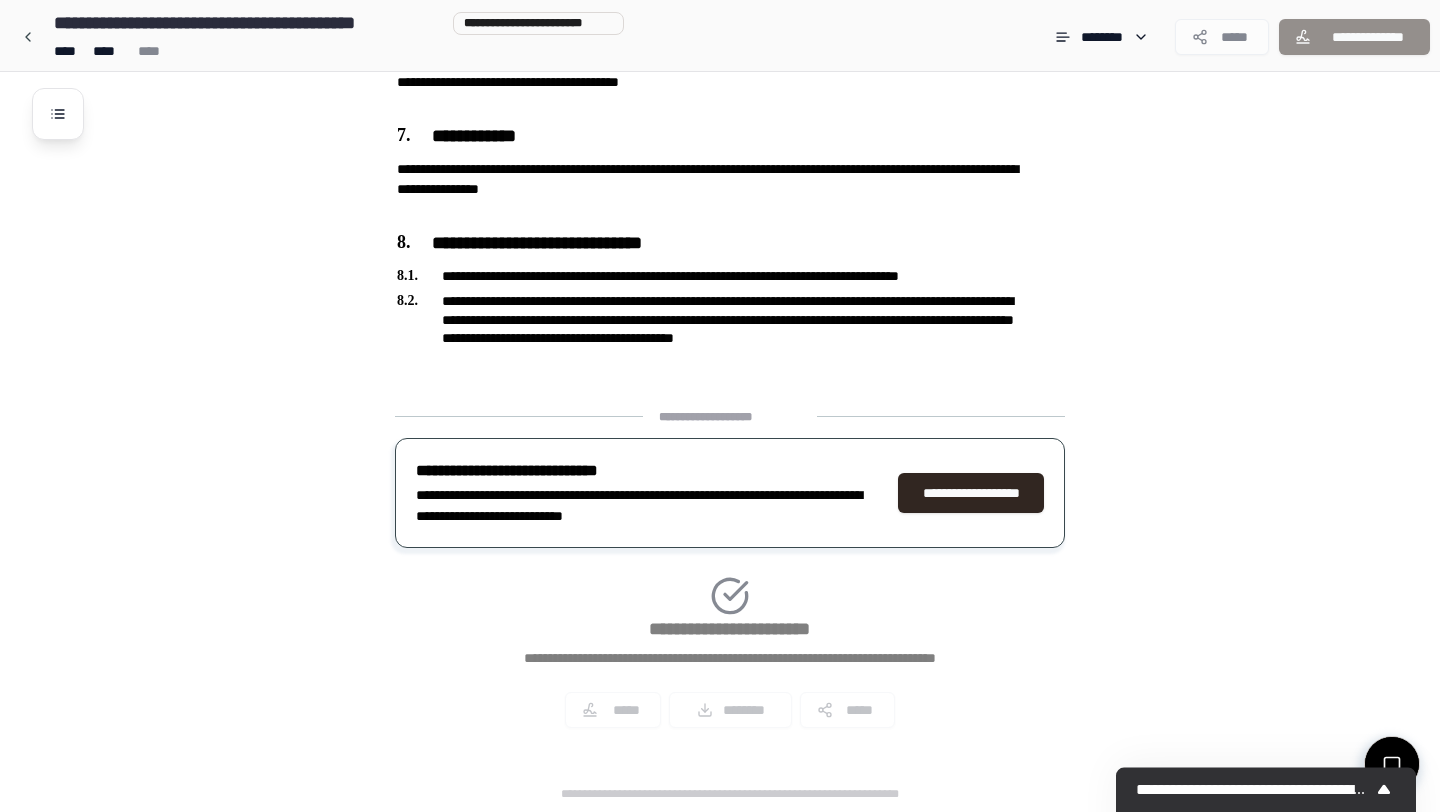 click on "Non-Disclosure Agreement [COMPANY] [DATE] [PERSON] [ADDRESS]
[ADDRESS]
[ADDRESS]
[CITY]
[STATE]
[ZIP] [COUNTRY] [PHONE]
[EMAIL]
[PERSON] [ADDRESS]
[CITY]
[STATE]" at bounding box center (746, -328) 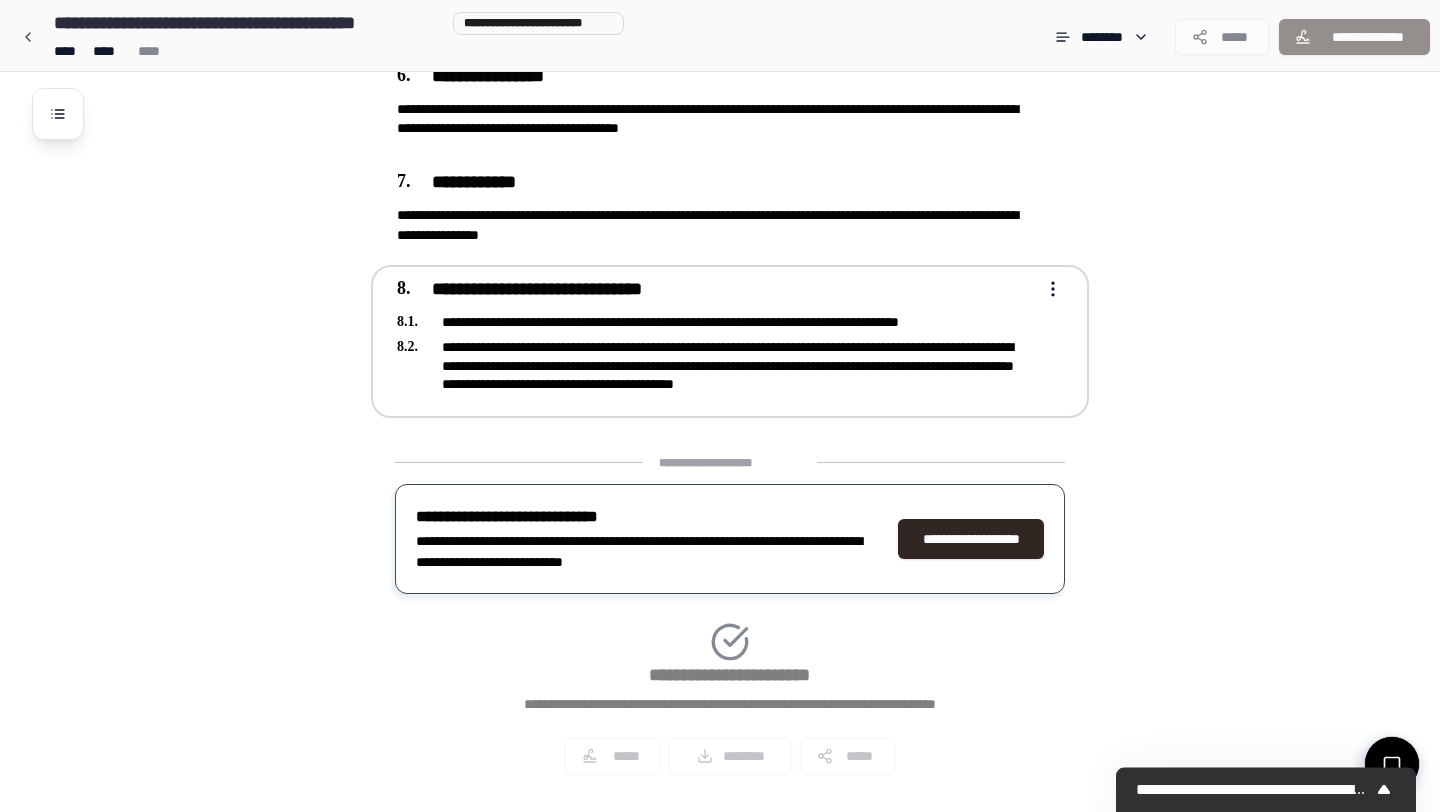 scroll, scrollTop: 1539, scrollLeft: 0, axis: vertical 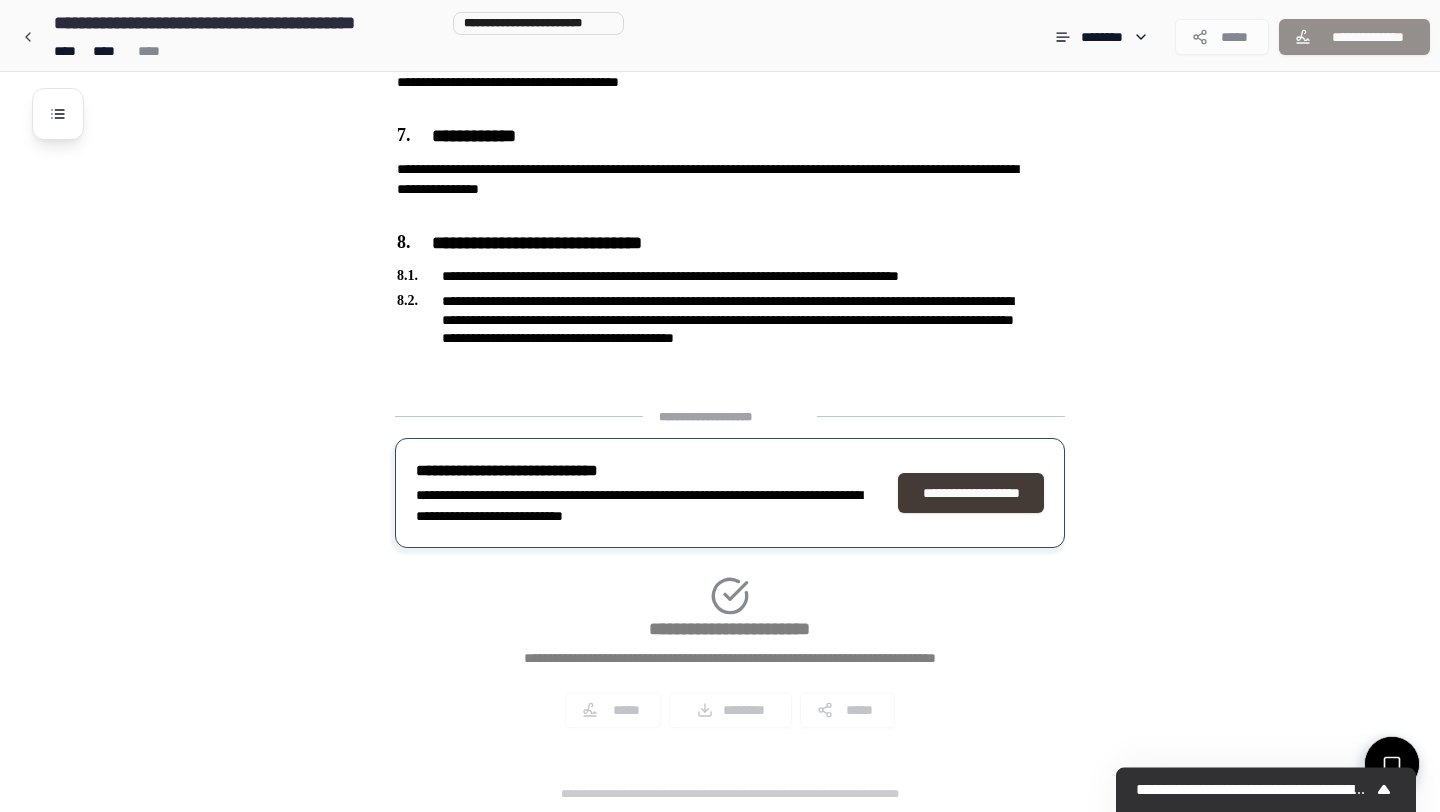 click on "**********" at bounding box center (971, 493) 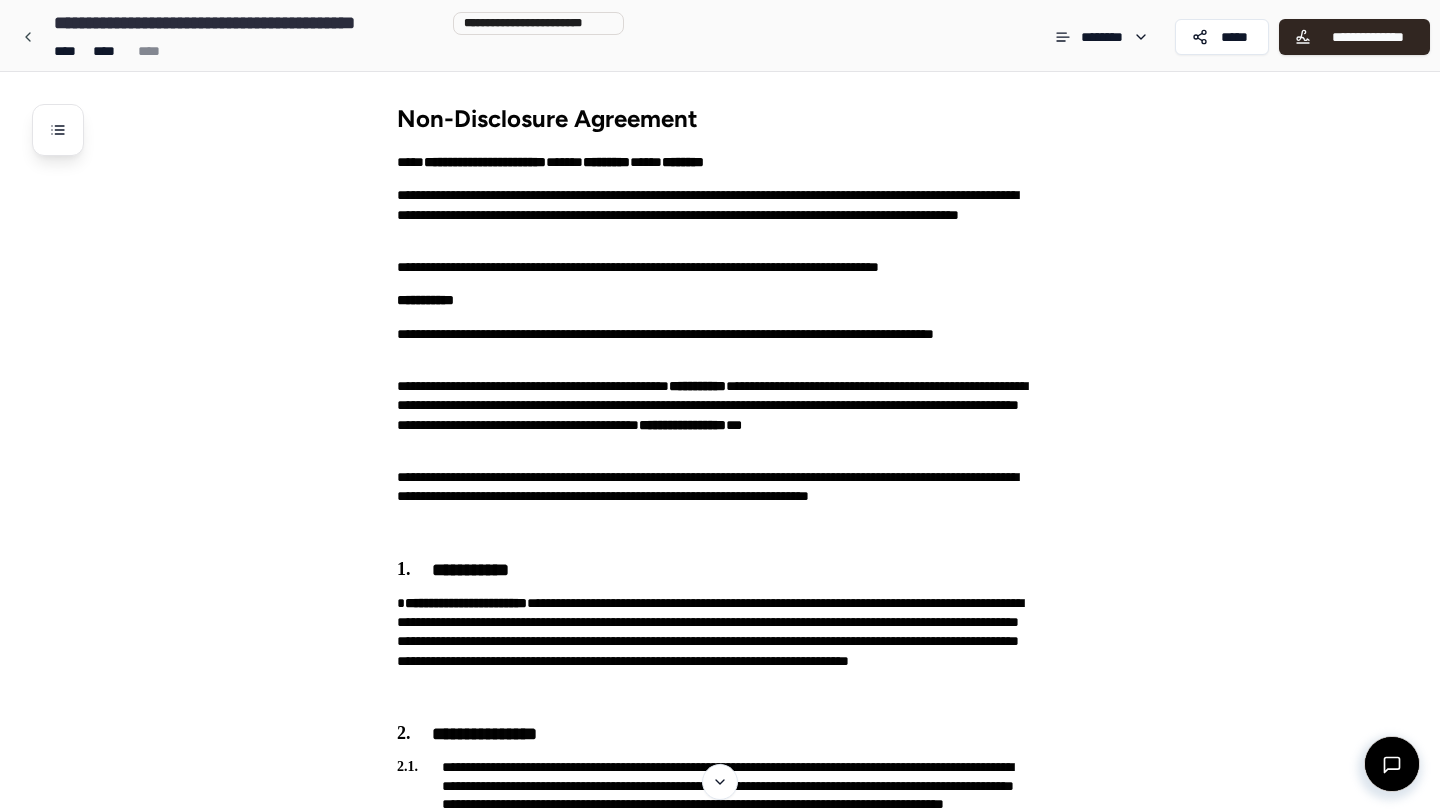 scroll, scrollTop: 0, scrollLeft: 0, axis: both 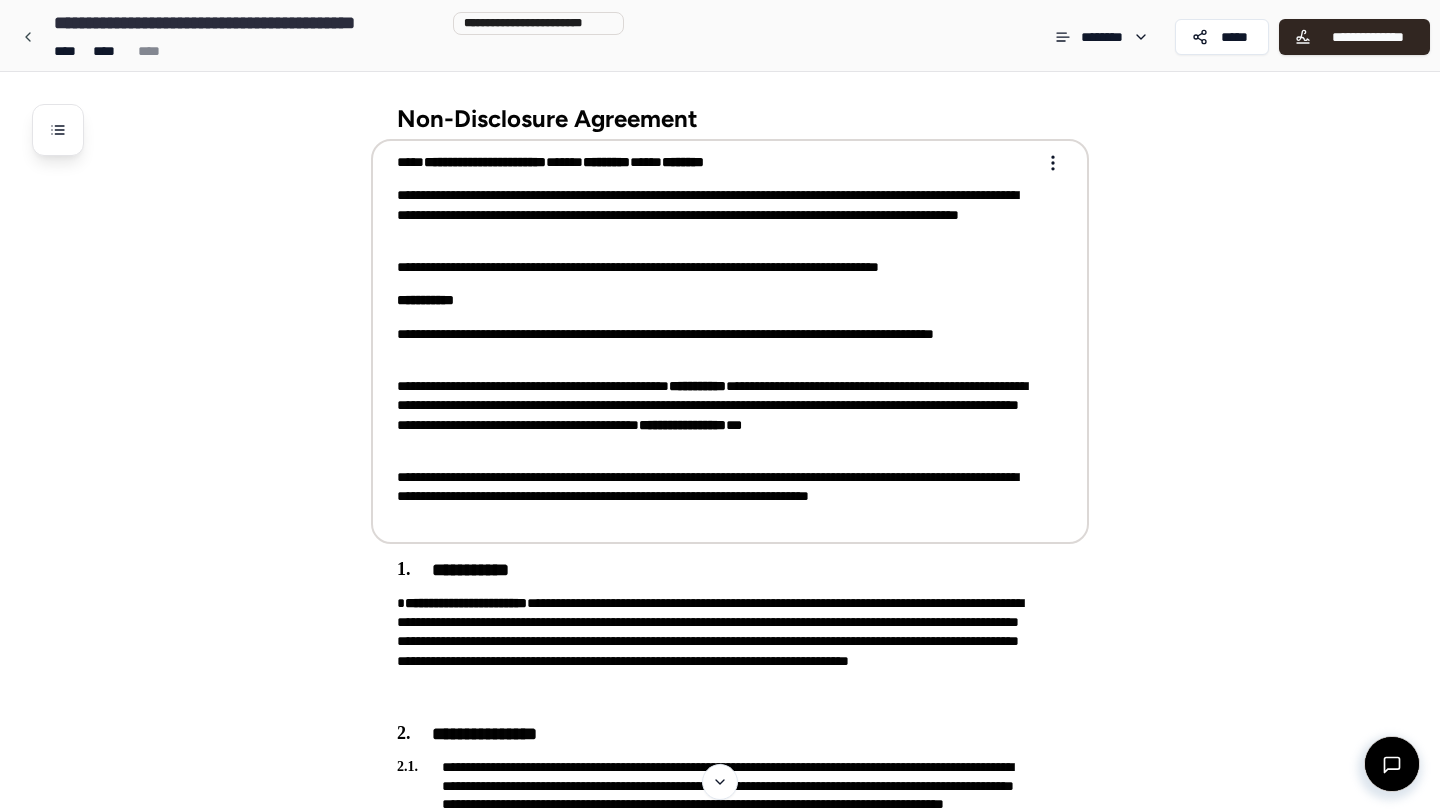 click on "**********" at bounding box center [716, 339] 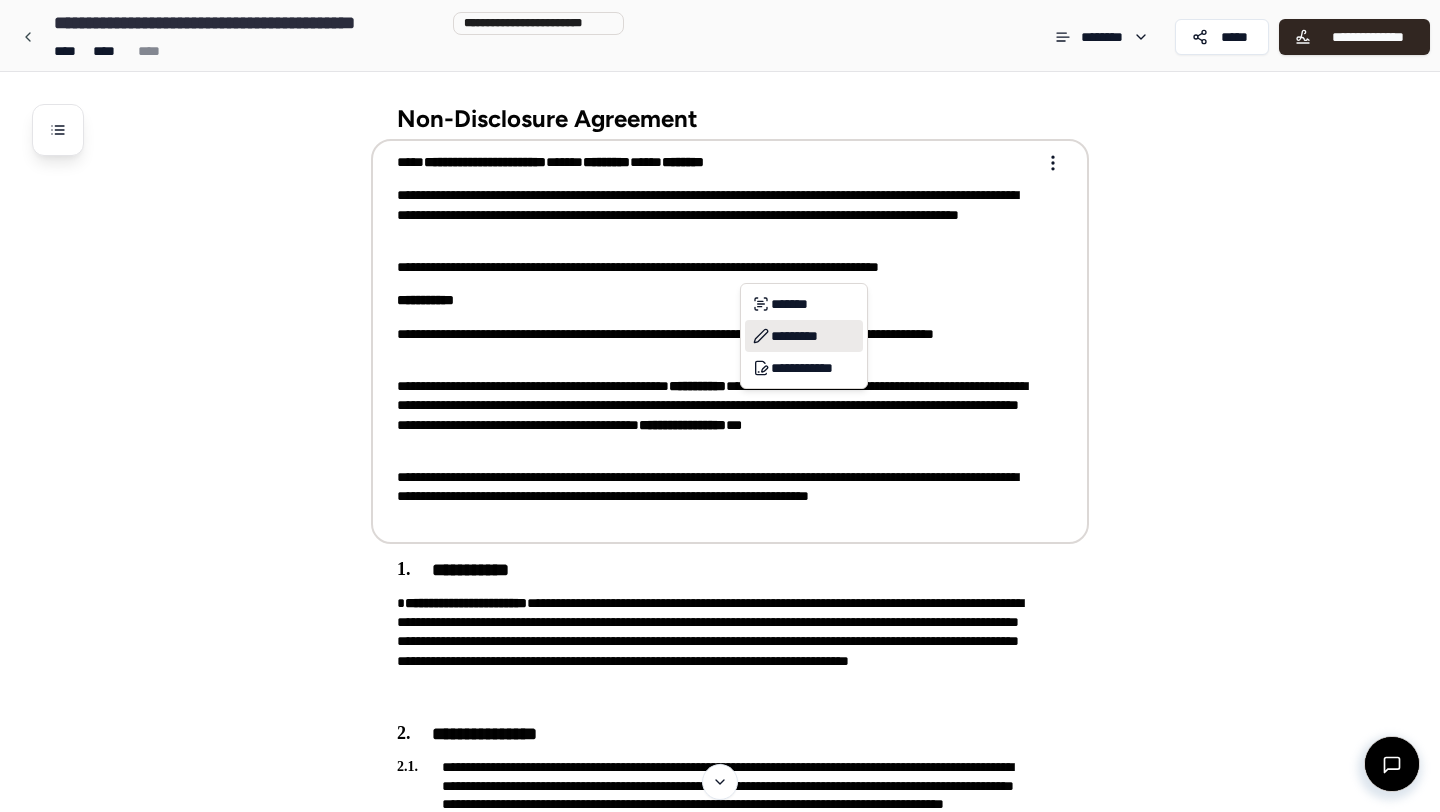 click on "*********" at bounding box center [804, 336] 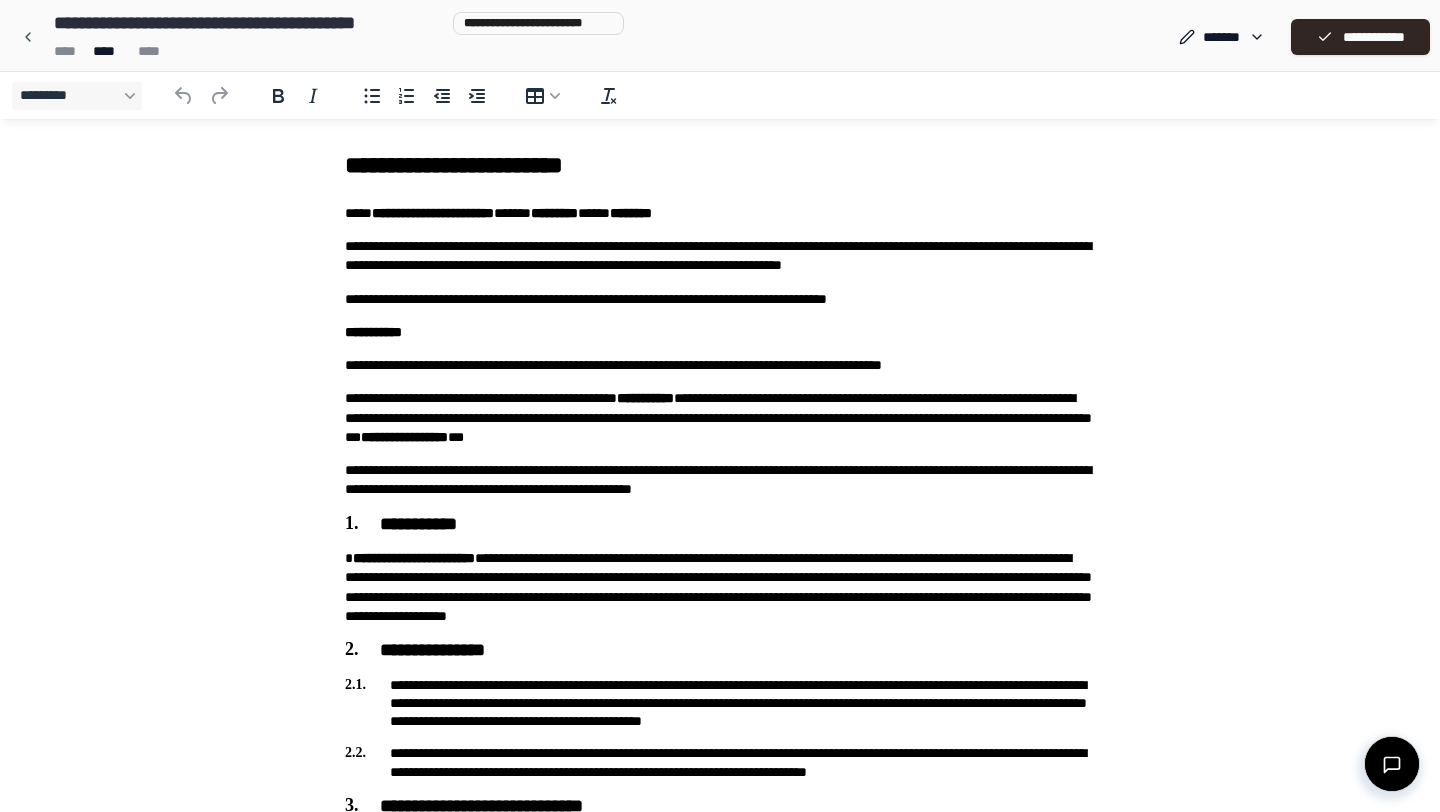 scroll, scrollTop: 0, scrollLeft: 0, axis: both 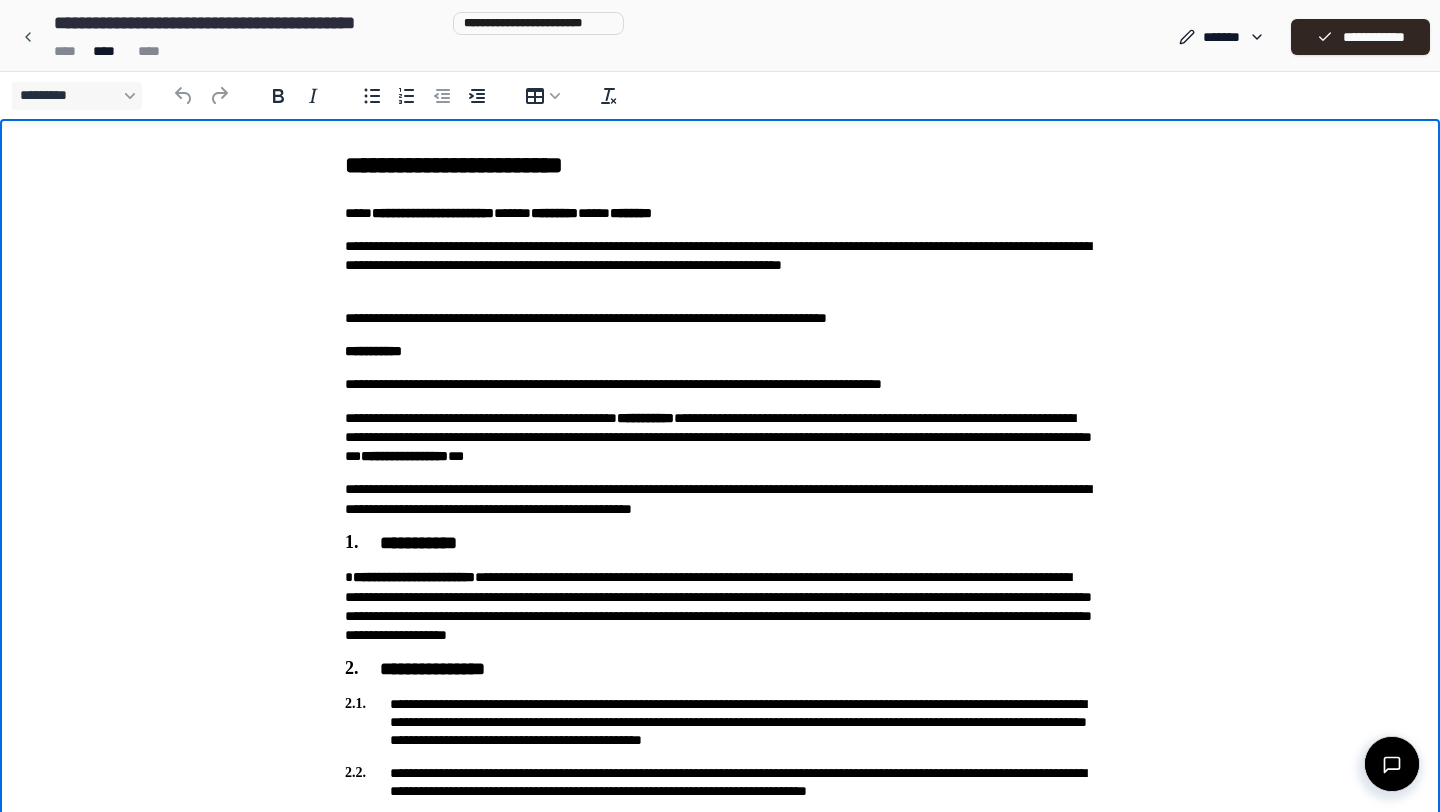 click on "**********" at bounding box center (720, 318) 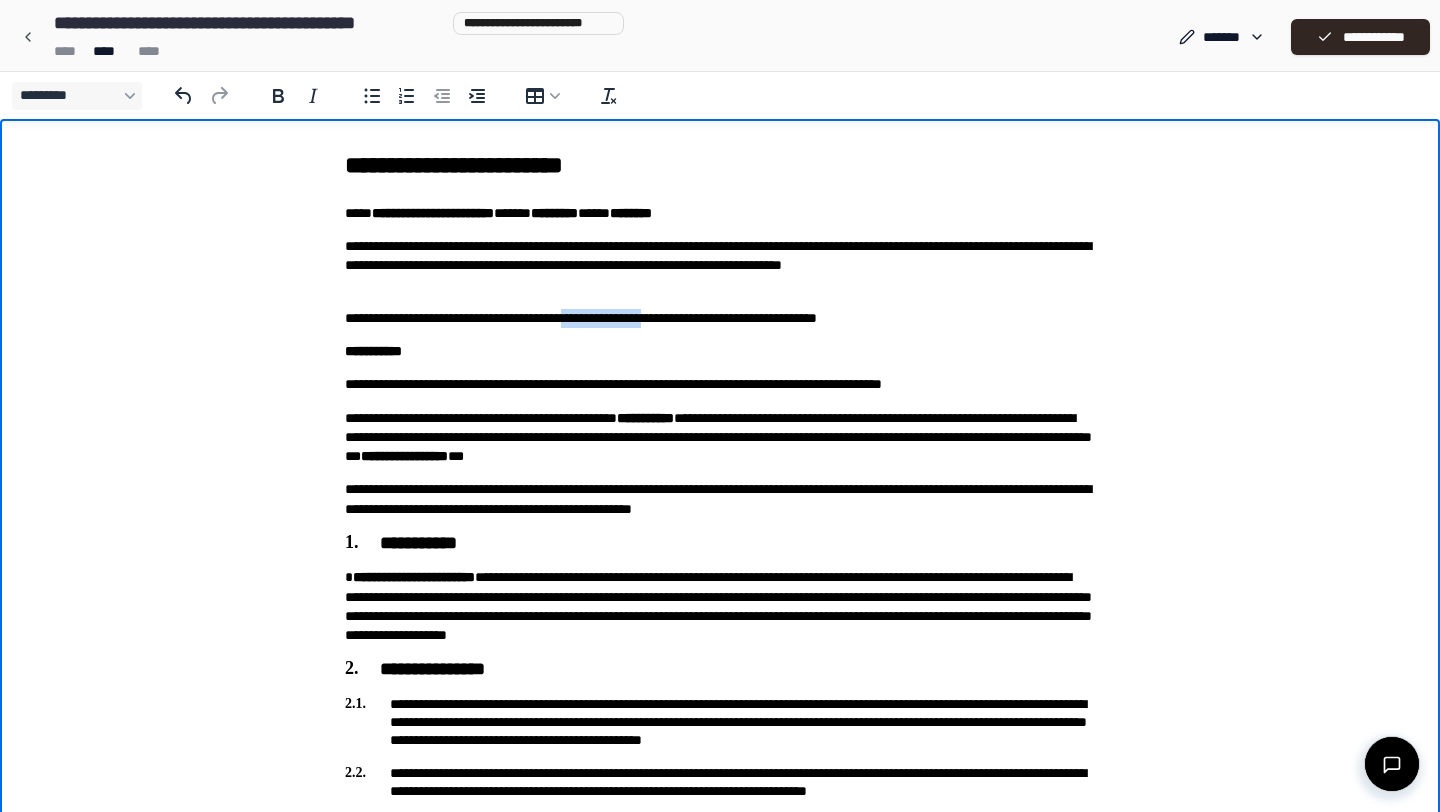 drag, startPoint x: 595, startPoint y: 318, endPoint x: 726, endPoint y: 325, distance: 131.18689 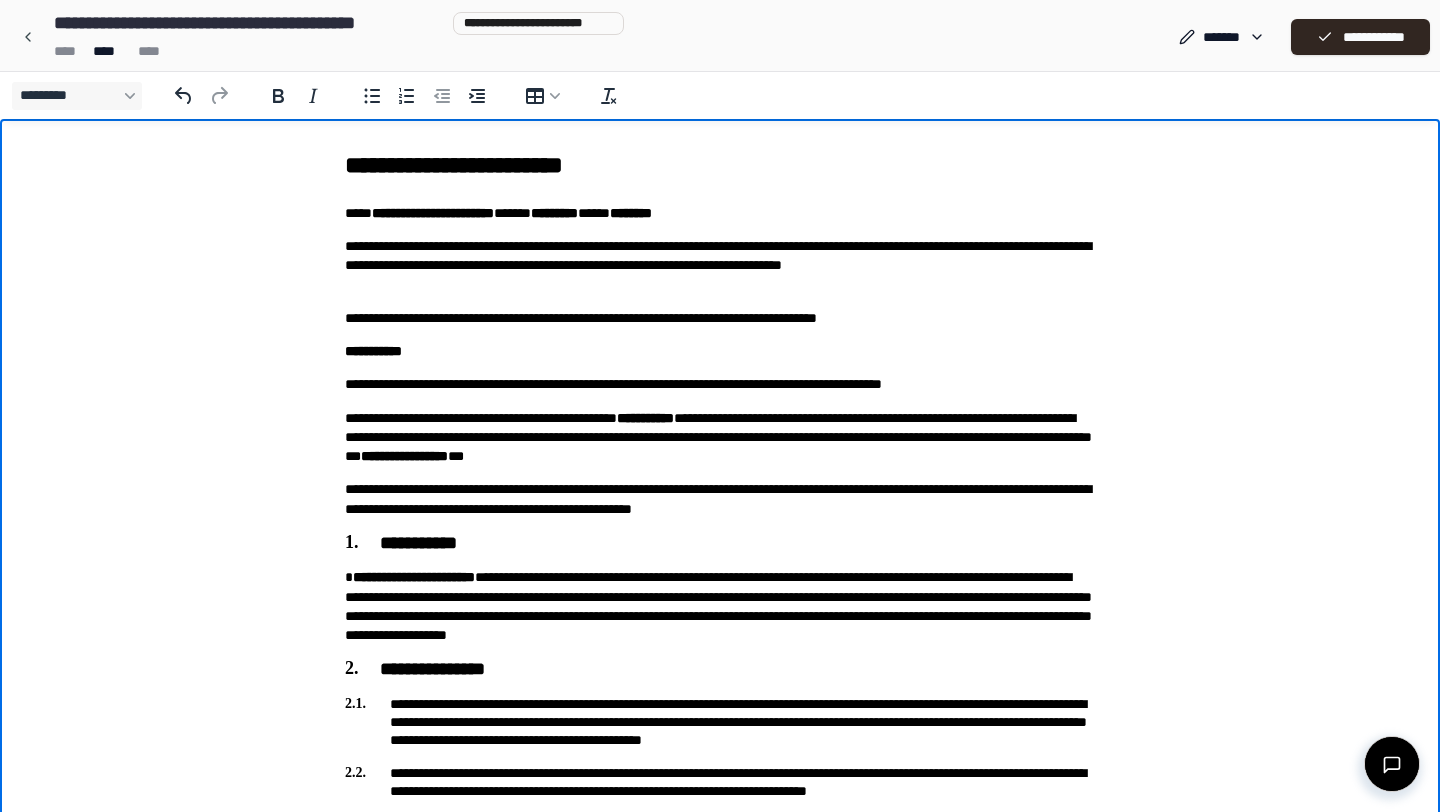 click on "**********" at bounding box center [720, 318] 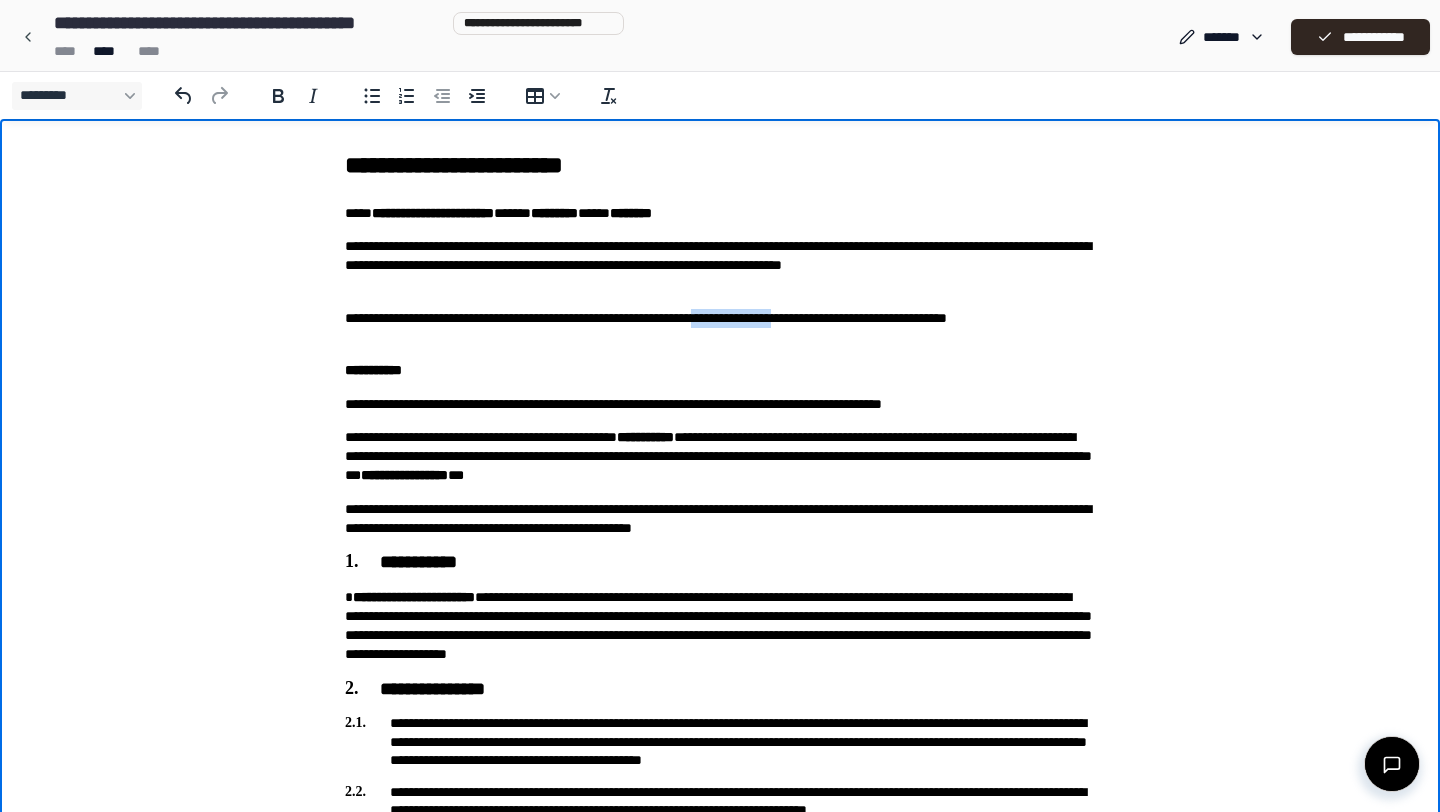 drag, startPoint x: 779, startPoint y: 320, endPoint x: 911, endPoint y: 318, distance: 132.01515 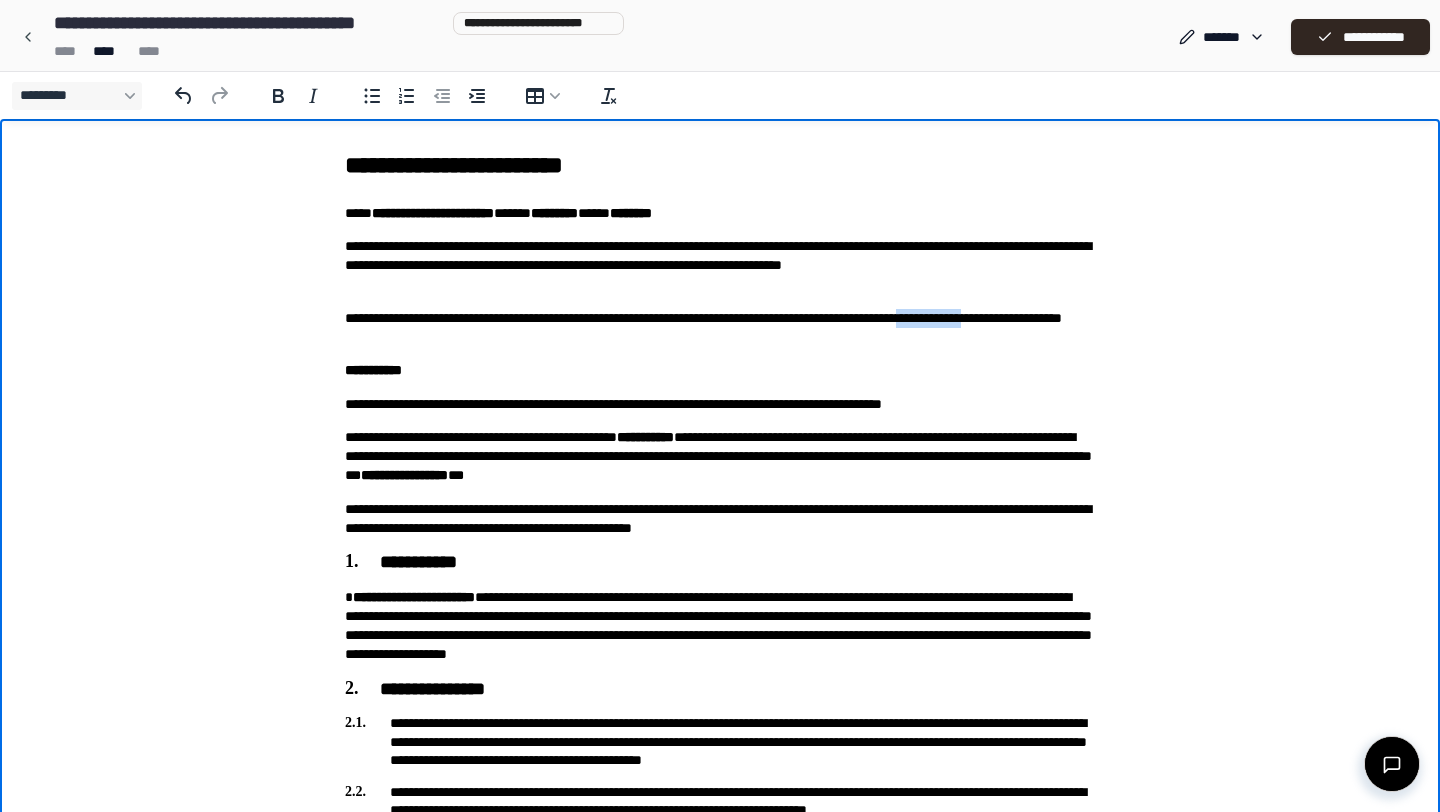 drag, startPoint x: 450, startPoint y: 336, endPoint x: 345, endPoint y: 341, distance: 105.11898 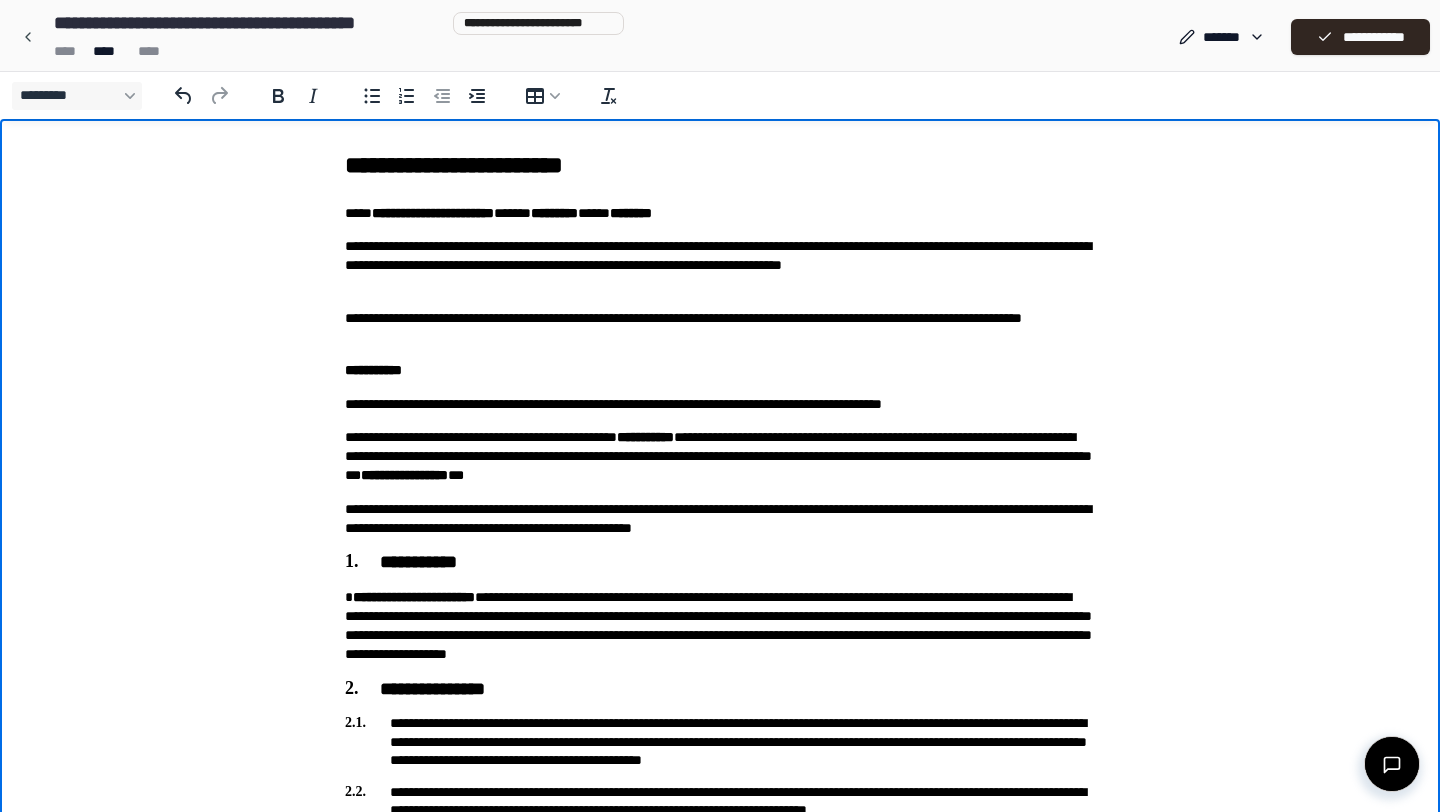 click on "**********" at bounding box center (720, 917) 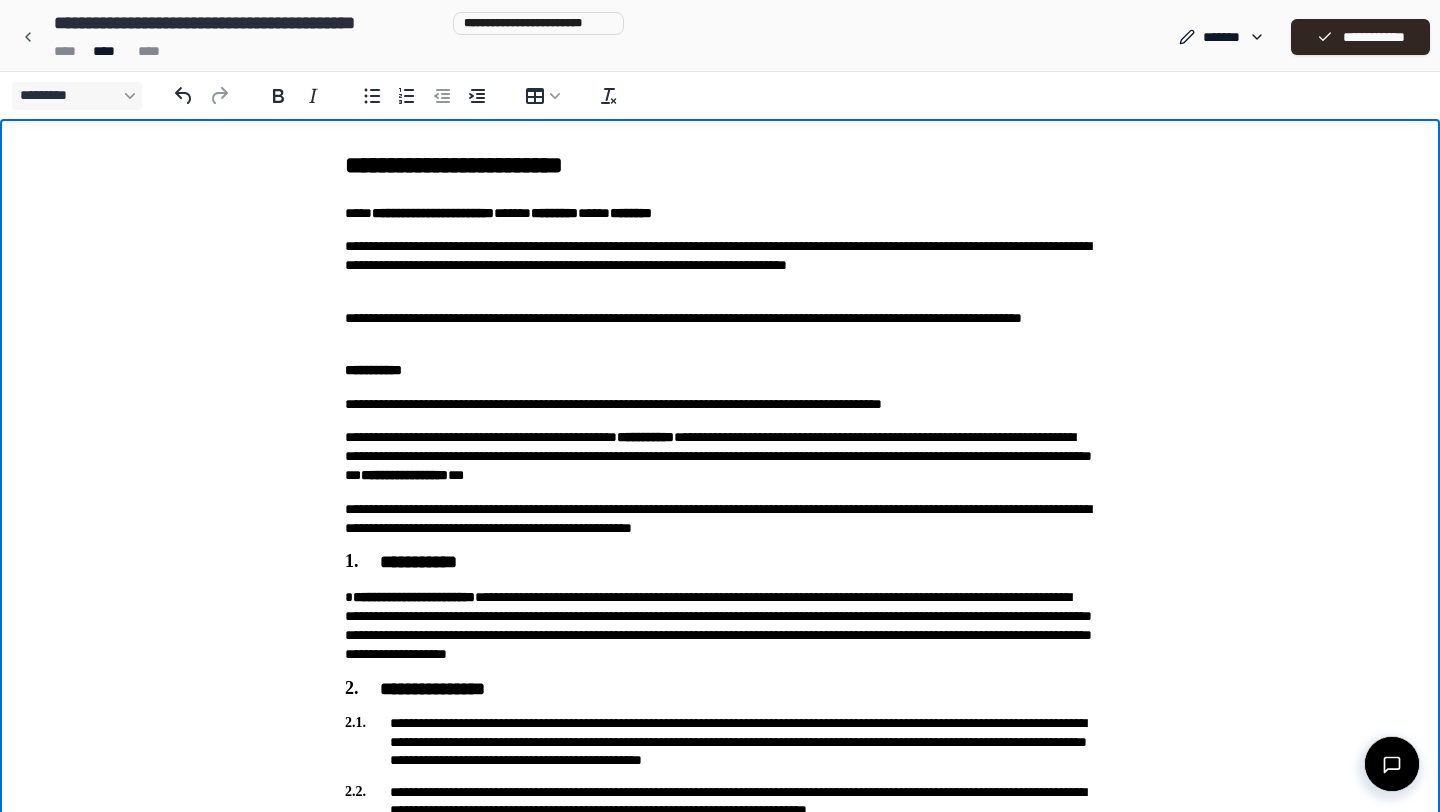 click on "**********" at bounding box center (720, 266) 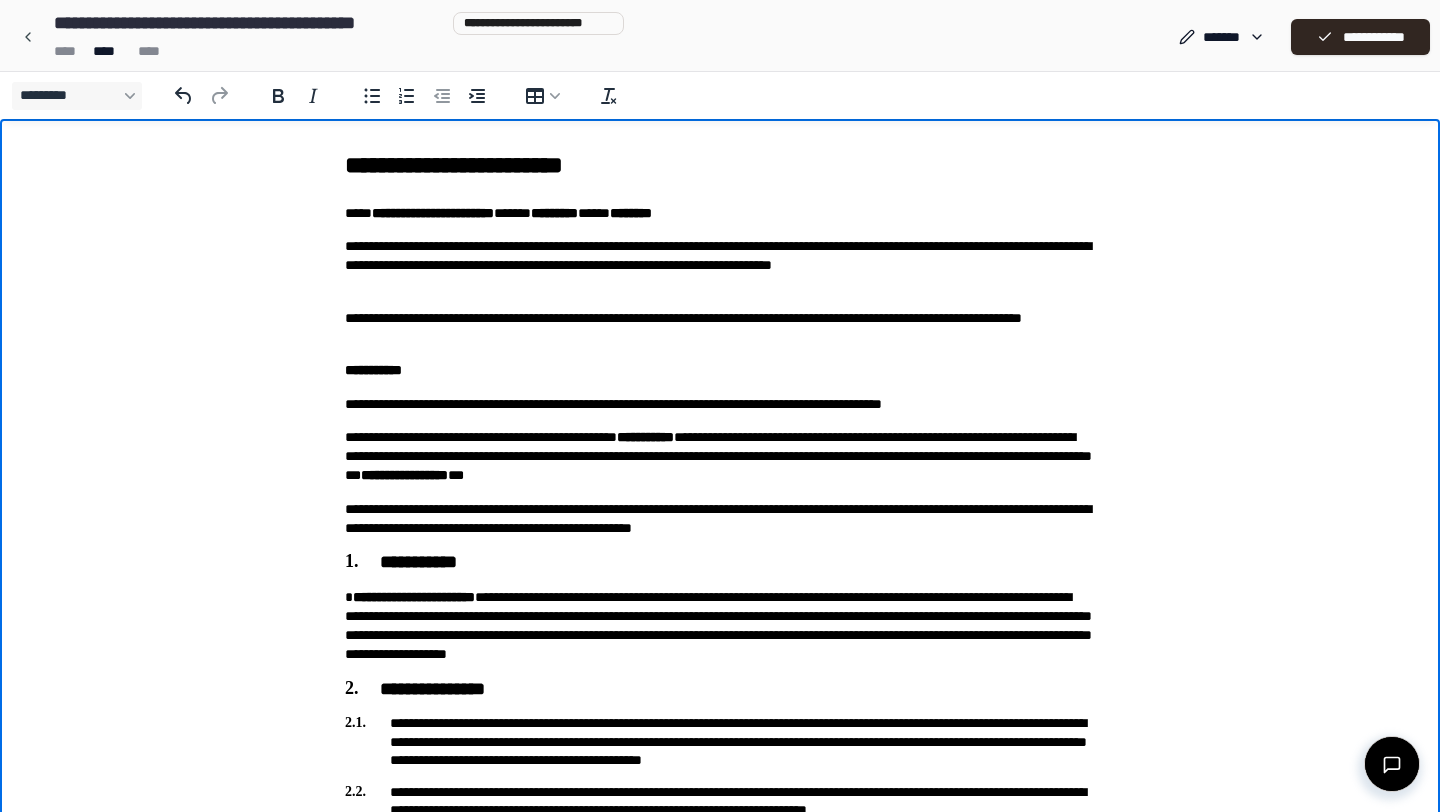 click on "**********" at bounding box center [720, 266] 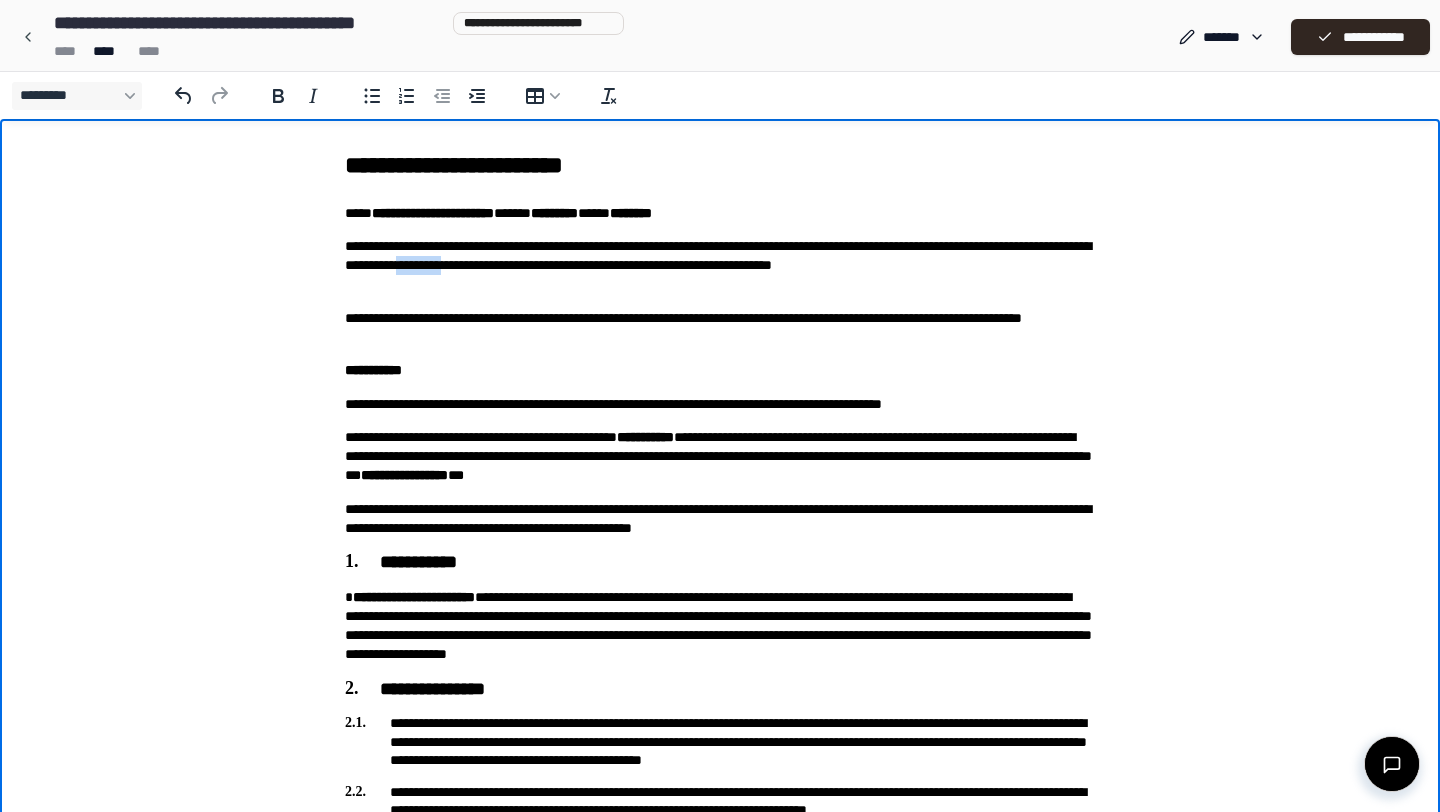 drag, startPoint x: 668, startPoint y: 265, endPoint x: 733, endPoint y: 267, distance: 65.03076 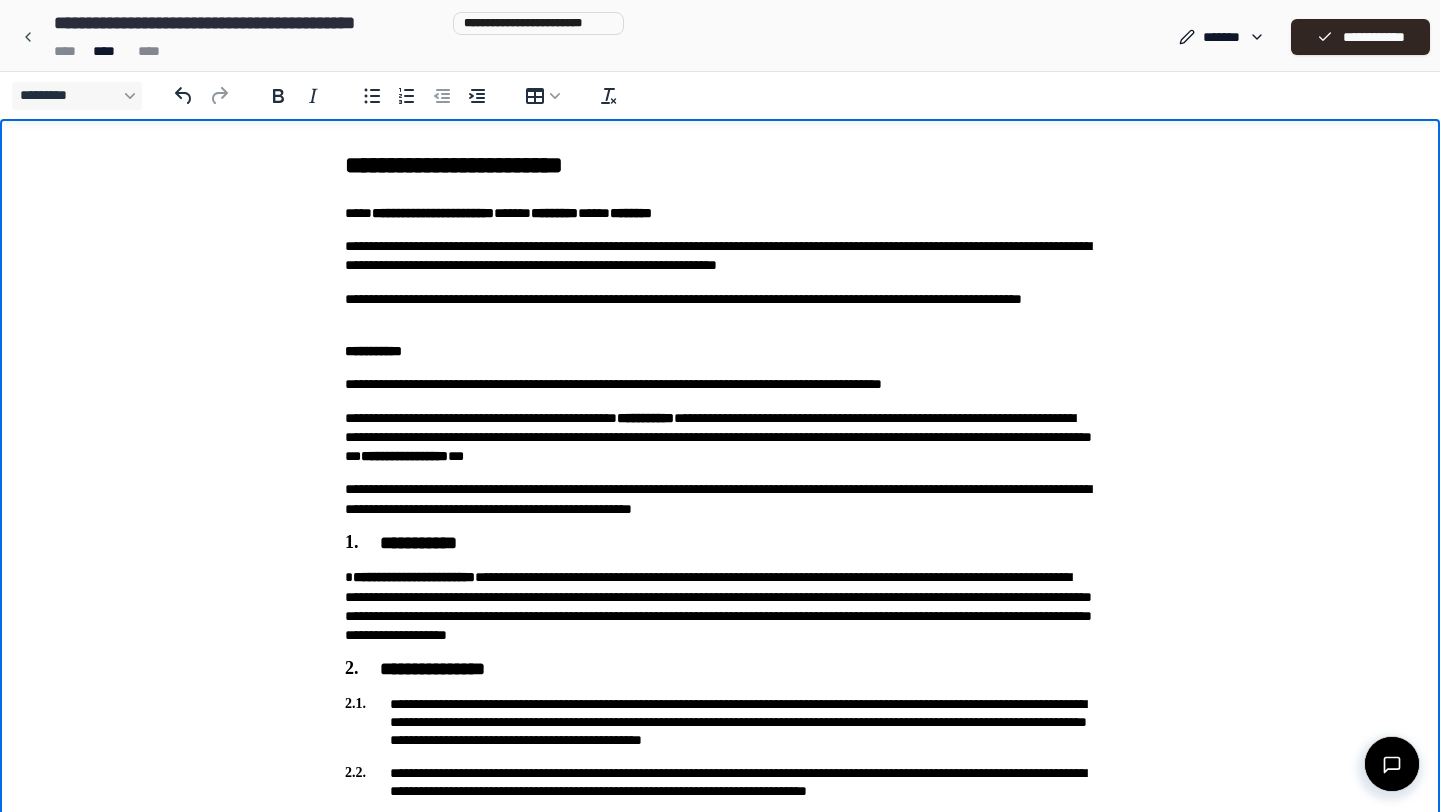 click on "**********" at bounding box center [720, 907] 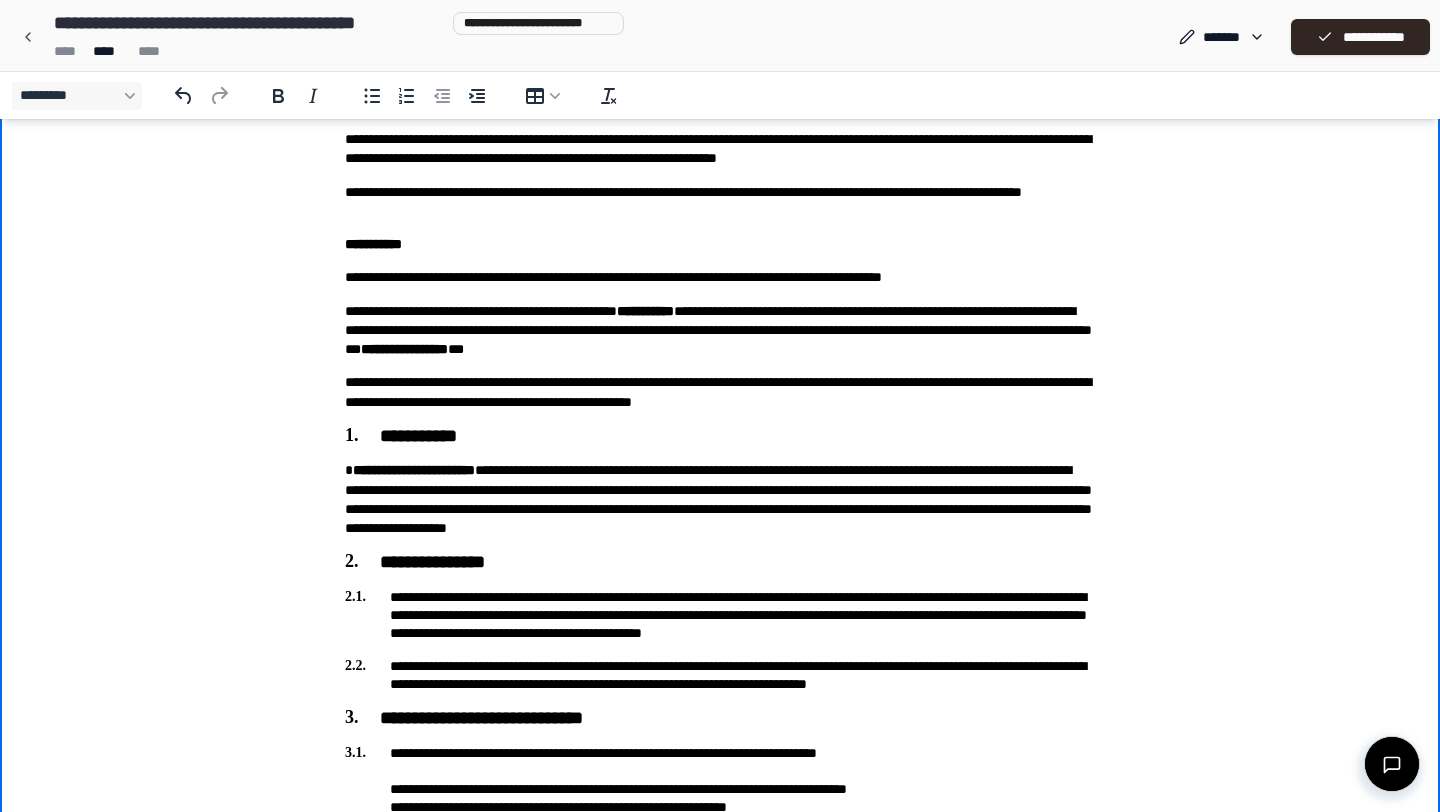 scroll, scrollTop: 110, scrollLeft: 0, axis: vertical 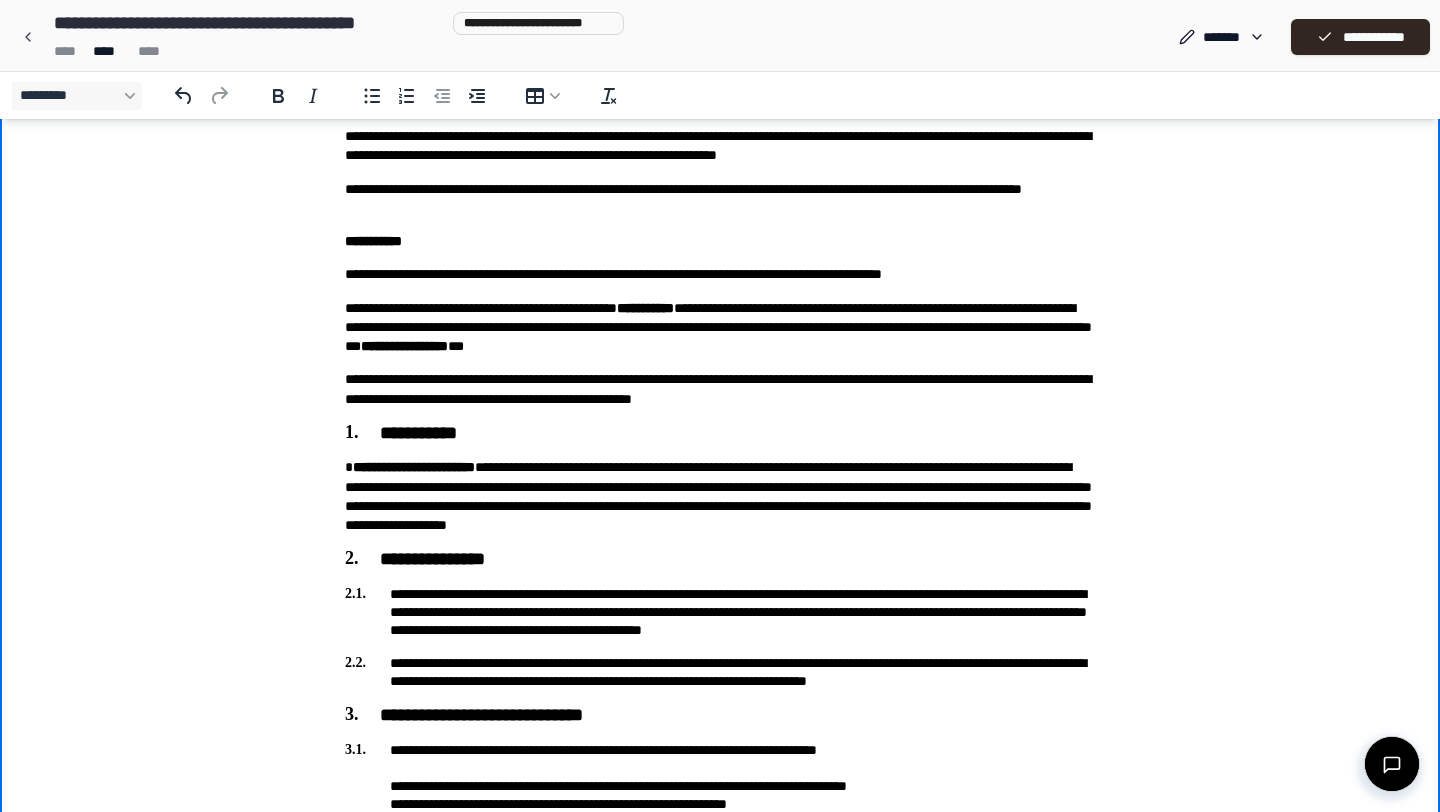 click on "**********" at bounding box center (720, 199) 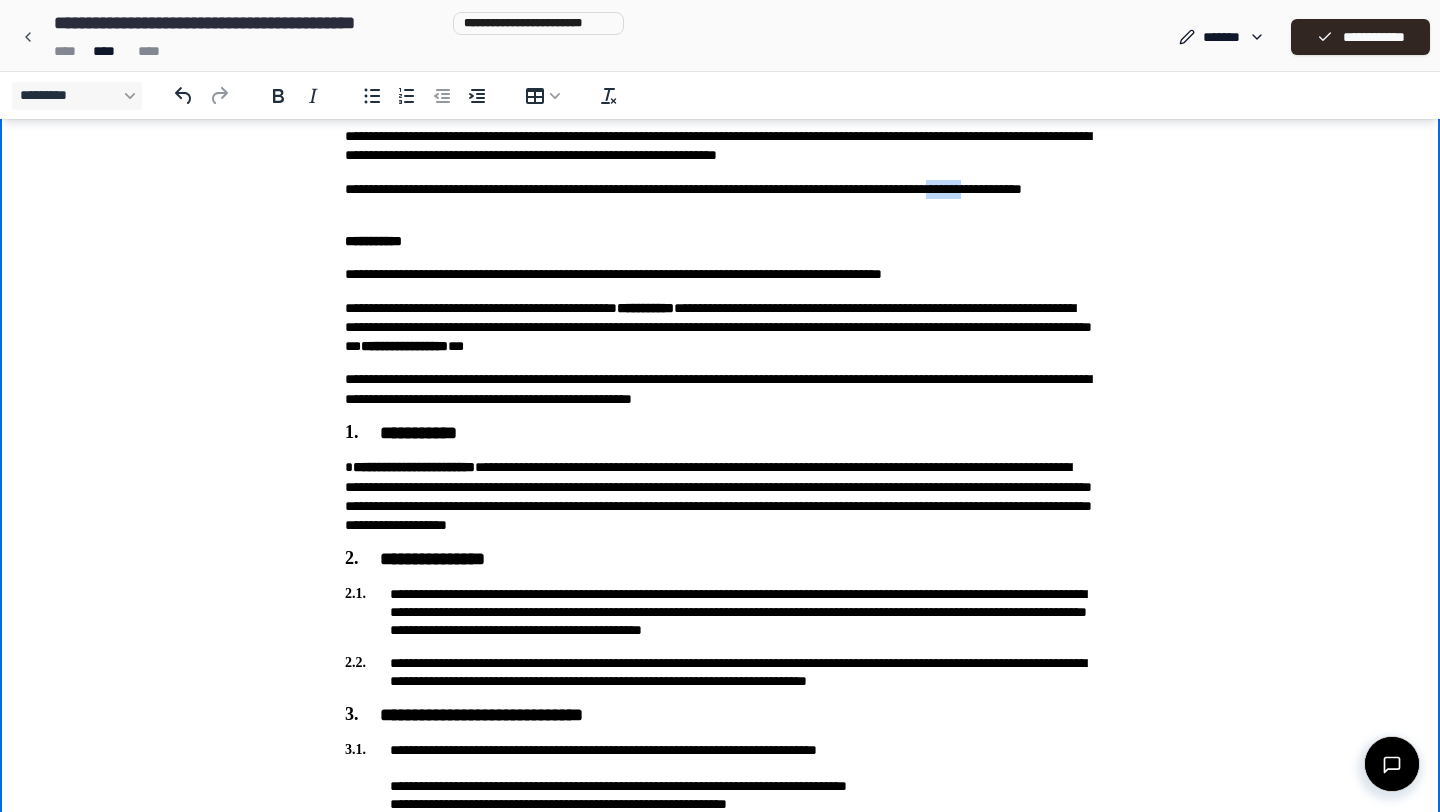 click on "**********" at bounding box center (720, 199) 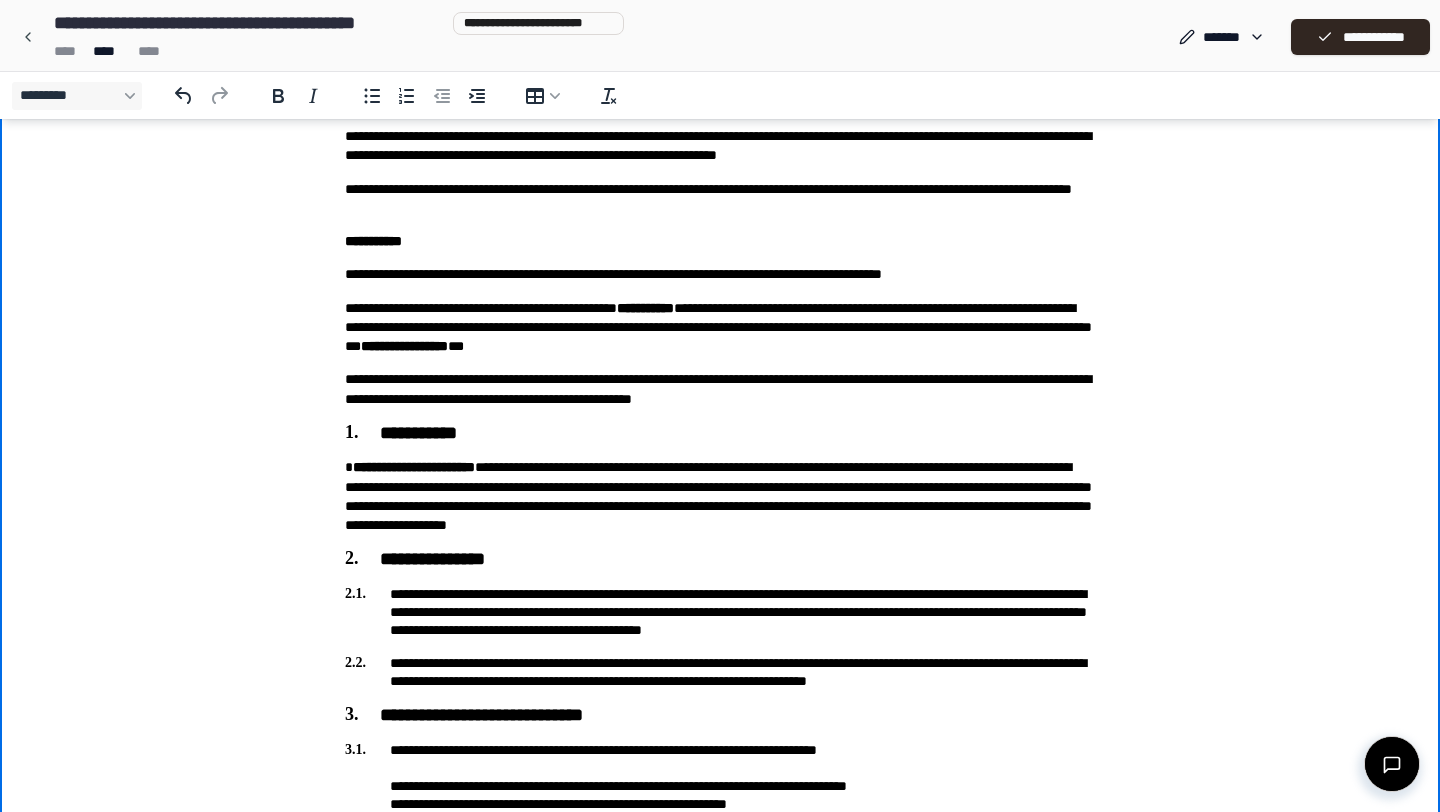 click on "**********" at bounding box center [720, 146] 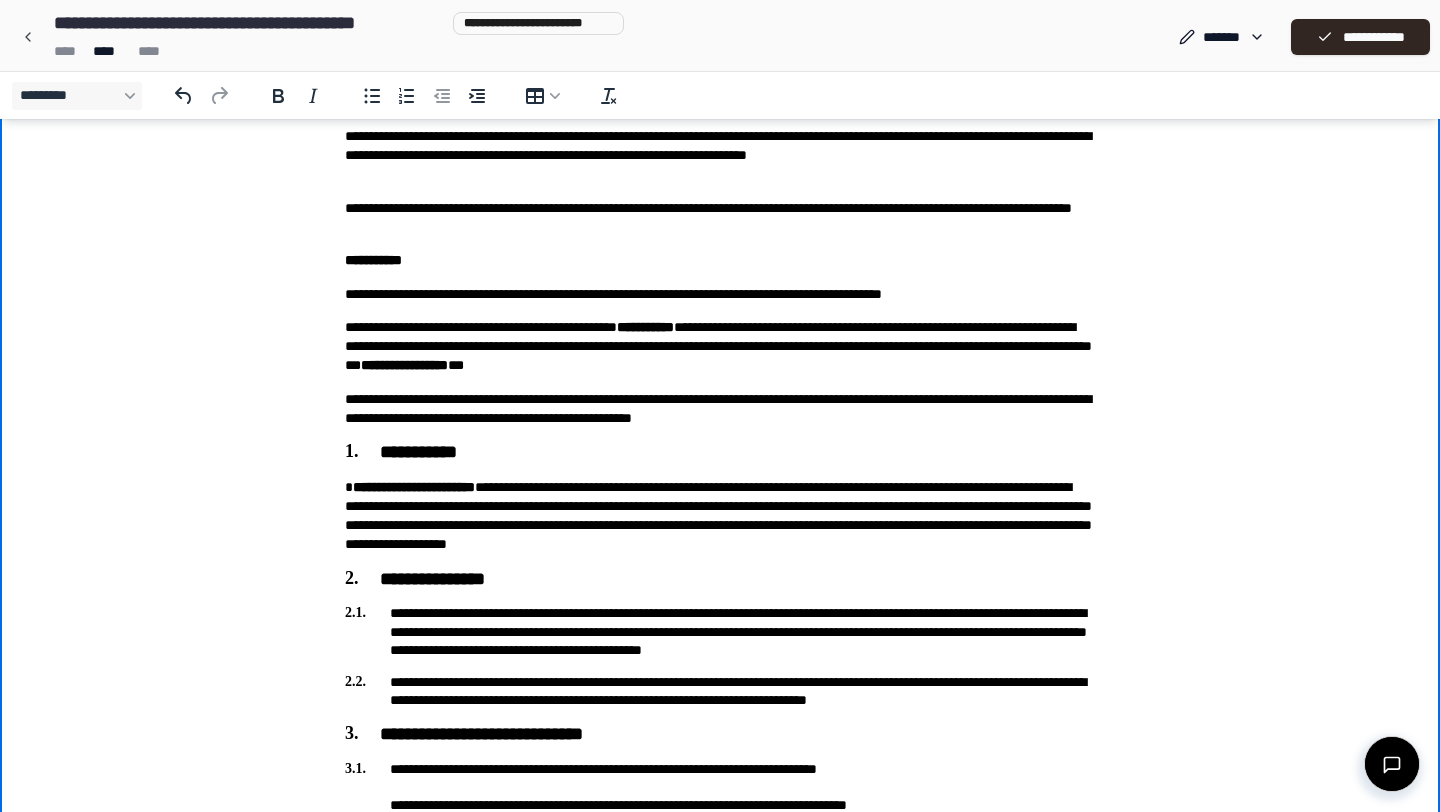 click on "**********" at bounding box center (720, 156) 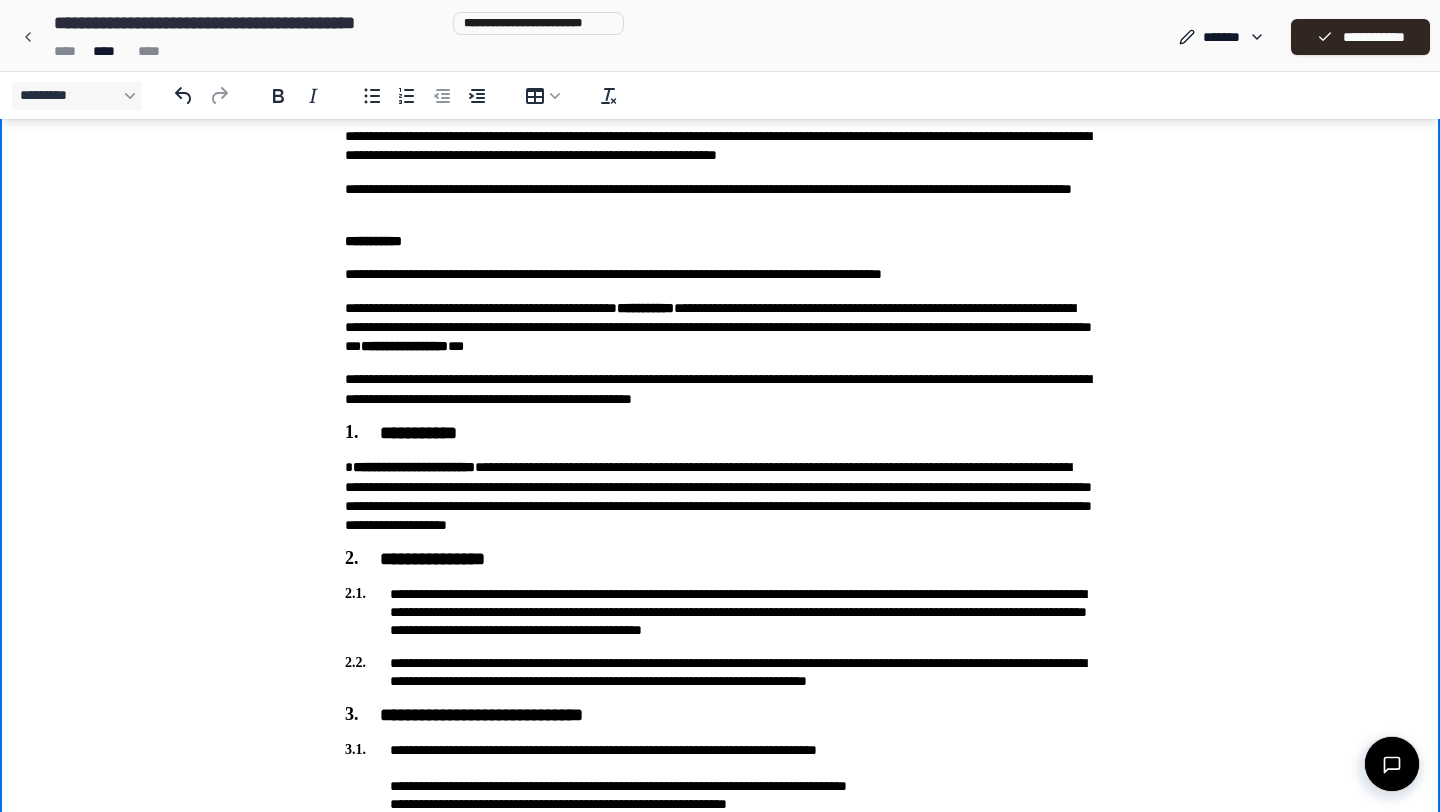 click on "**********" at bounding box center (720, 146) 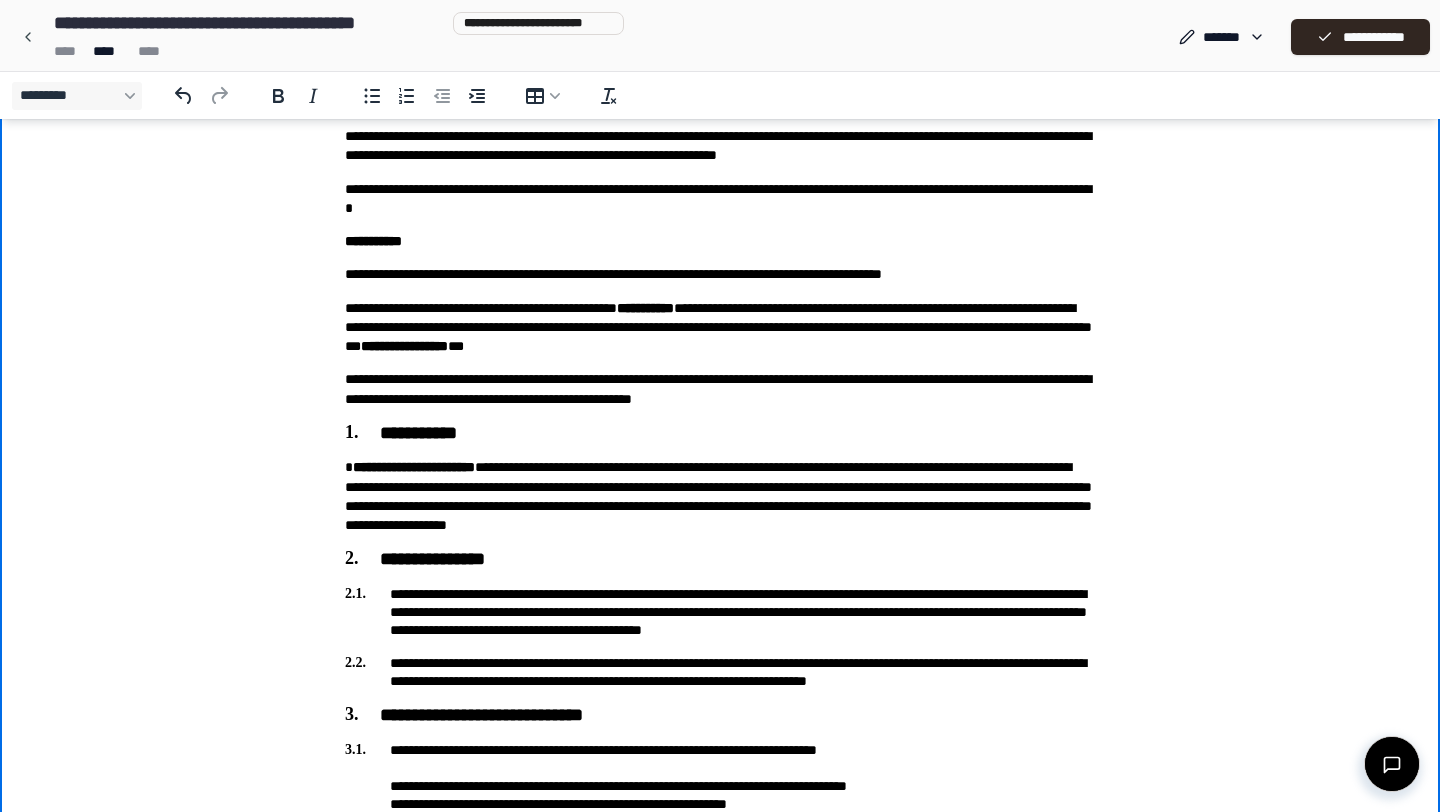 click on "**********" at bounding box center (720, 199) 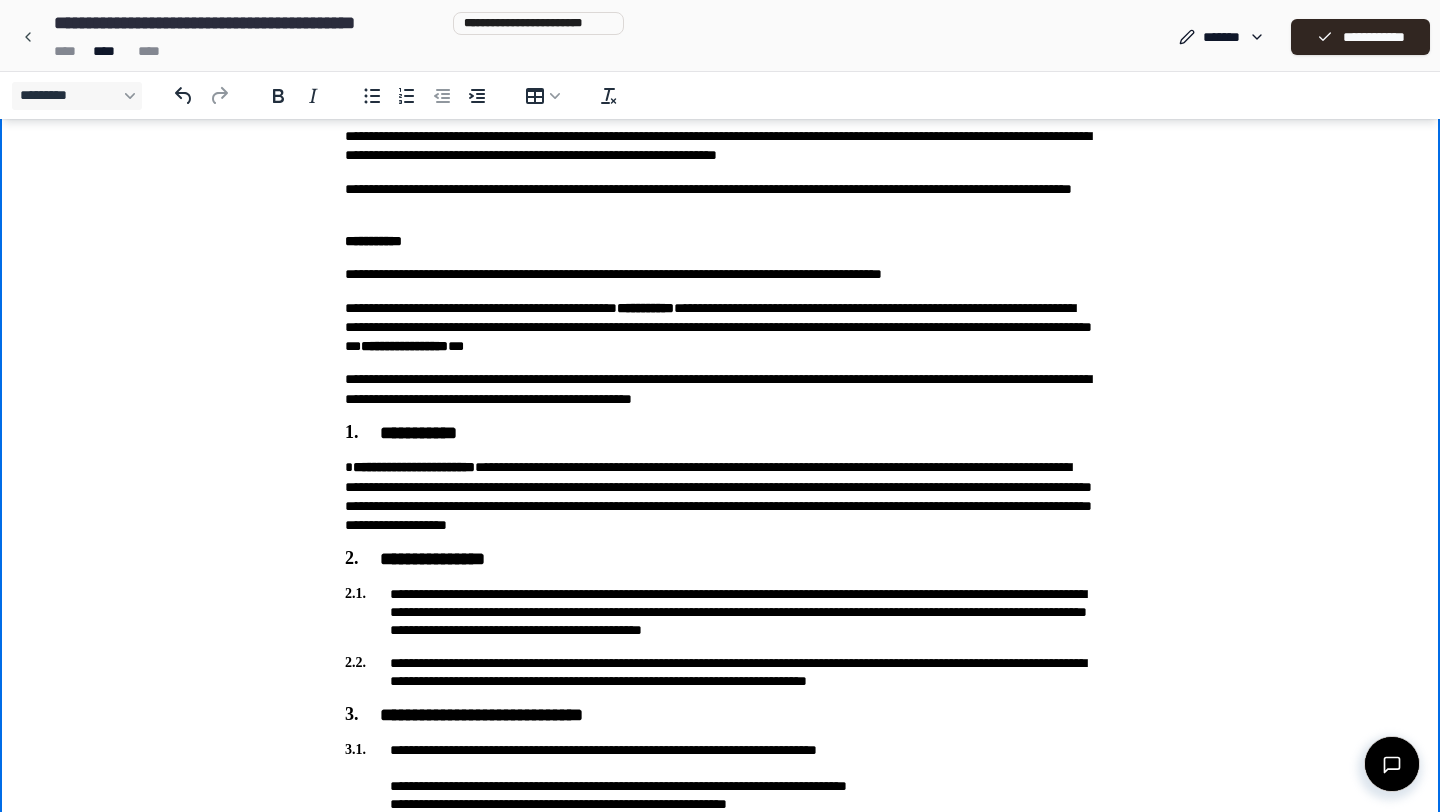click on "**********" at bounding box center [720, 199] 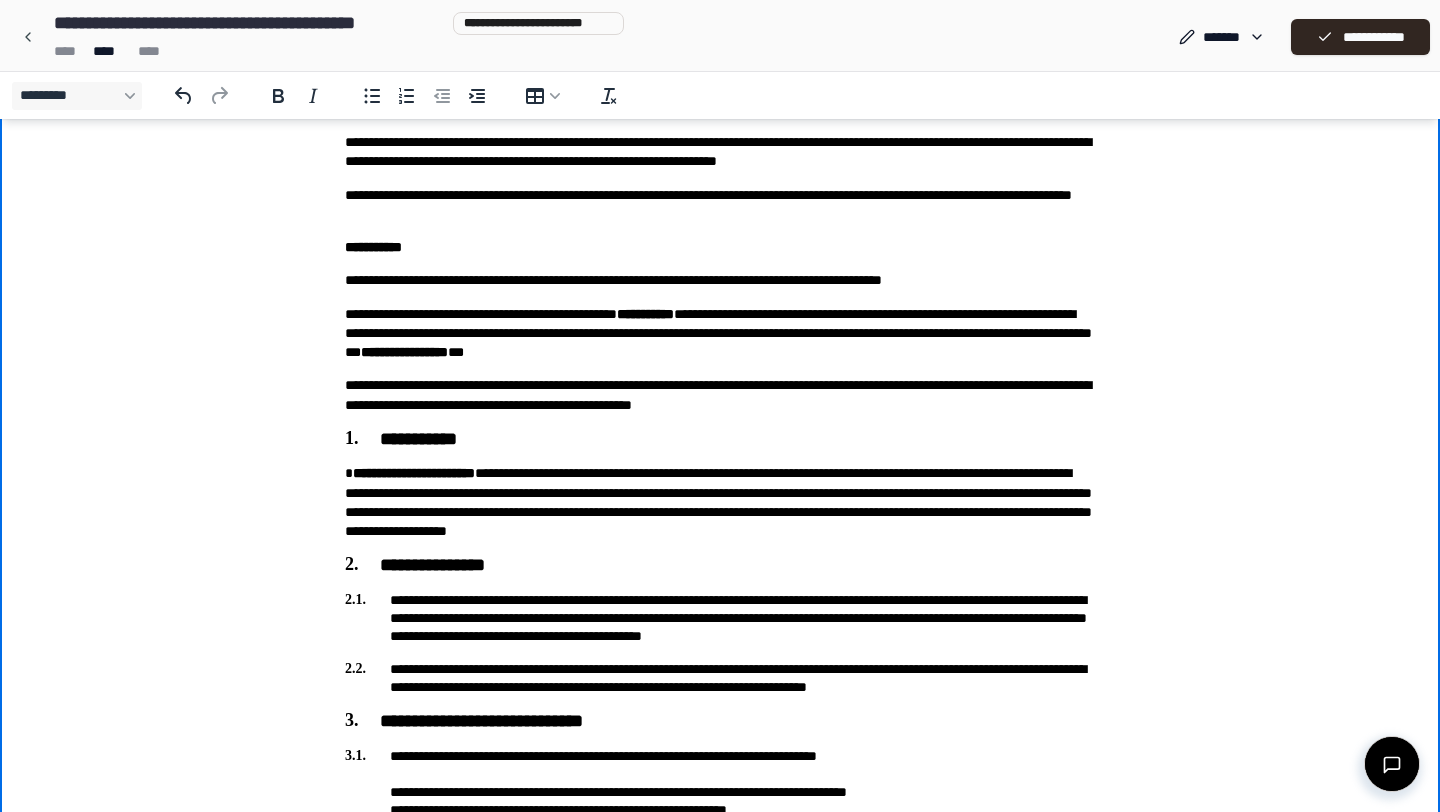 scroll, scrollTop: 0, scrollLeft: 0, axis: both 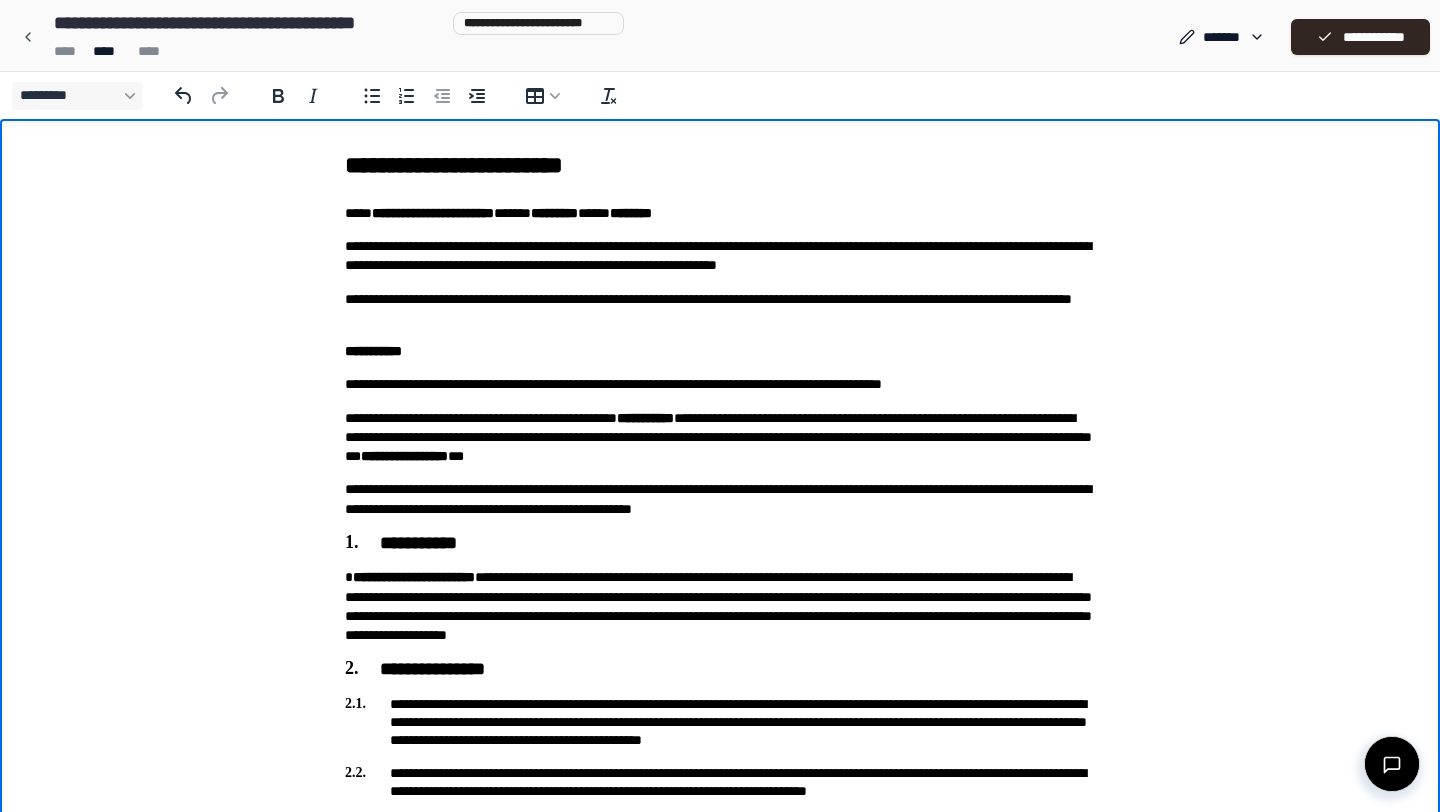 click on "**********" at bounding box center [720, 256] 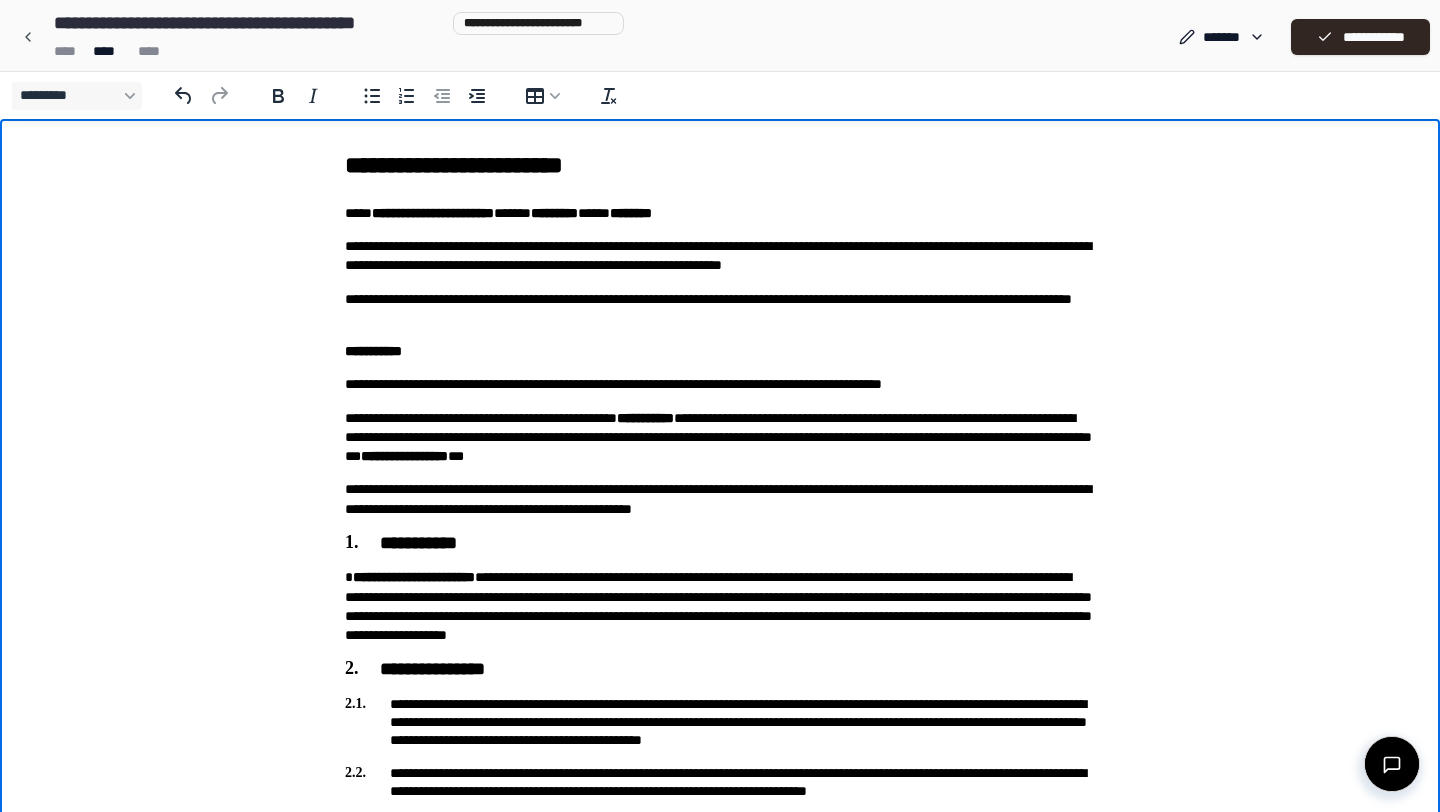 click on "**********" at bounding box center (720, 256) 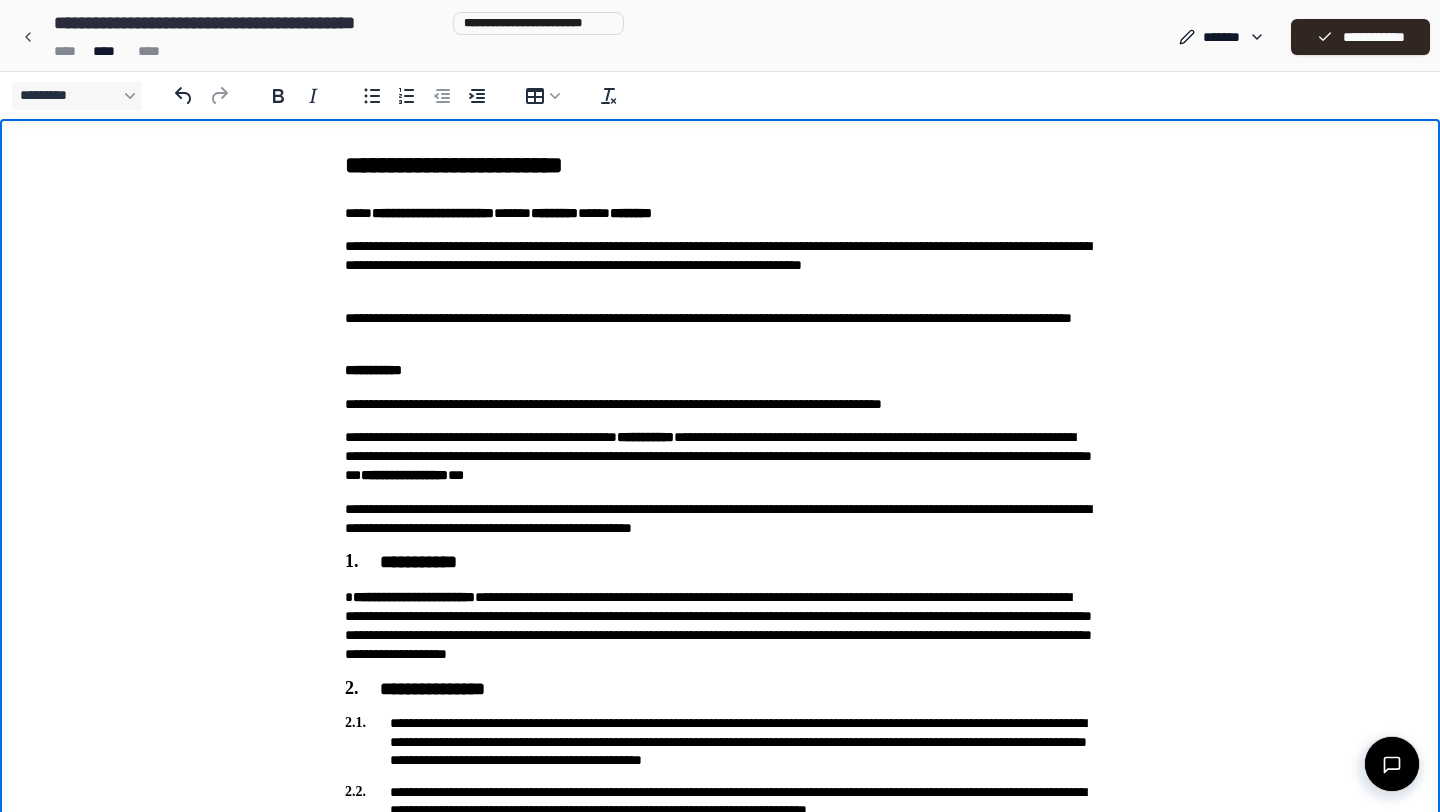 click on "**********" at bounding box center [720, 328] 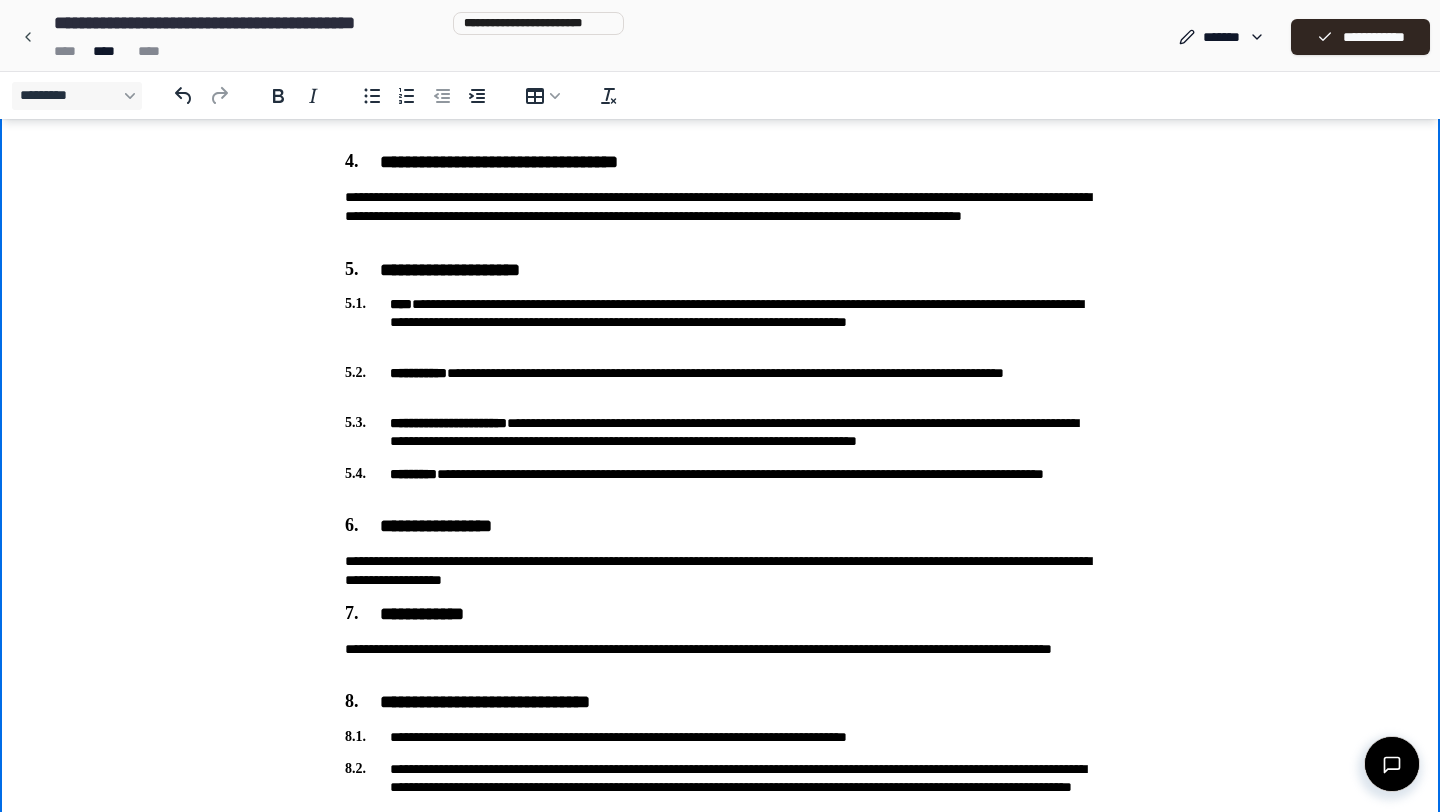 scroll, scrollTop: 962, scrollLeft: 0, axis: vertical 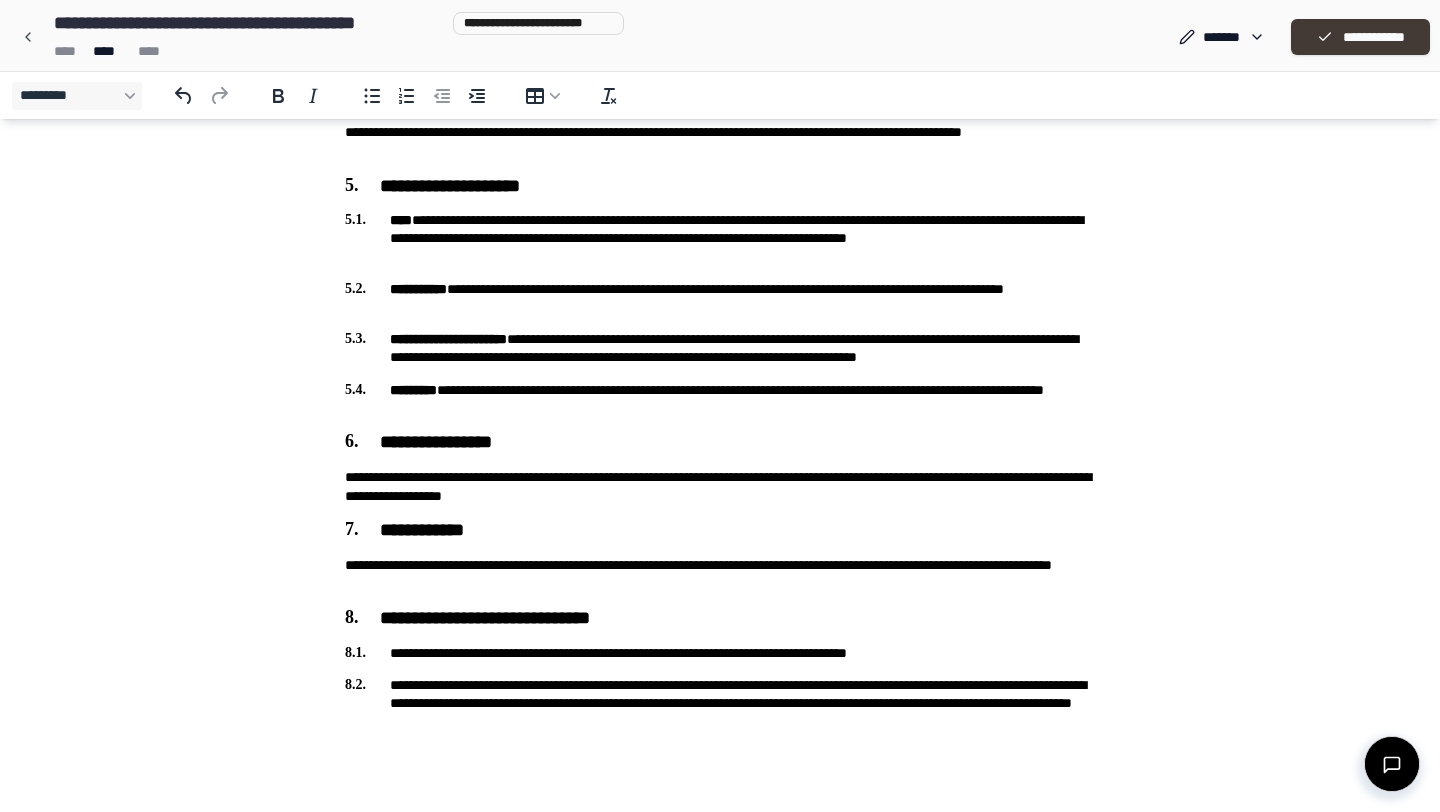 click on "**********" at bounding box center (1360, 37) 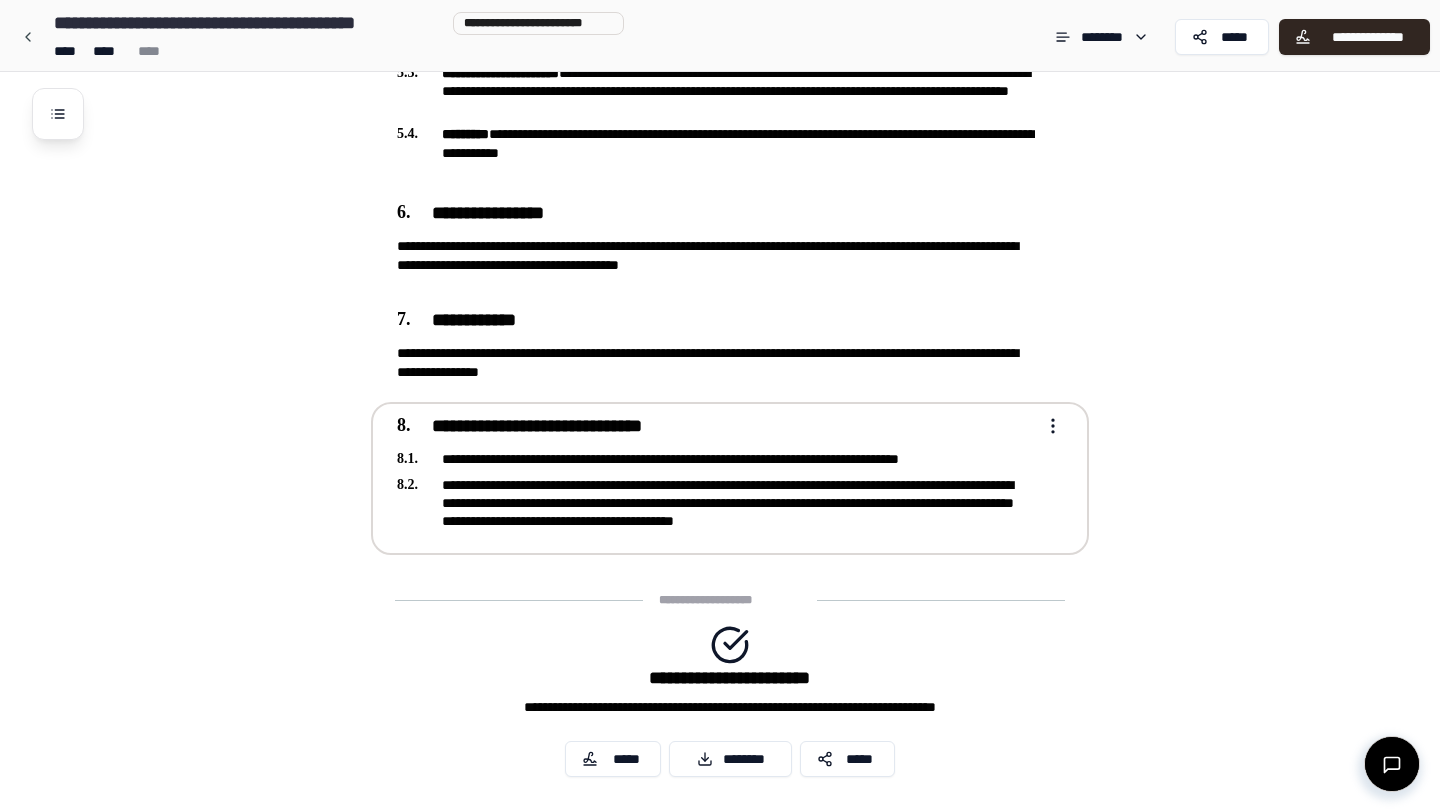 scroll, scrollTop: 1424, scrollLeft: 0, axis: vertical 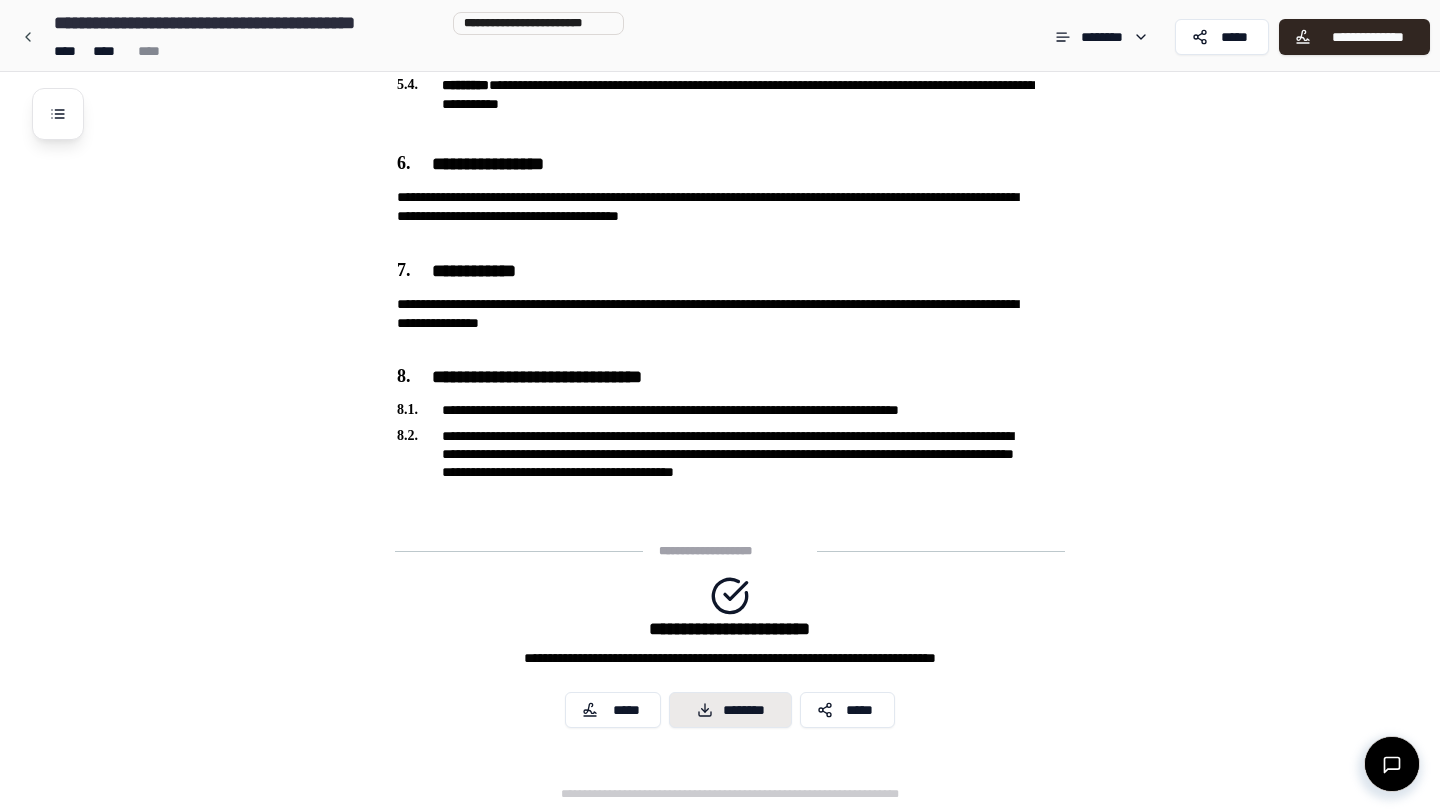 click on "********" at bounding box center (730, 710) 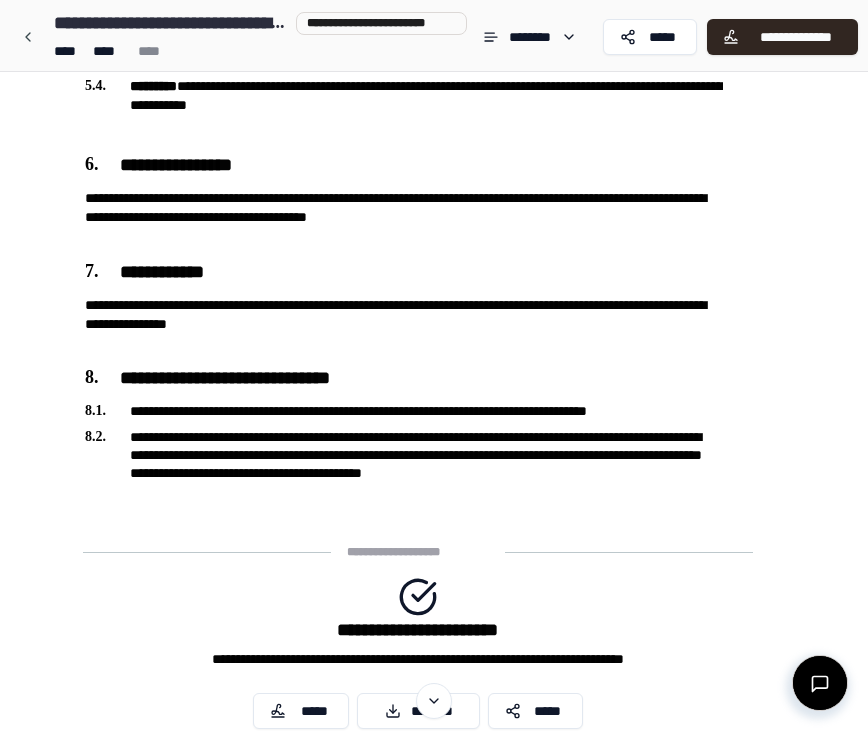 scroll, scrollTop: 1505, scrollLeft: 0, axis: vertical 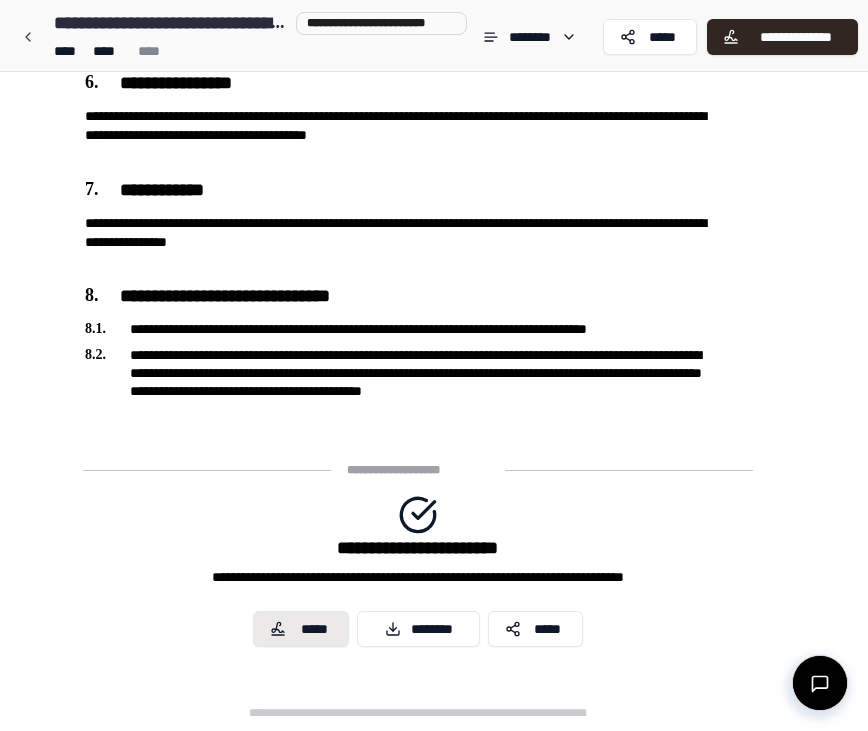 click on "*****" at bounding box center (314, 629) 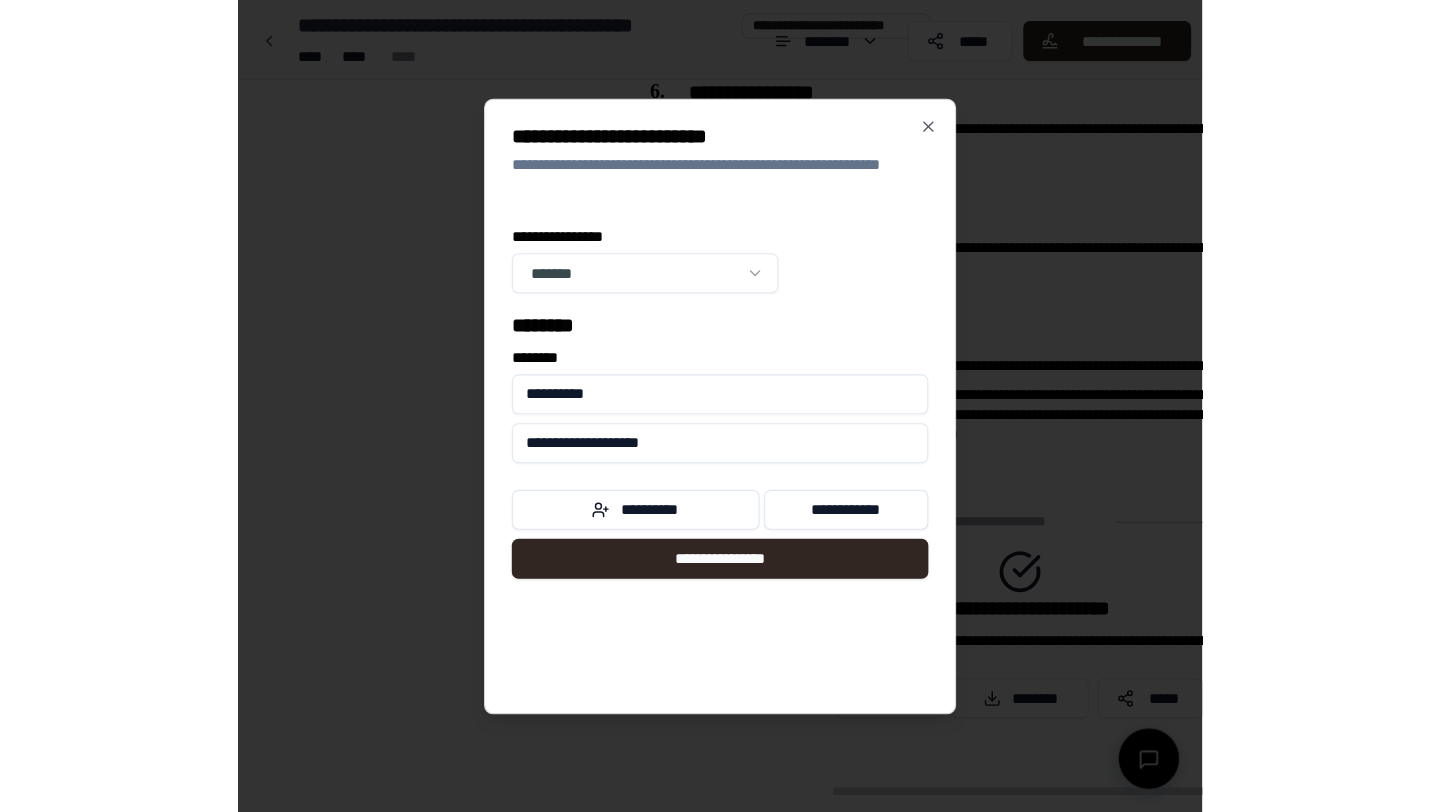 scroll, scrollTop: 1336, scrollLeft: 0, axis: vertical 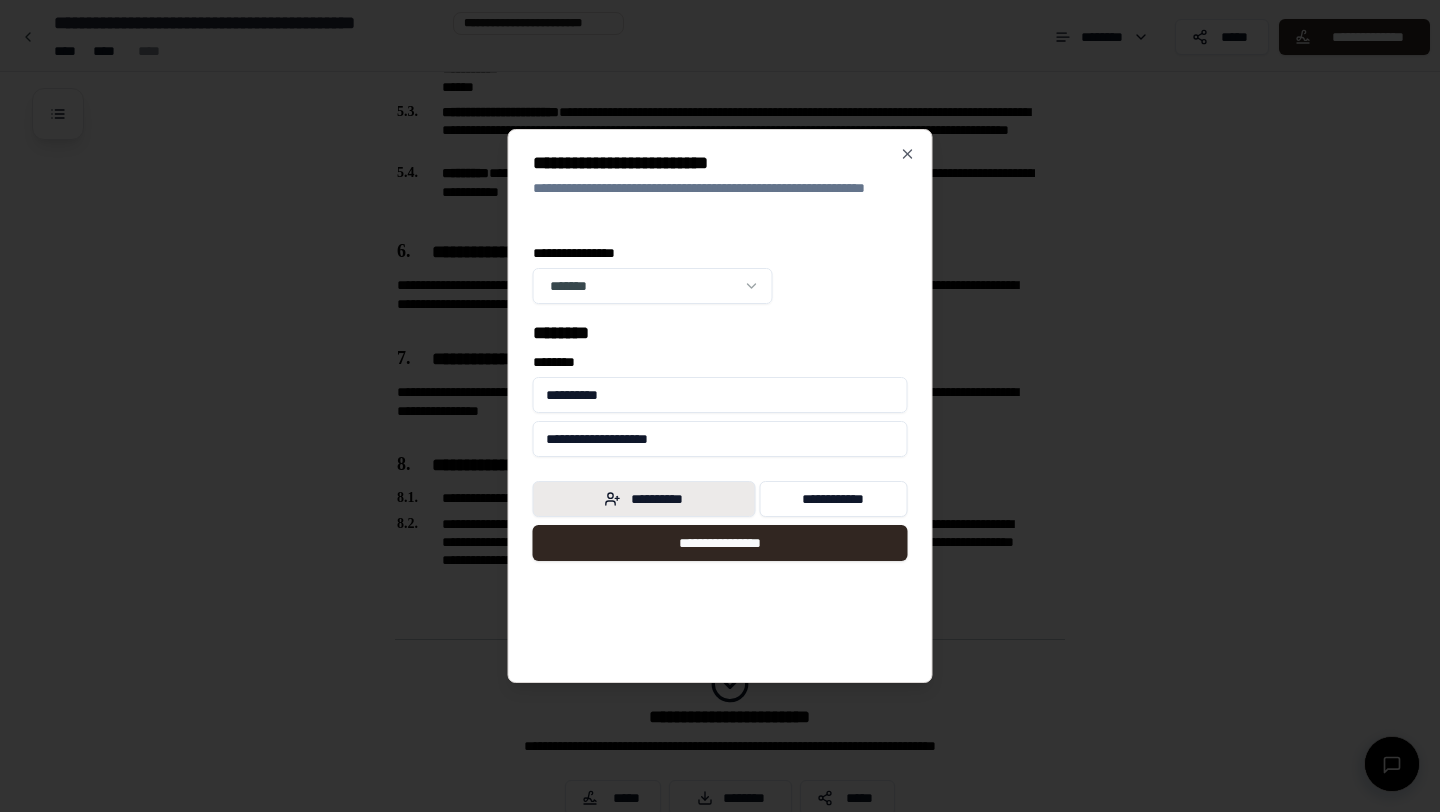 click on "**********" at bounding box center [644, 499] 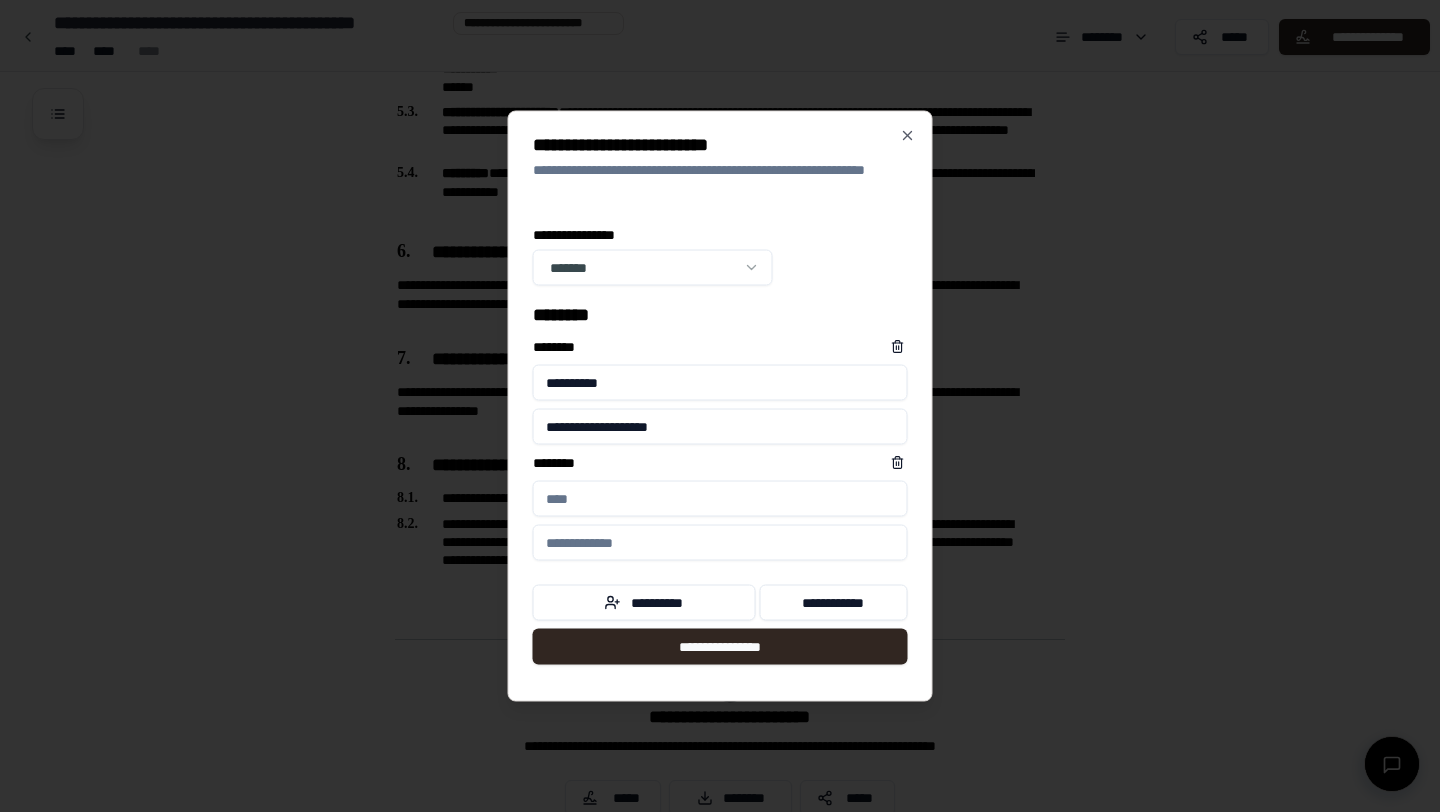 click on "******   *" at bounding box center [720, 499] 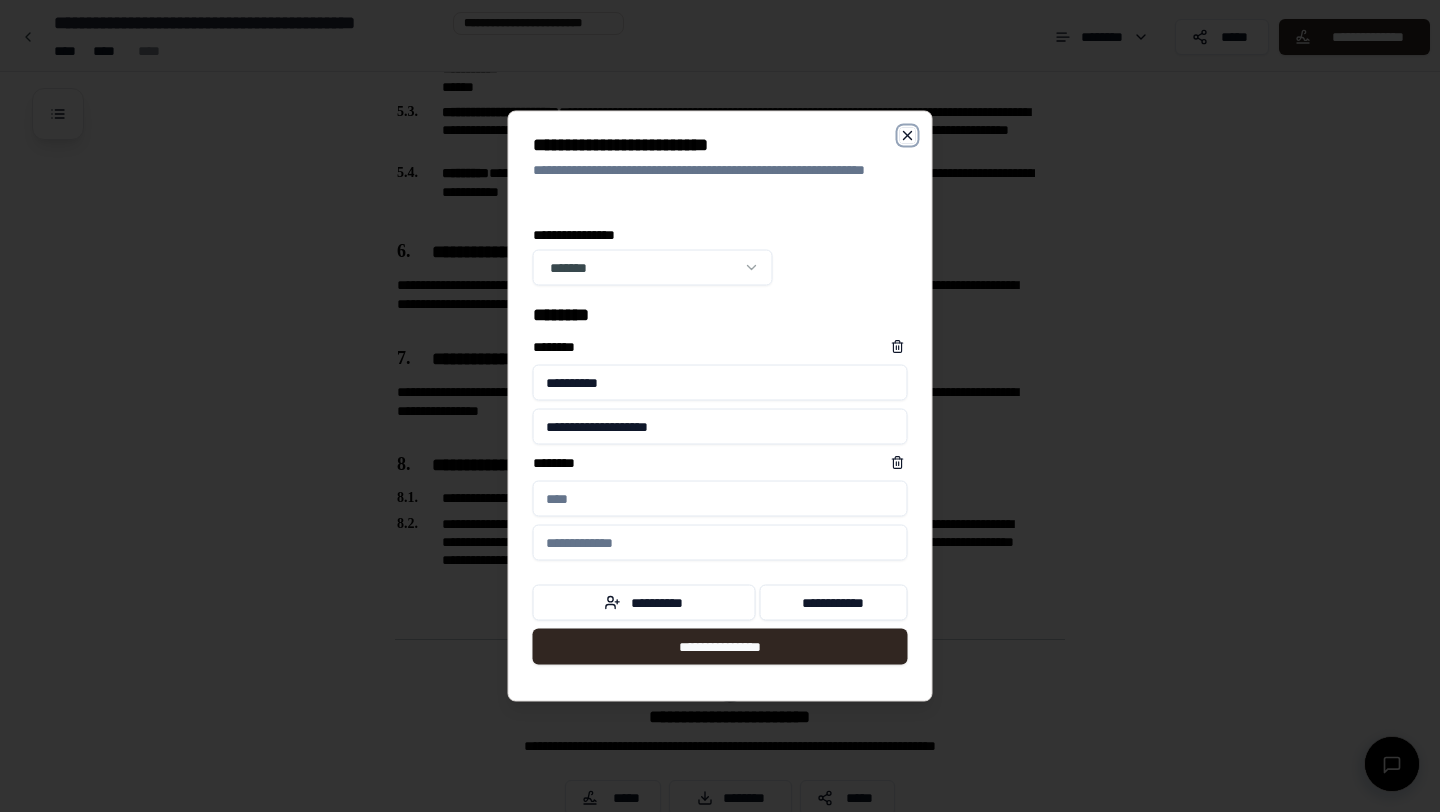 click 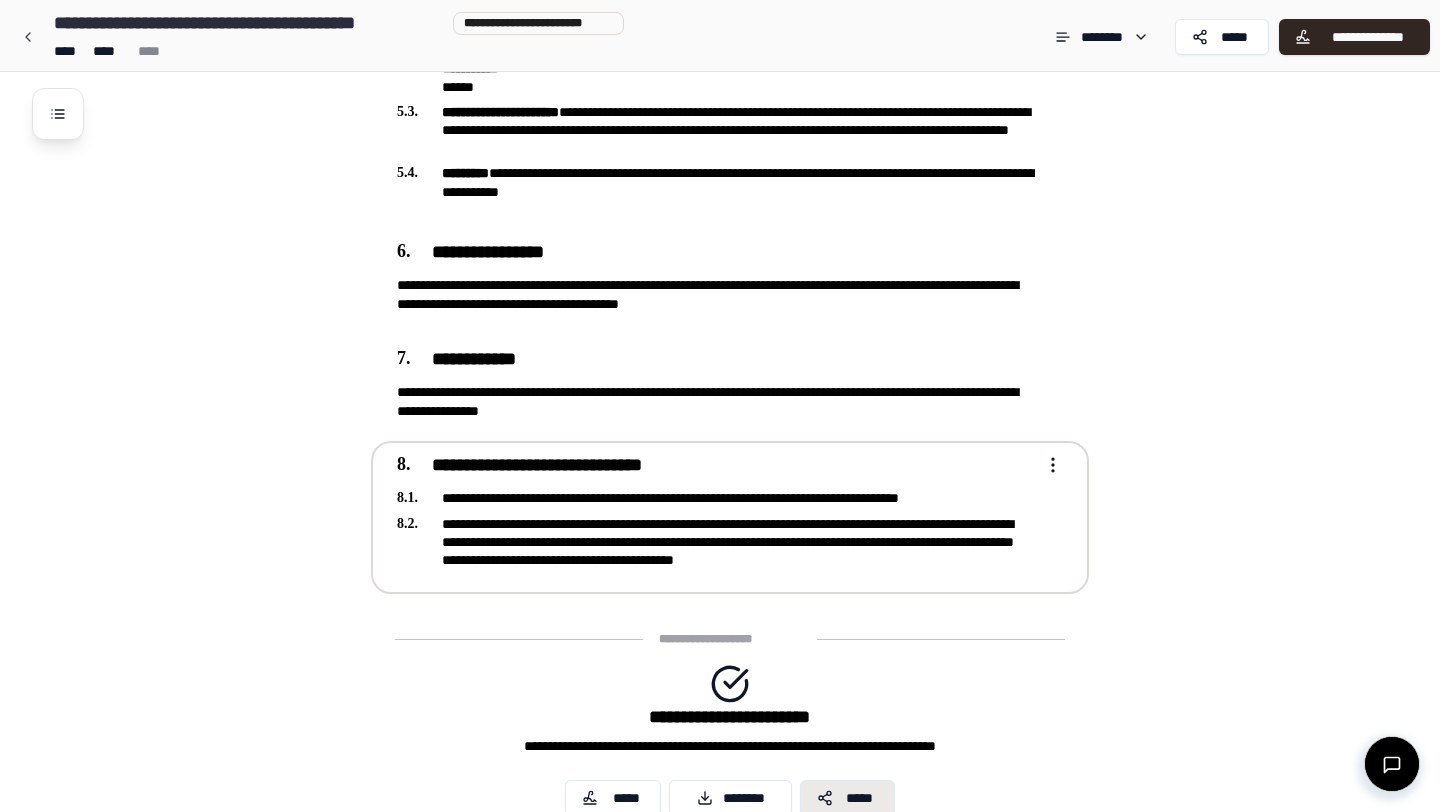 click on "*****" at bounding box center [847, 798] 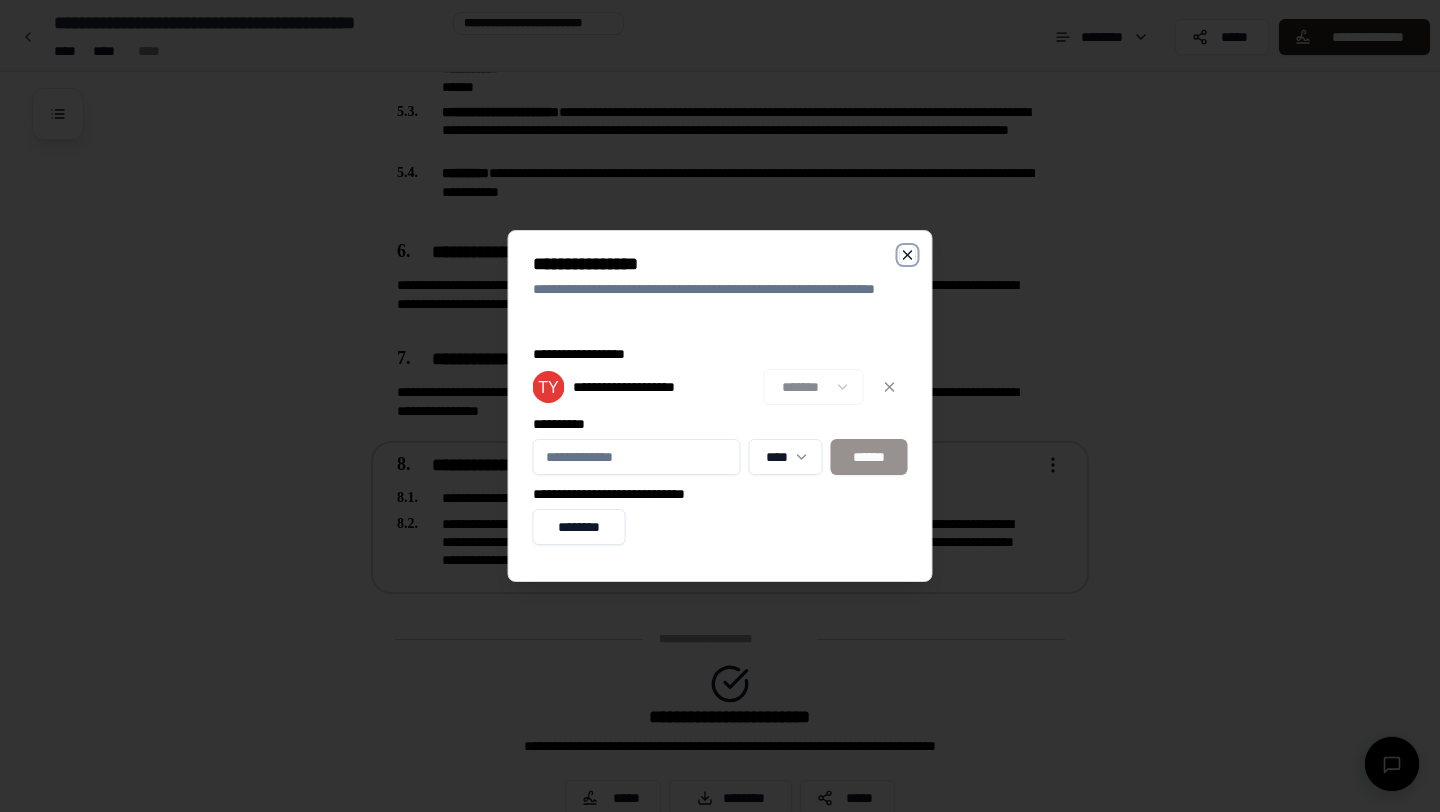 click 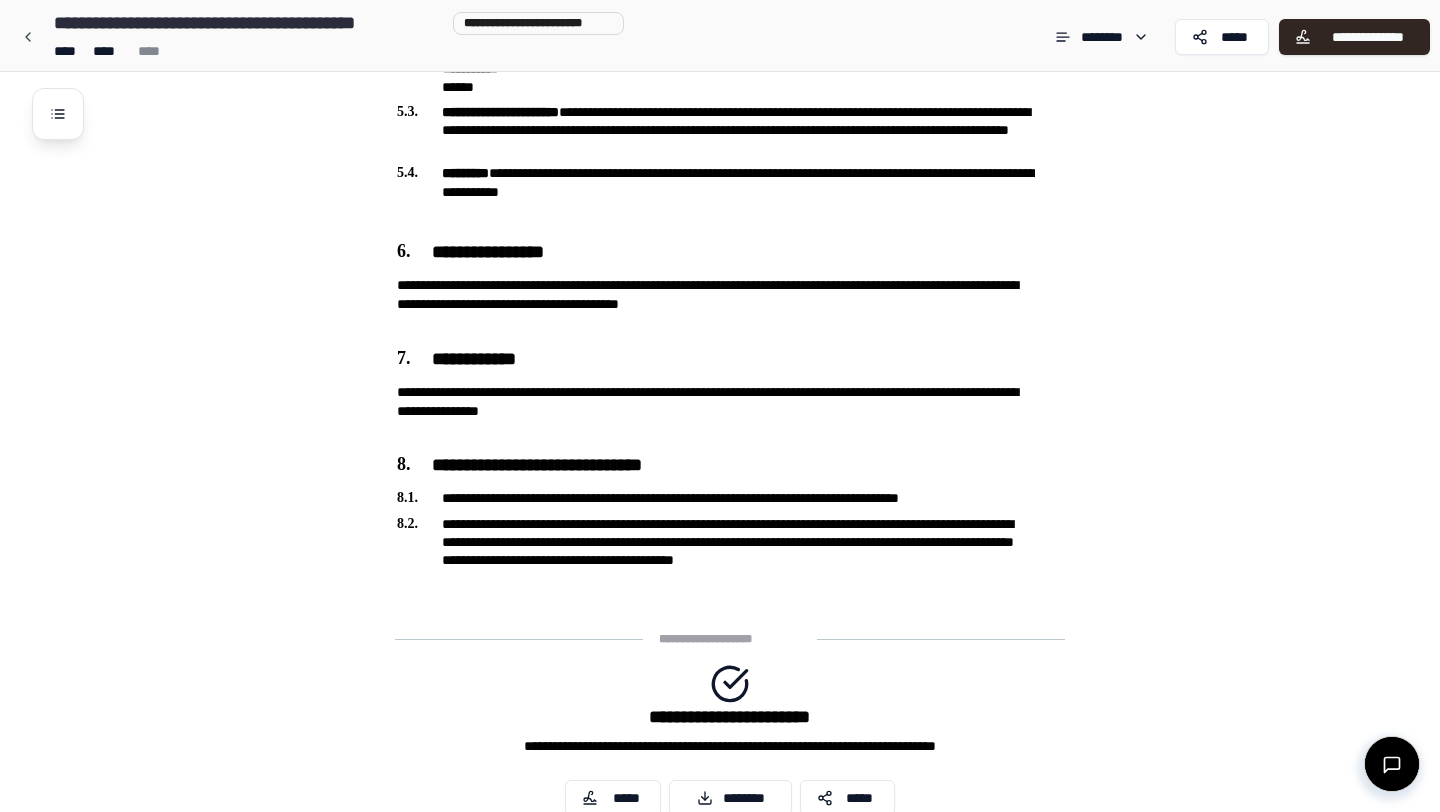 scroll, scrollTop: 1424, scrollLeft: 0, axis: vertical 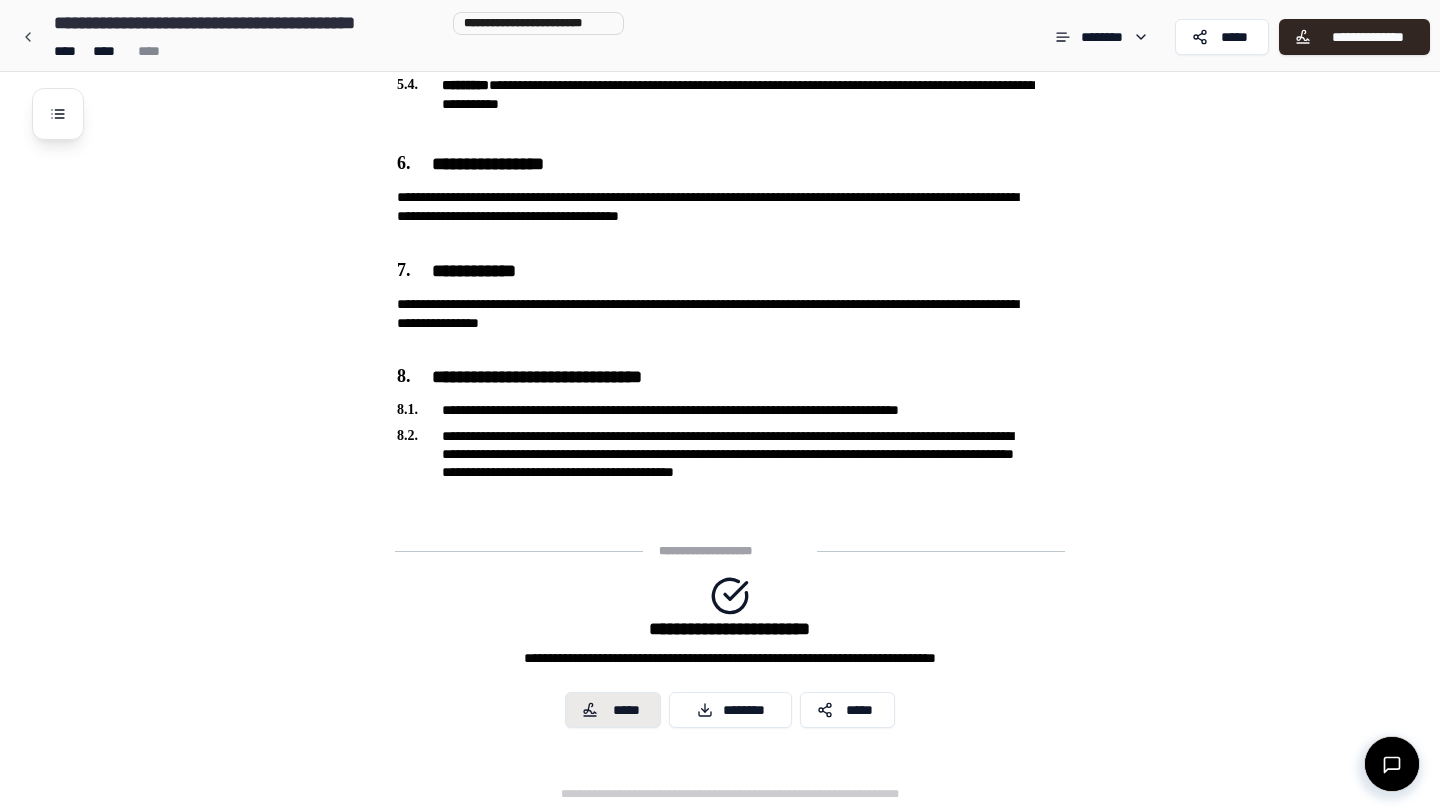 click on "*****" at bounding box center (626, 710) 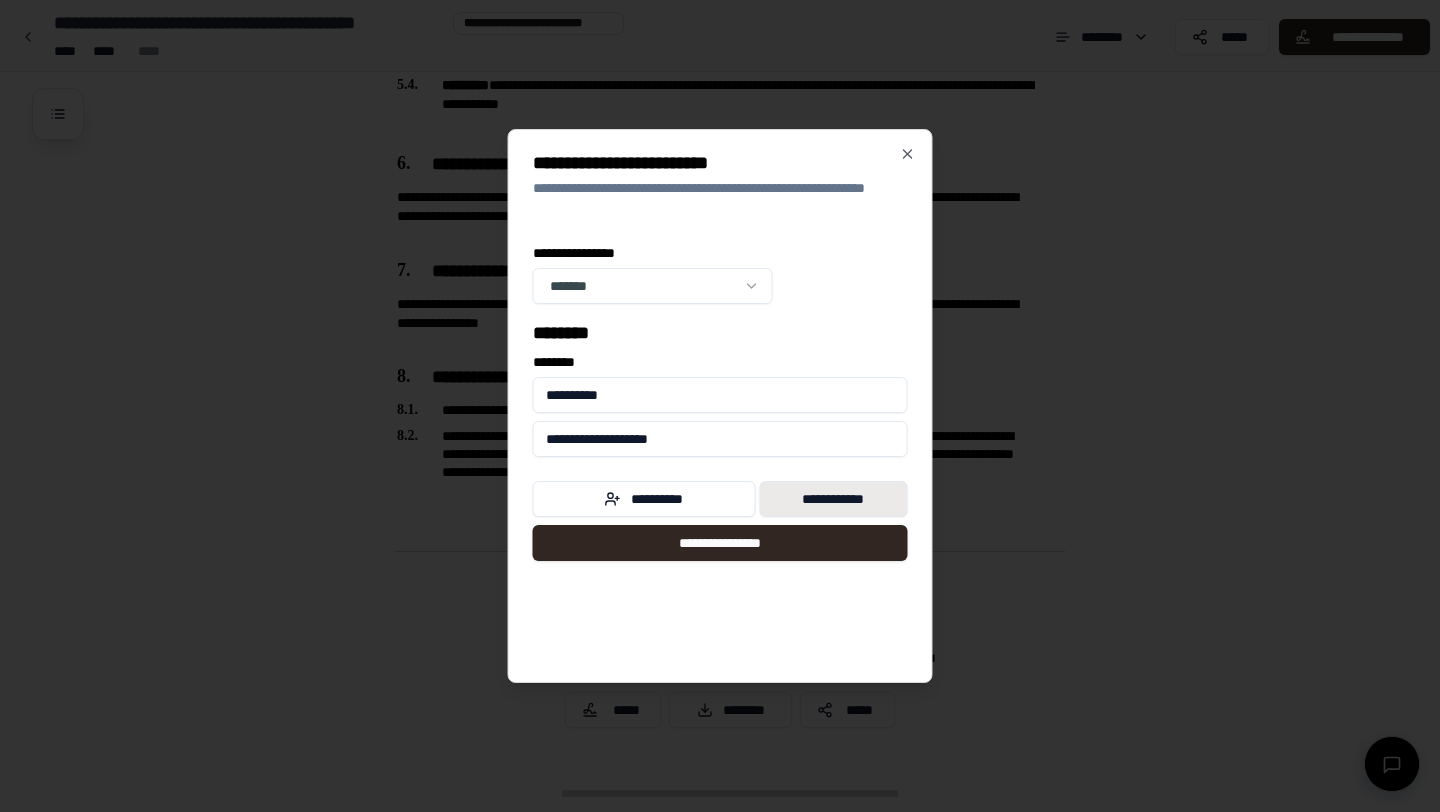 click on "**********" at bounding box center (833, 499) 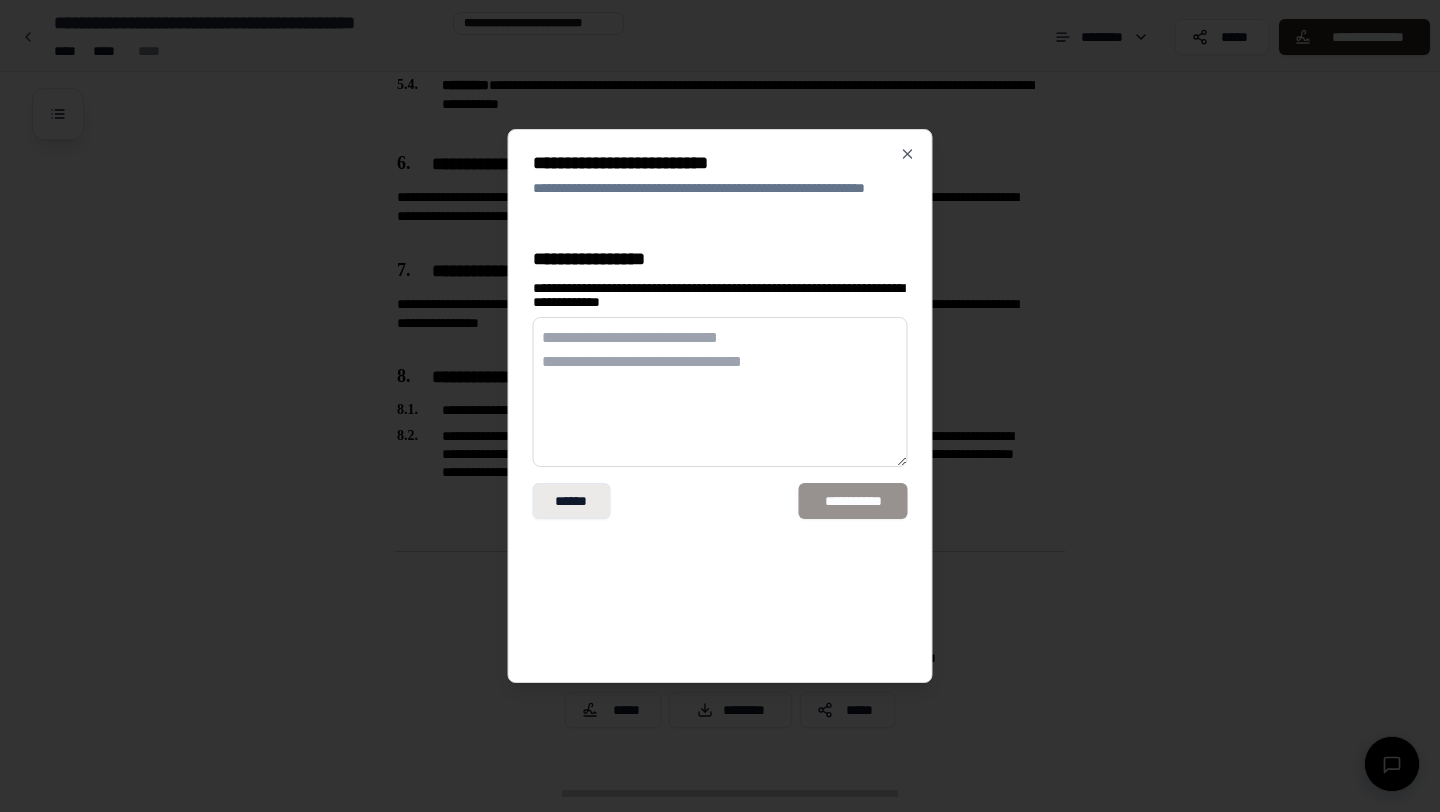 click on "******" at bounding box center (572, 501) 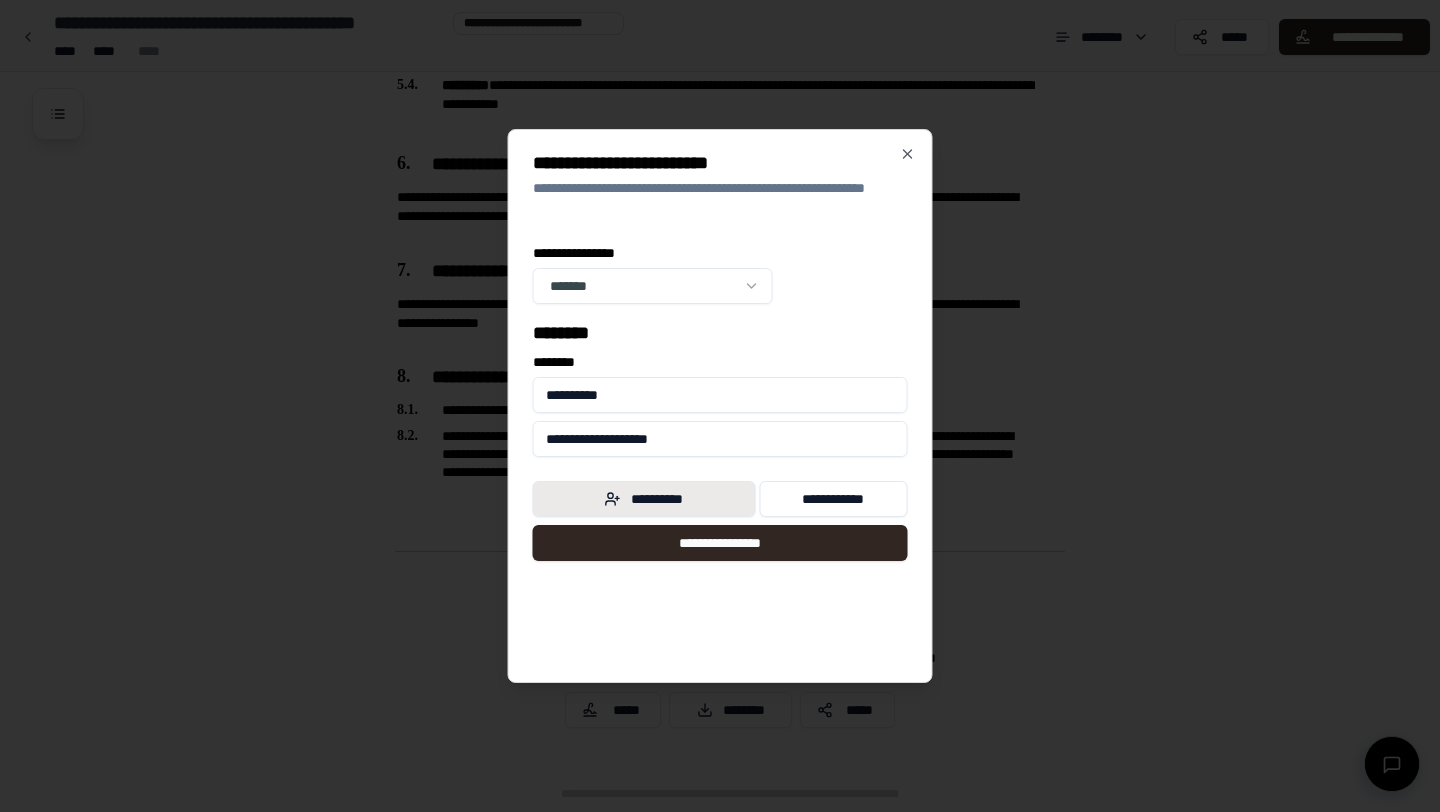 click on "**********" at bounding box center [644, 499] 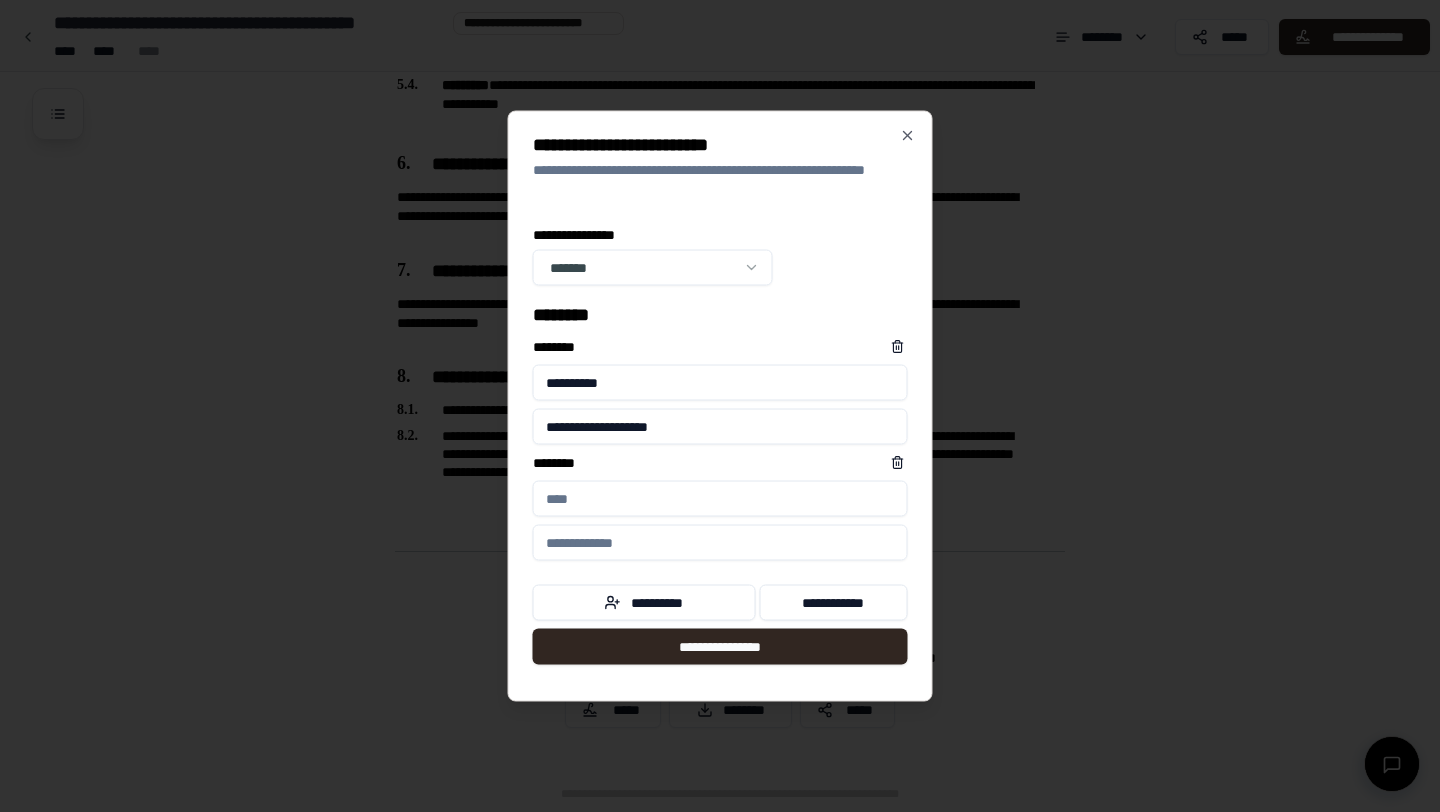 click on "******   *" at bounding box center (720, 499) 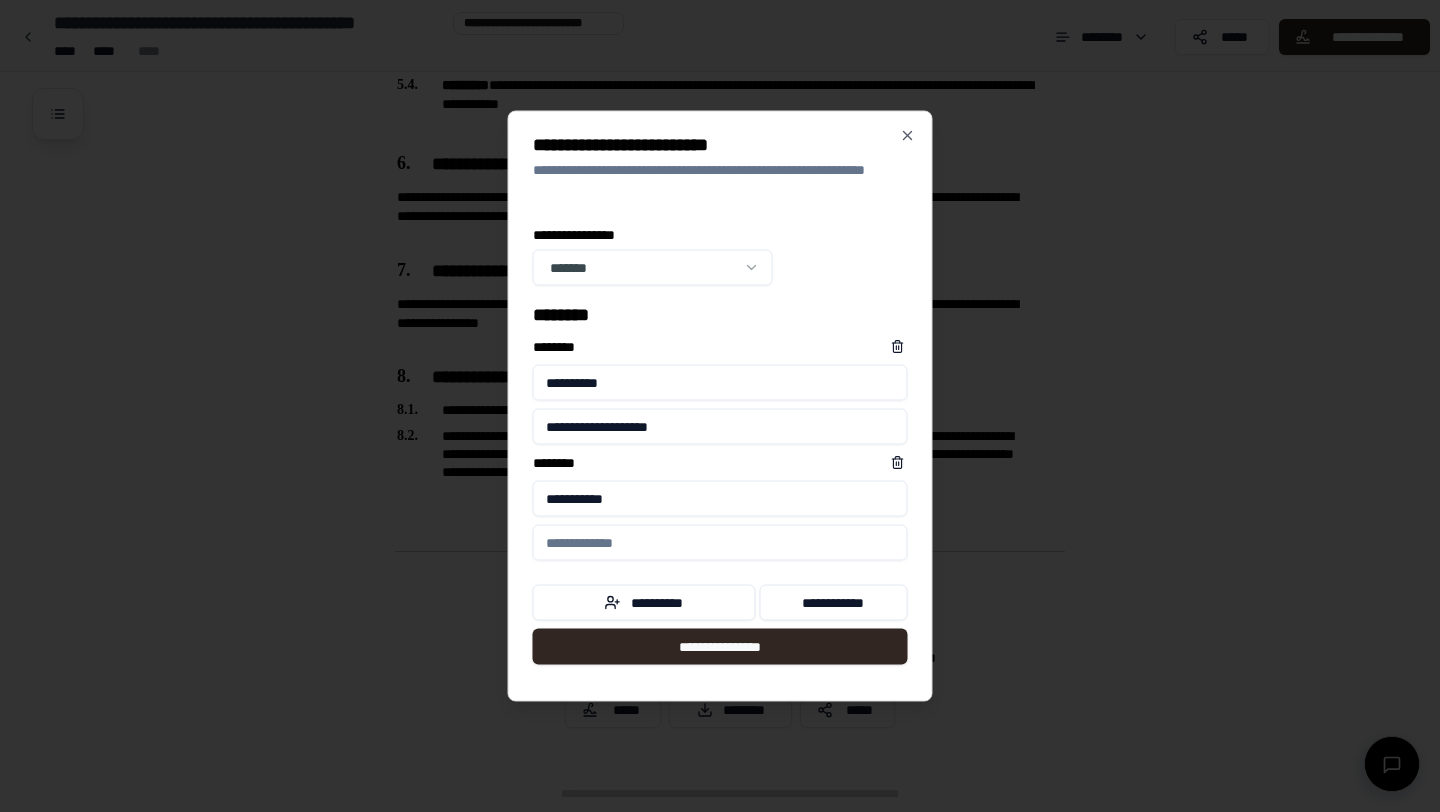 type on "**********" 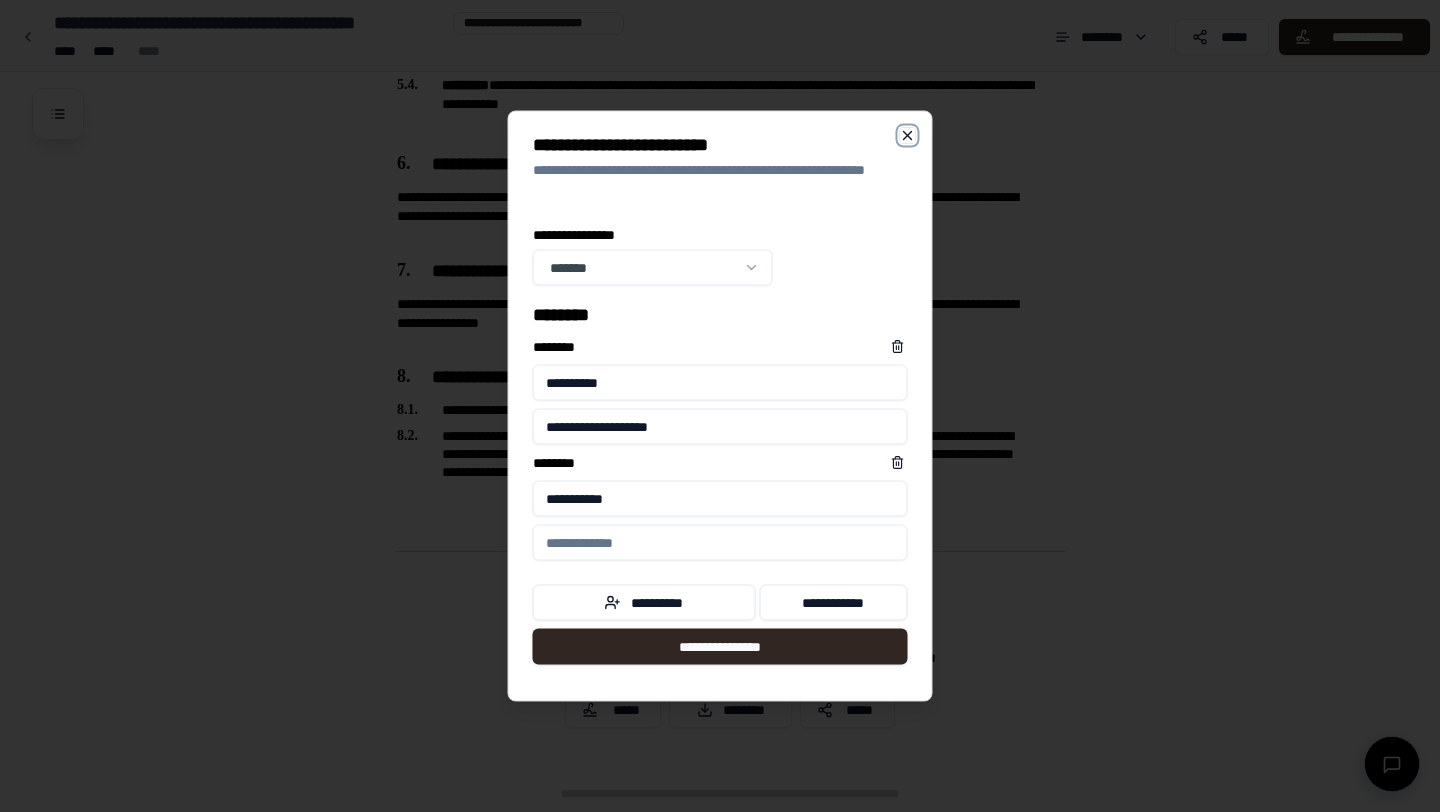 click 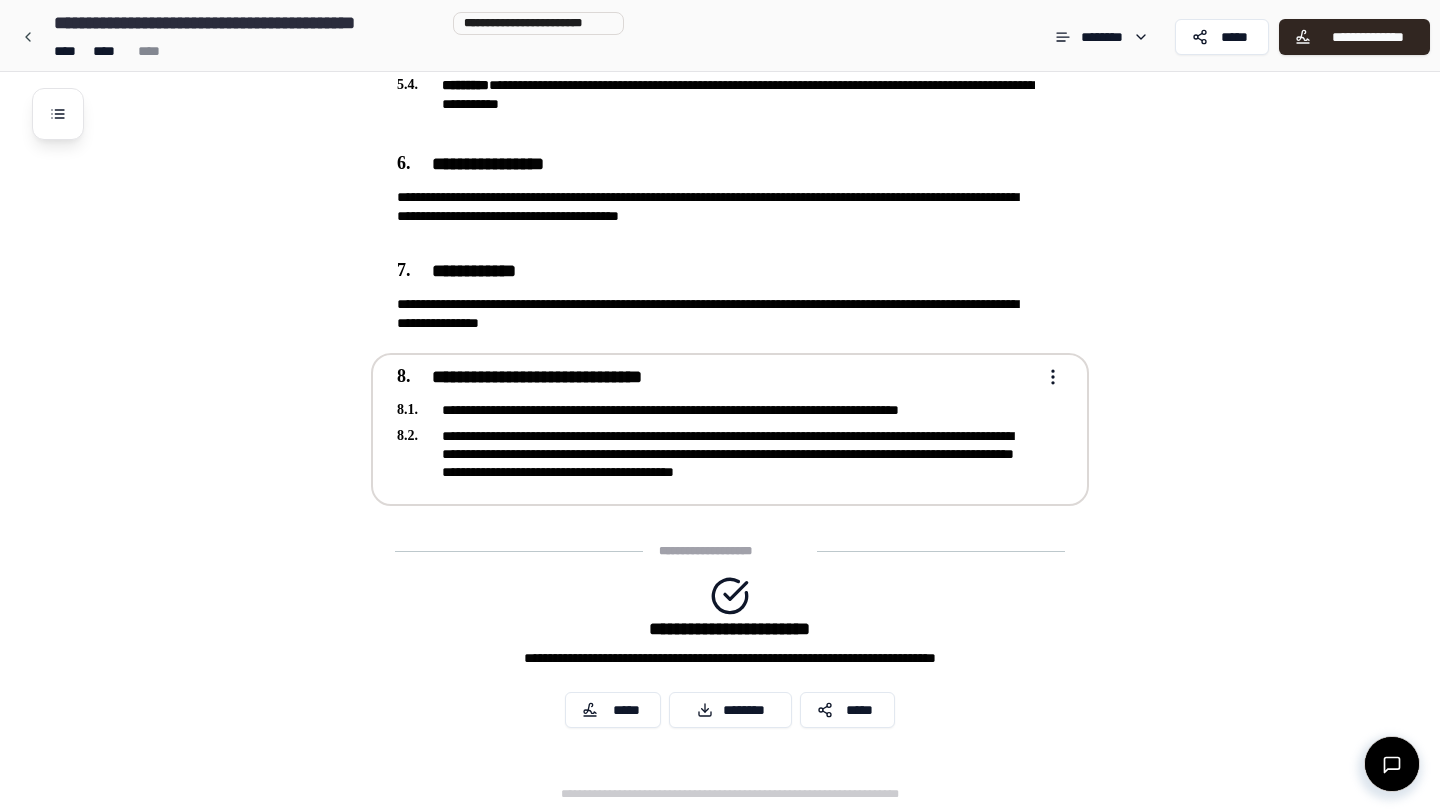 click on "[STREET]
[CITY]
[STATE]" at bounding box center (716, 427) 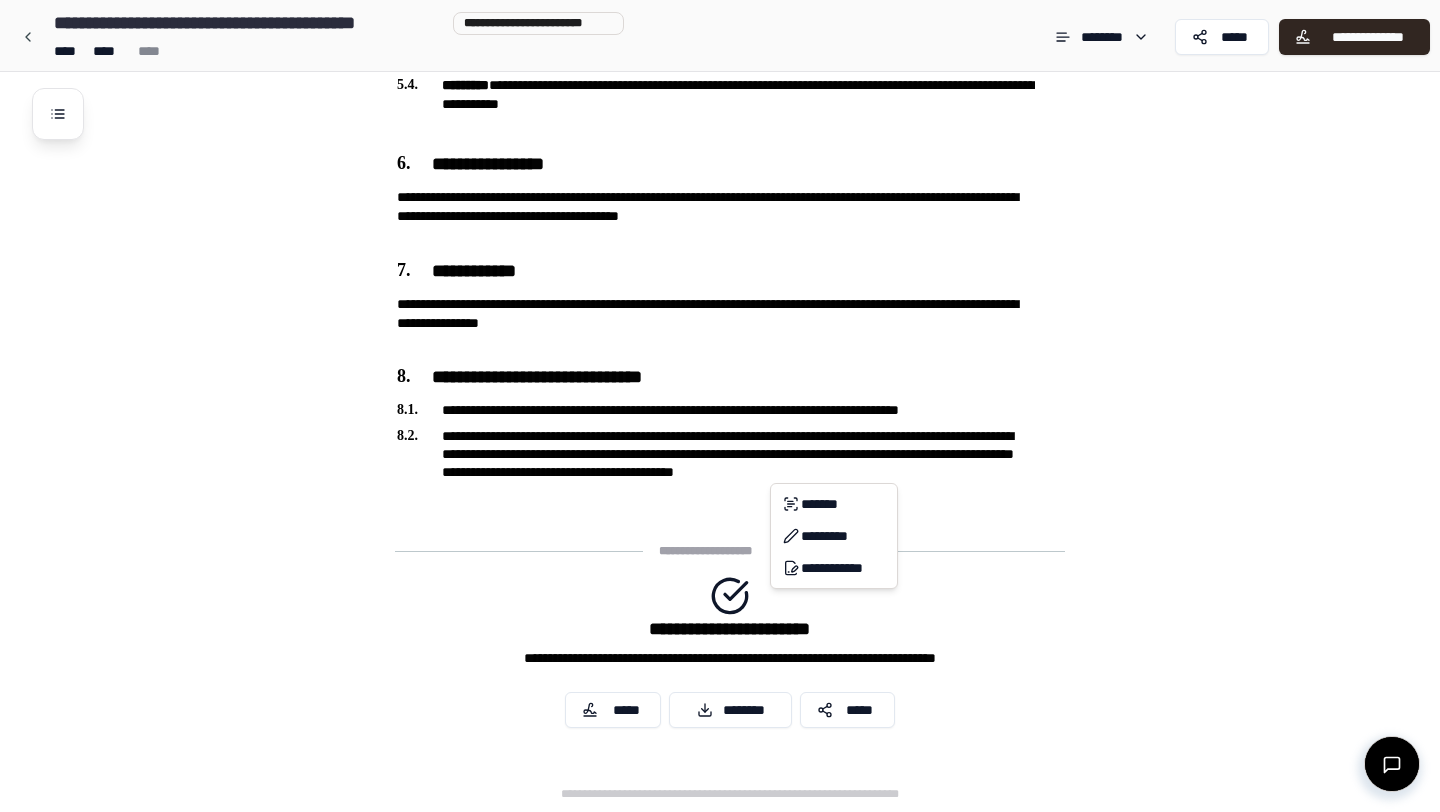 click on "**********" at bounding box center (720, -306) 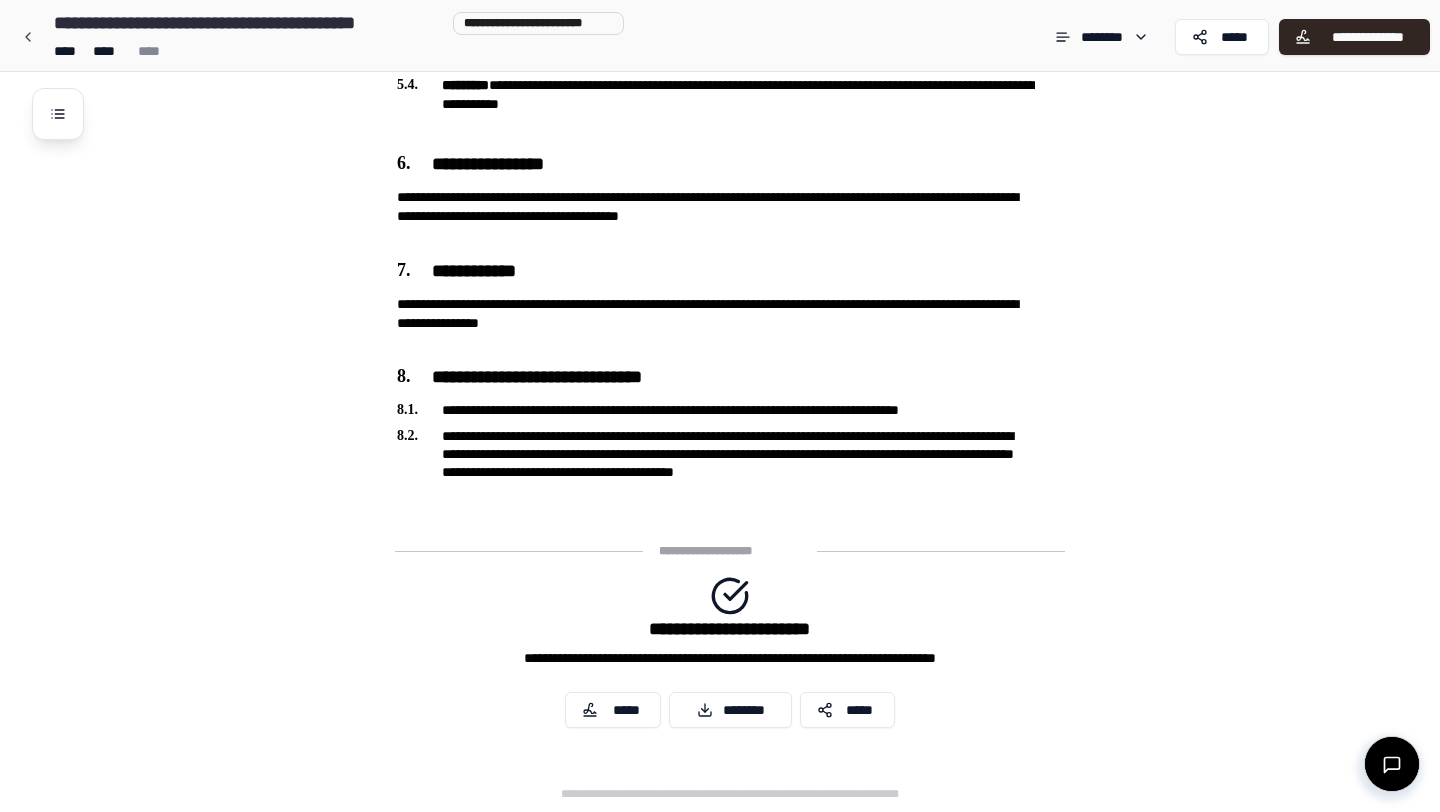 click on "**********" at bounding box center (729, 551) 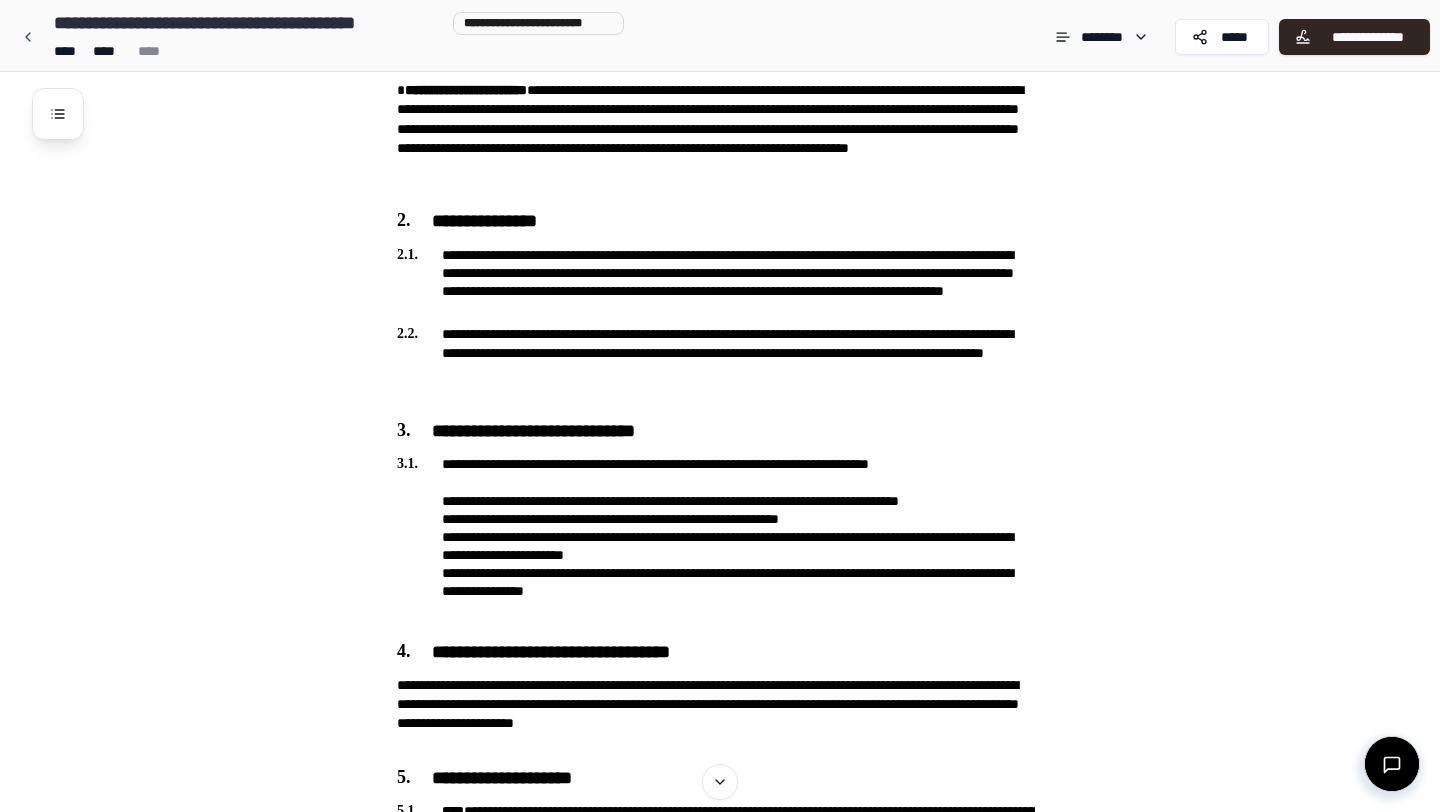 scroll, scrollTop: 1424, scrollLeft: 0, axis: vertical 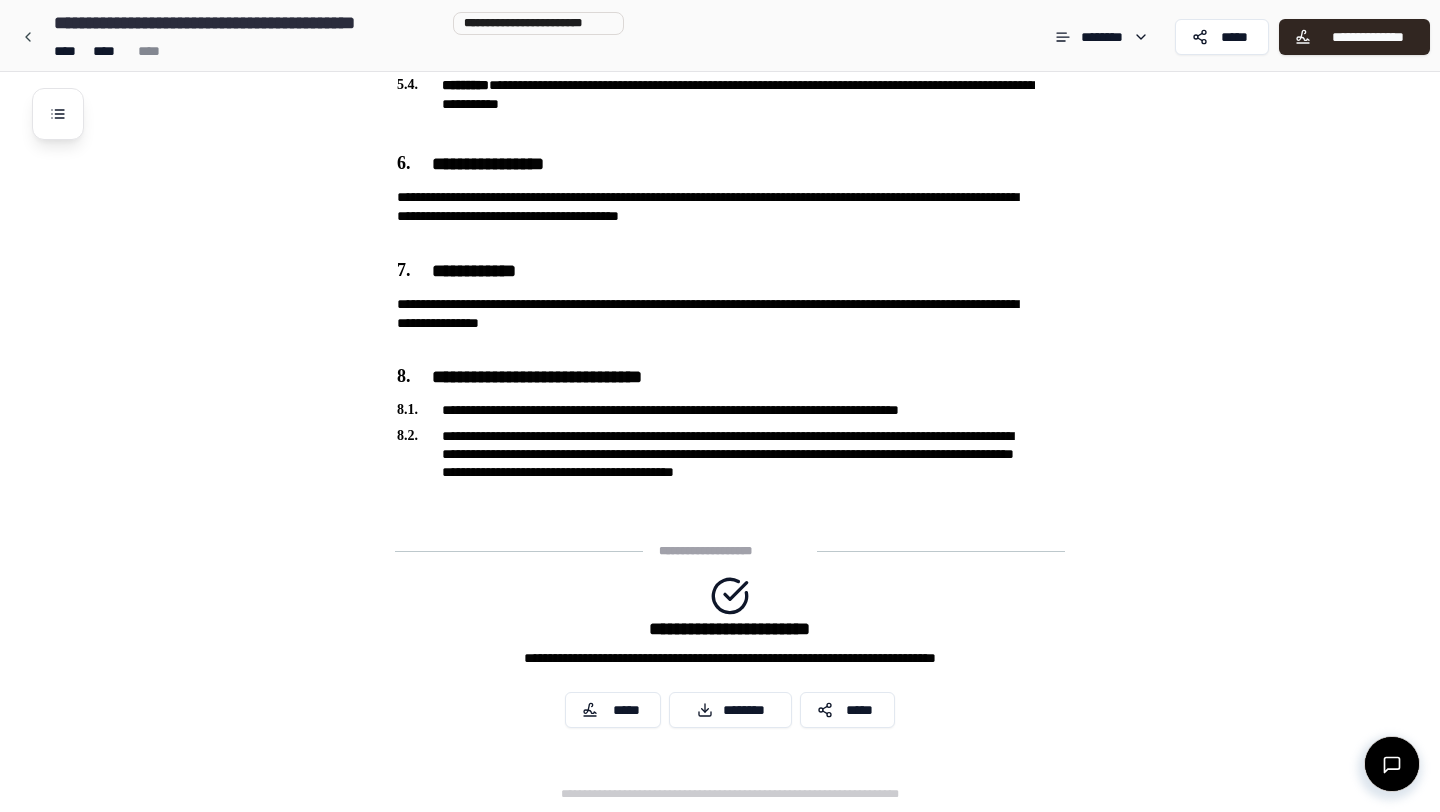 click on "**********" at bounding box center (746, -270) 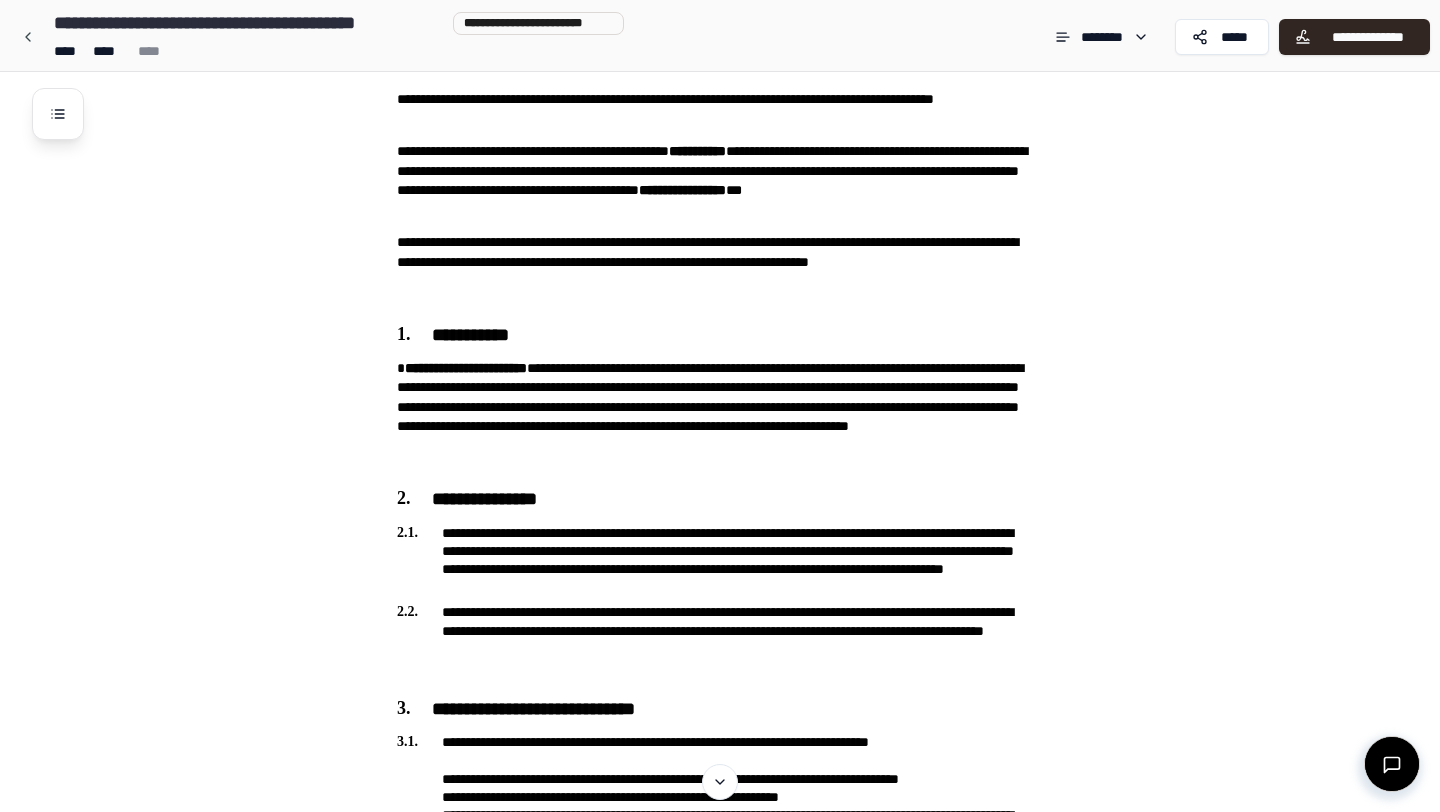 scroll, scrollTop: 381, scrollLeft: 0, axis: vertical 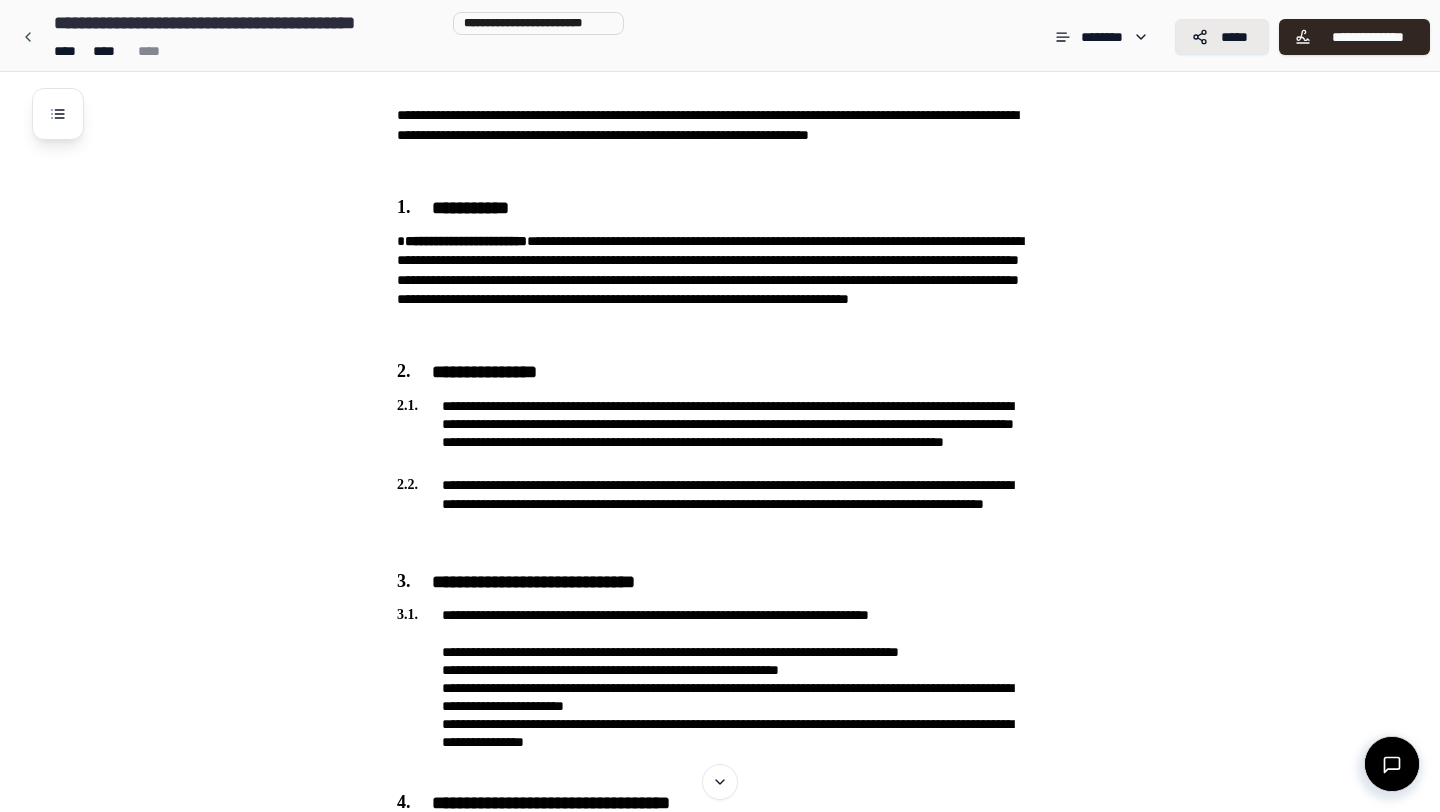 click on "*****" at bounding box center (1234, 37) 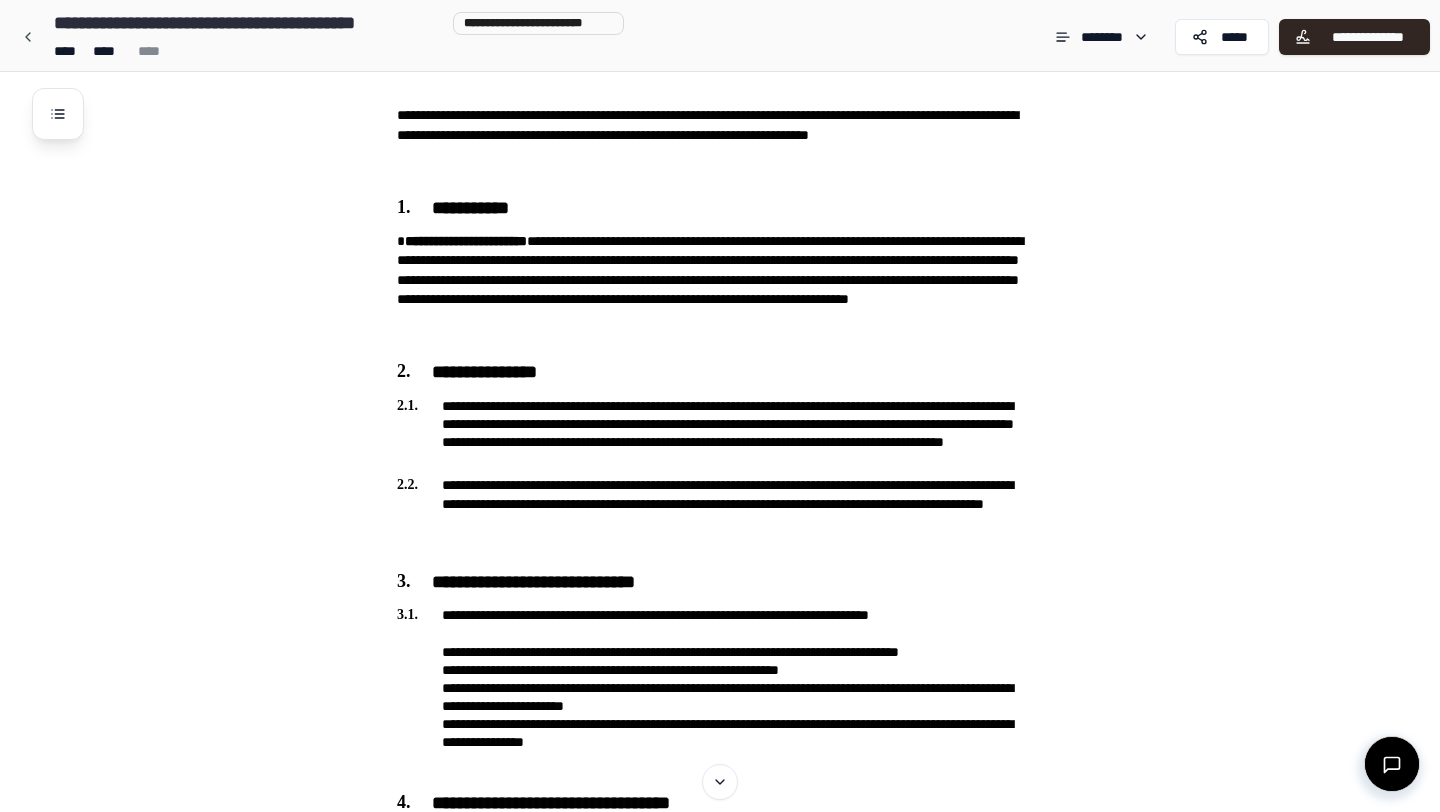 click on "**** **** ****" at bounding box center (335, 51) 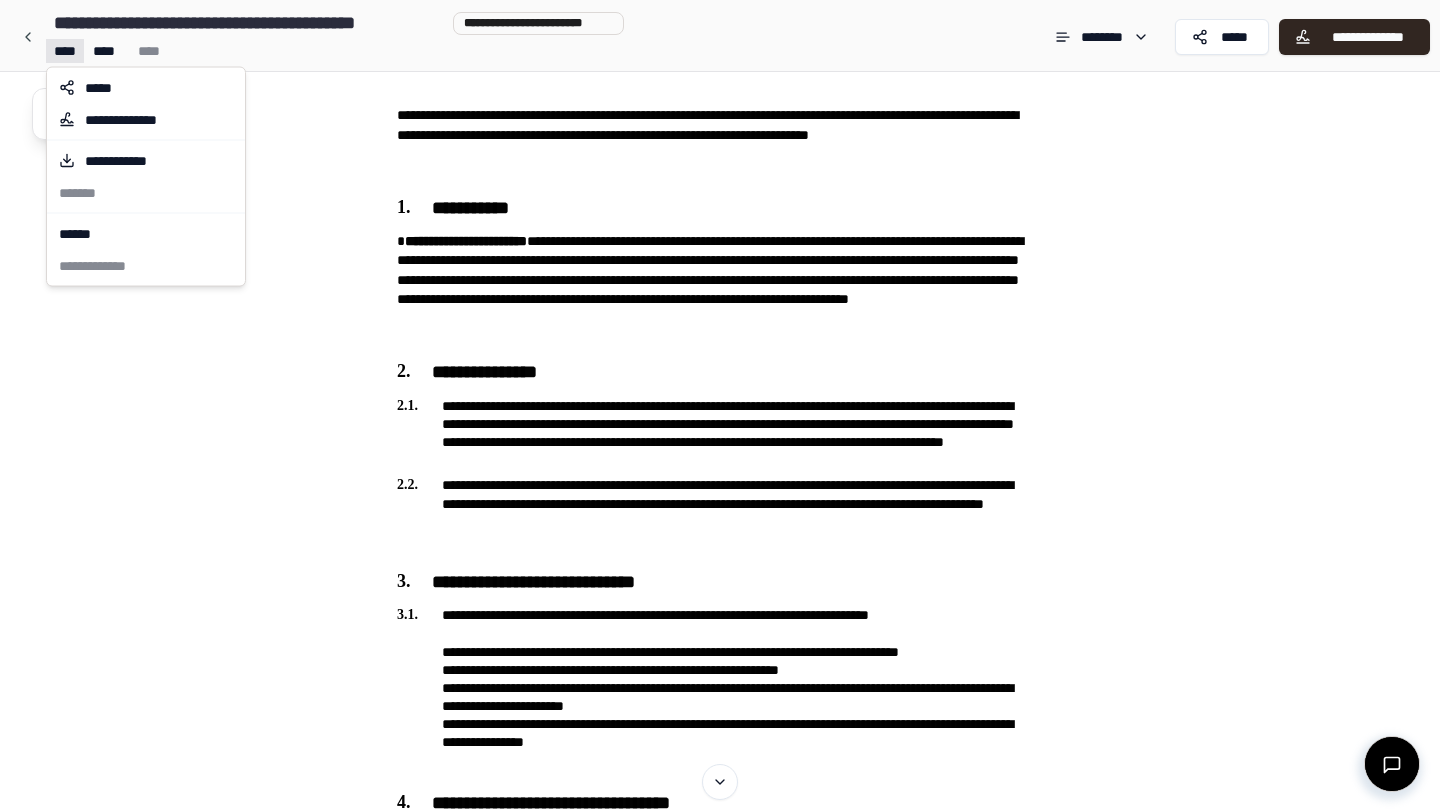 click on "**********" at bounding box center [720, 737] 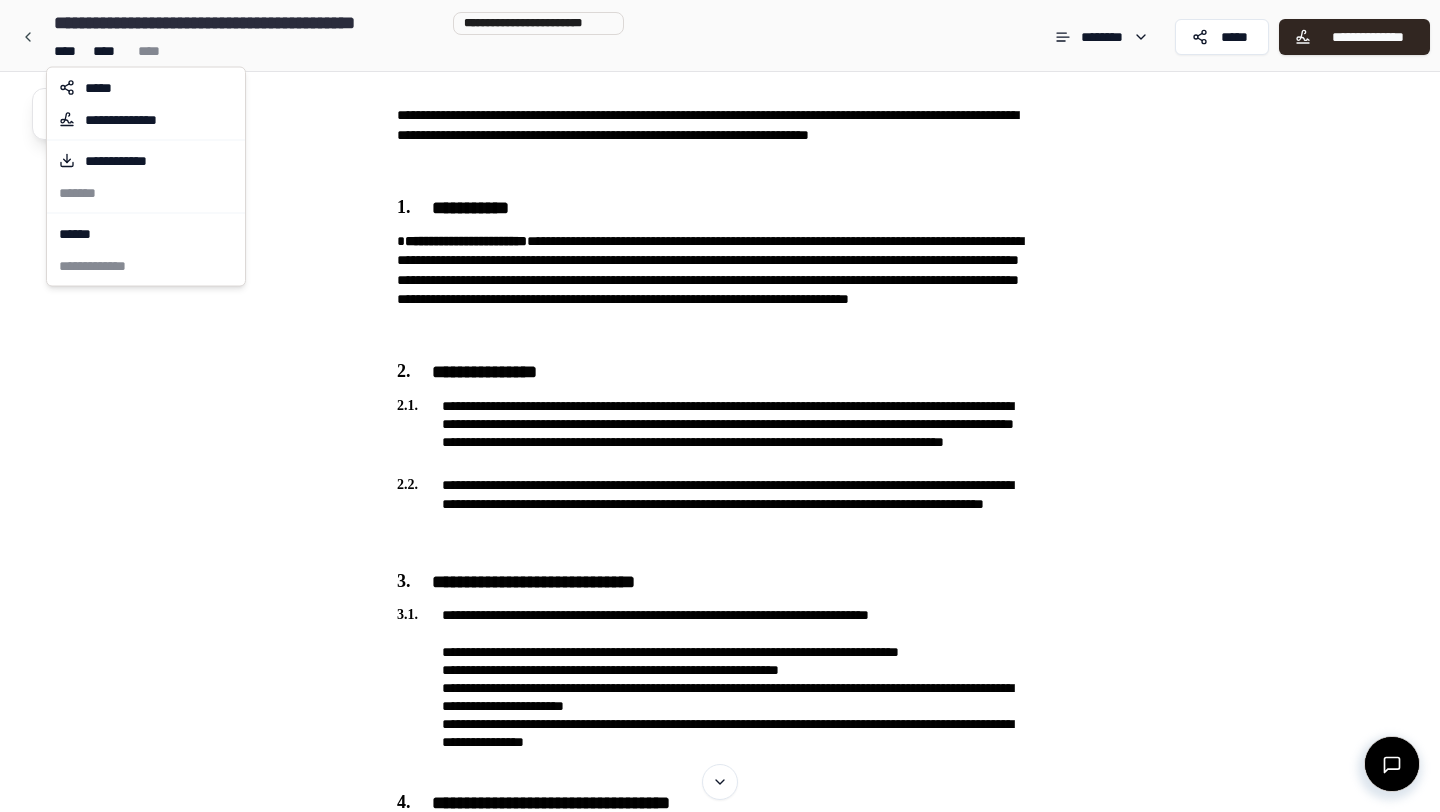 click on "**********" at bounding box center [720, 737] 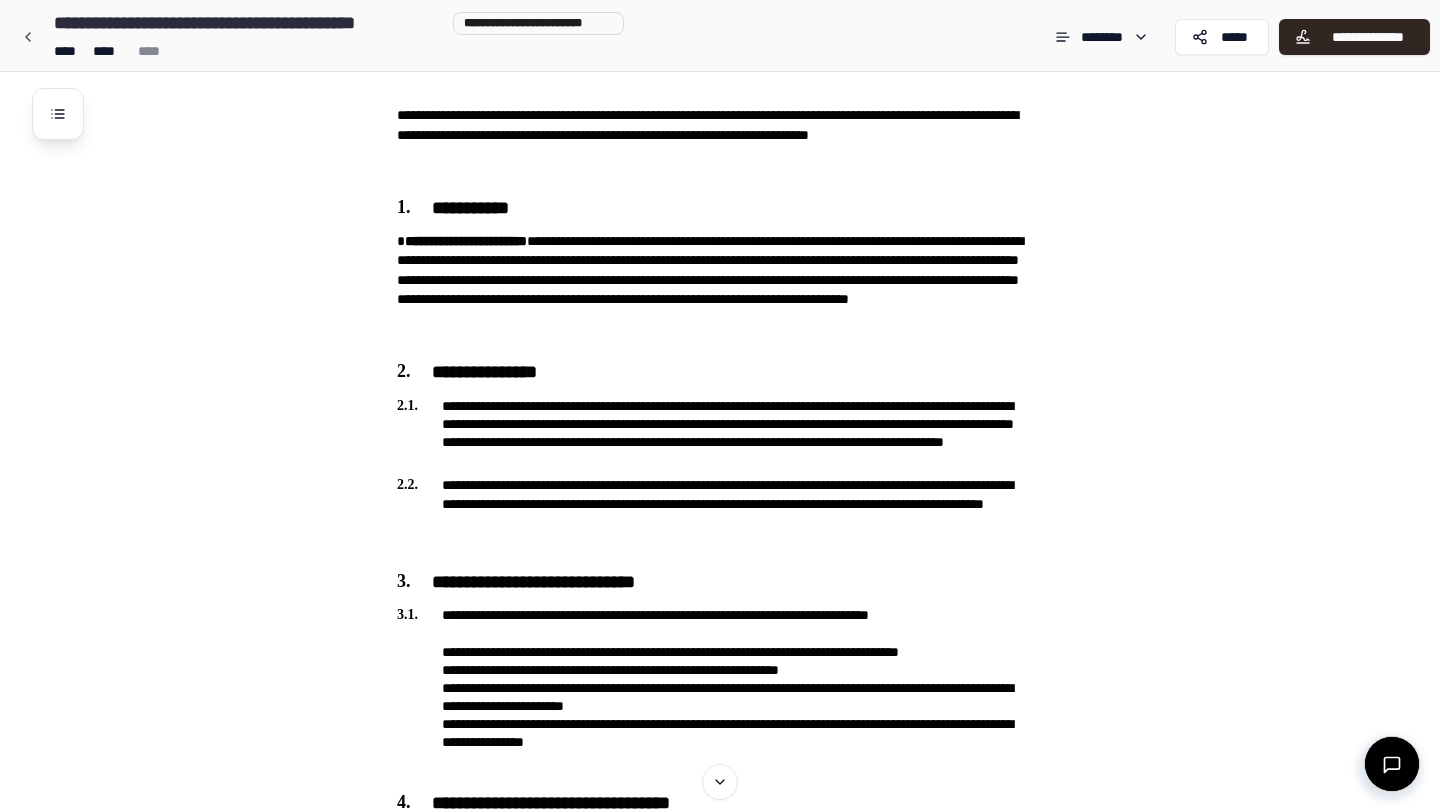 click on "**********" at bounding box center (248, 23) 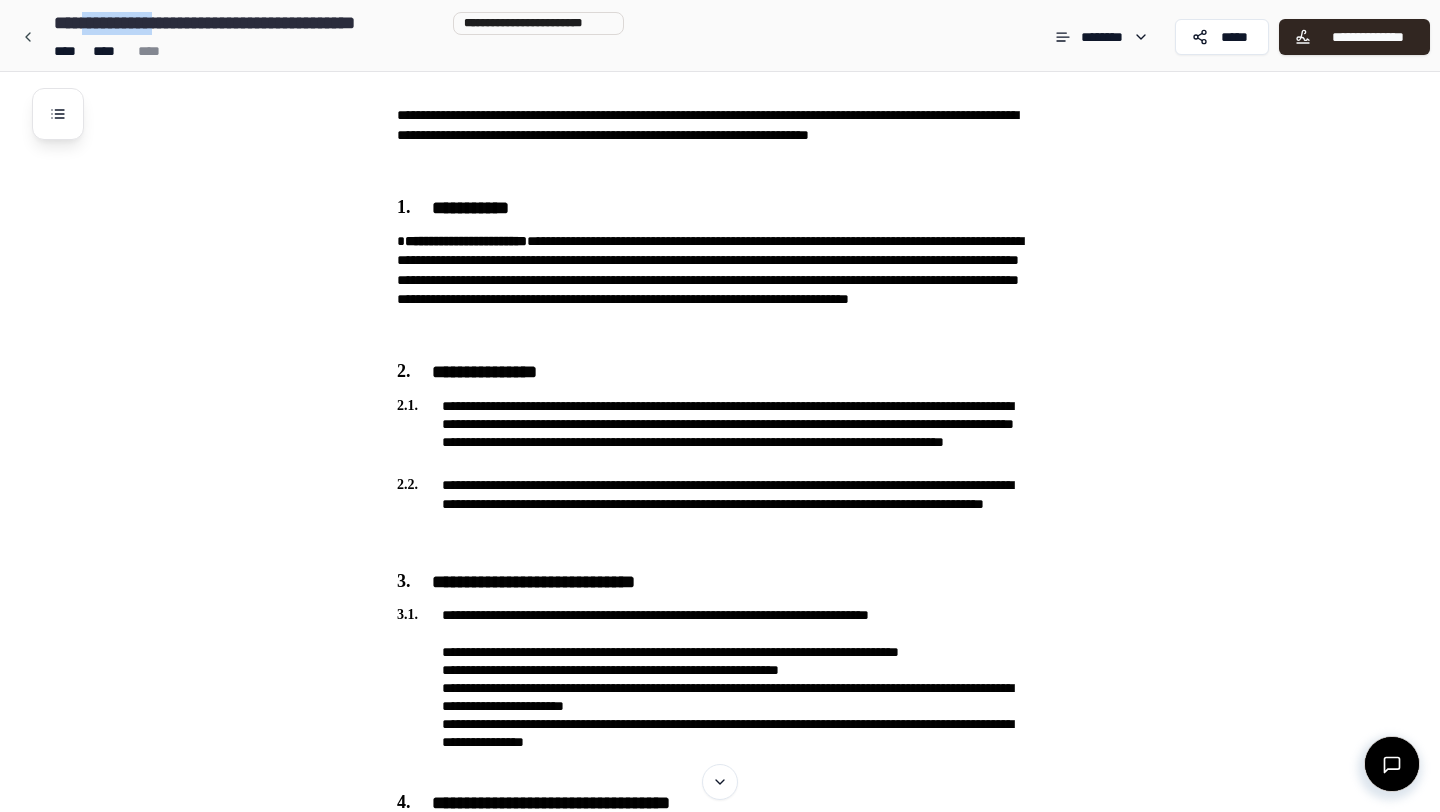 click on "**********" at bounding box center [248, 23] 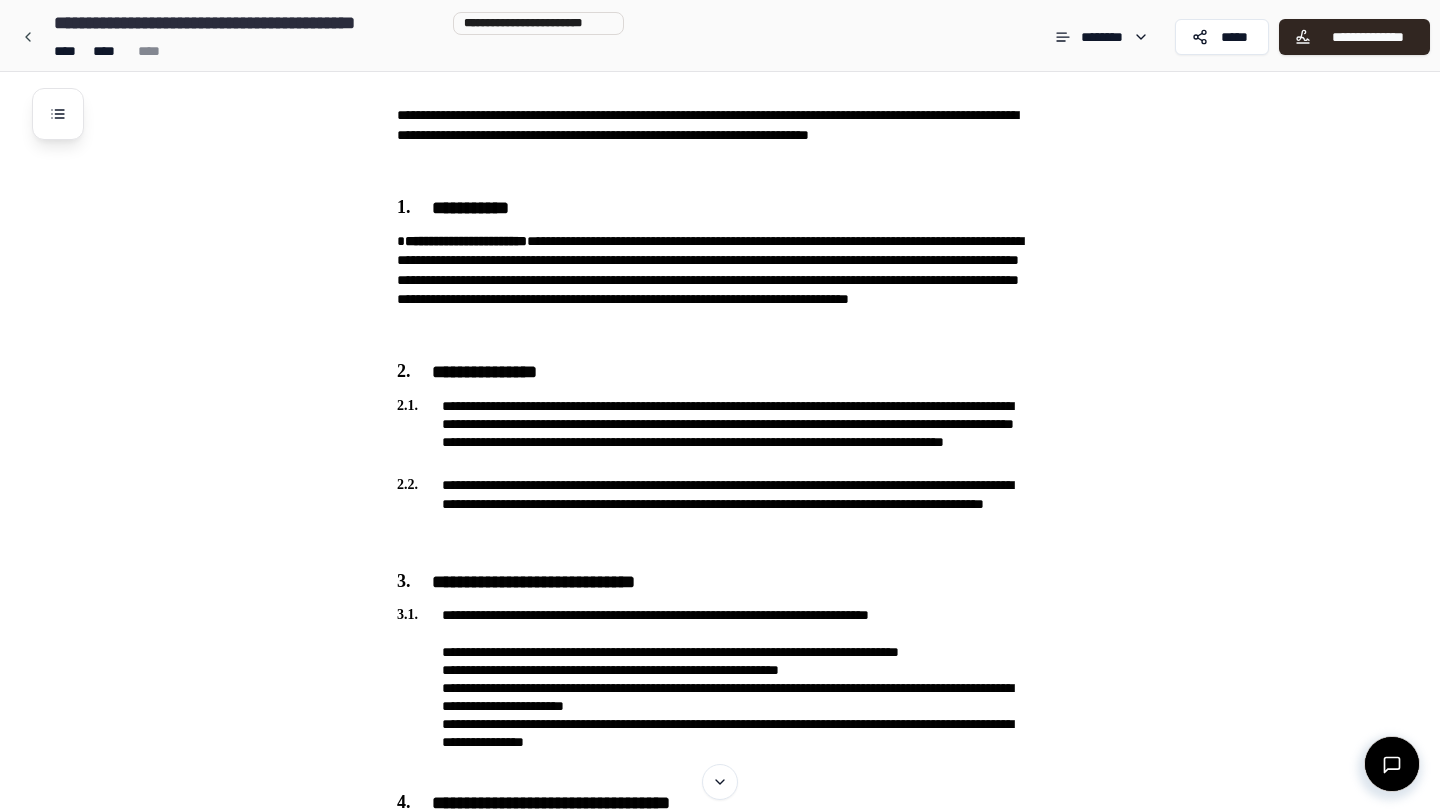click on "**********" at bounding box center (746, 773) 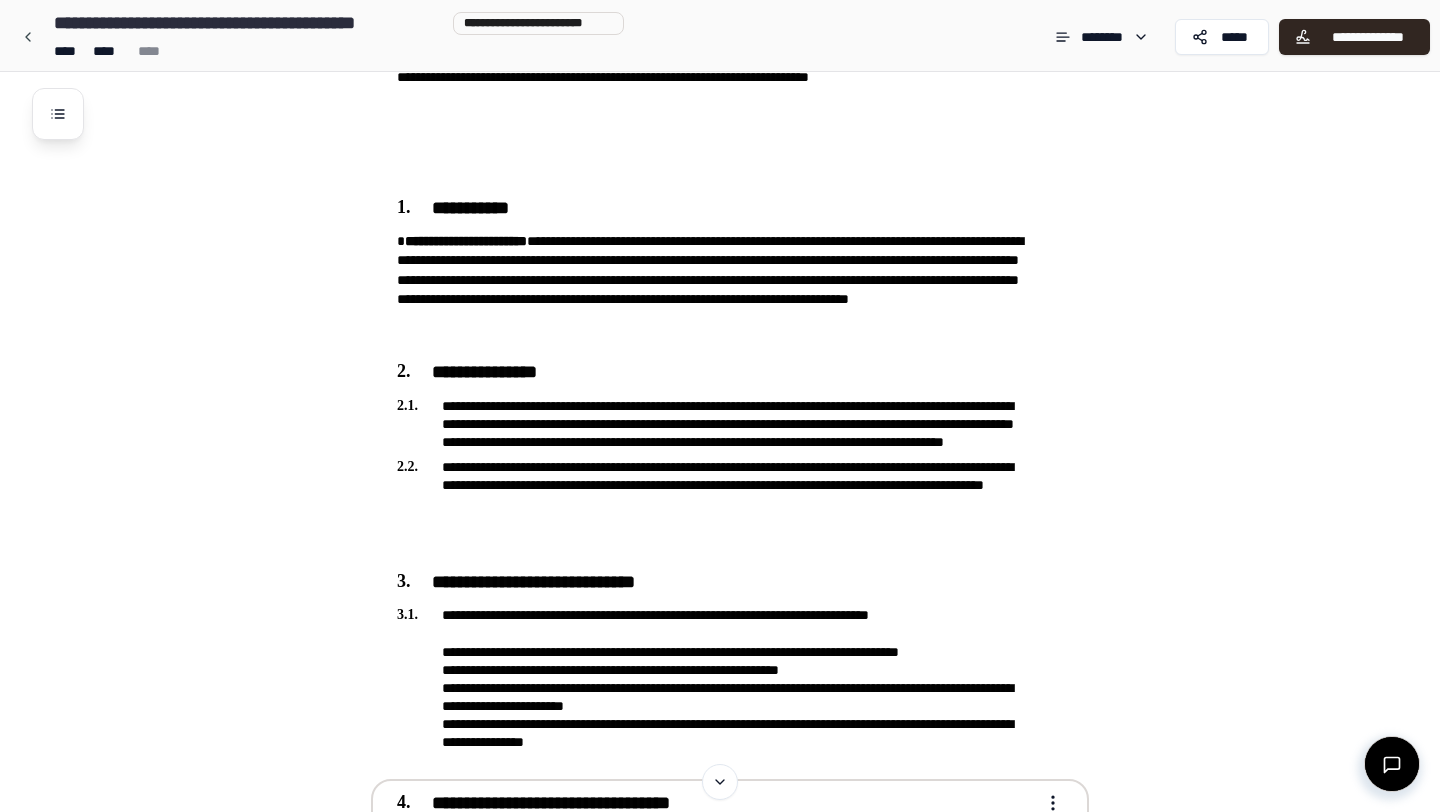 scroll, scrollTop: 1424, scrollLeft: 0, axis: vertical 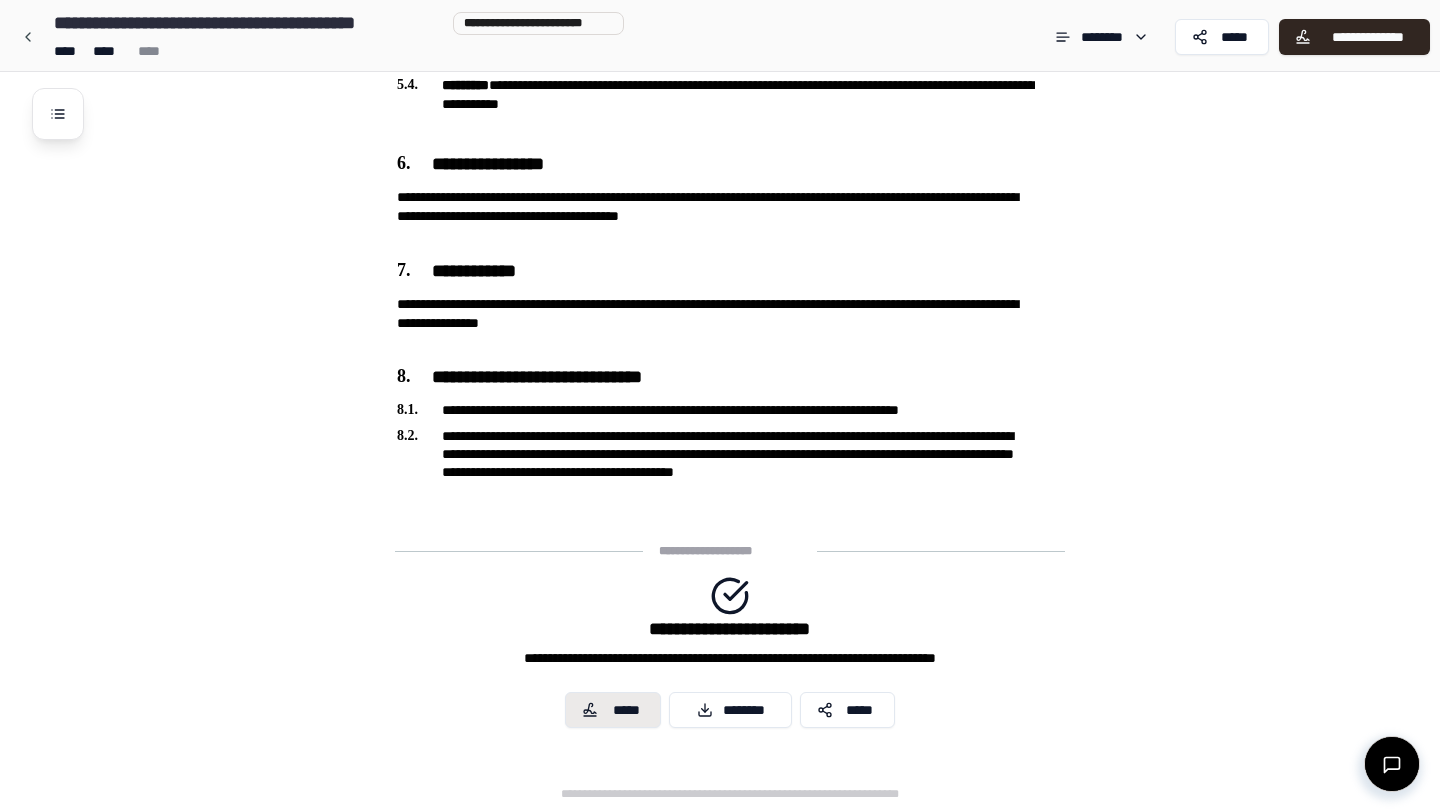 click on "*****" at bounding box center [626, 710] 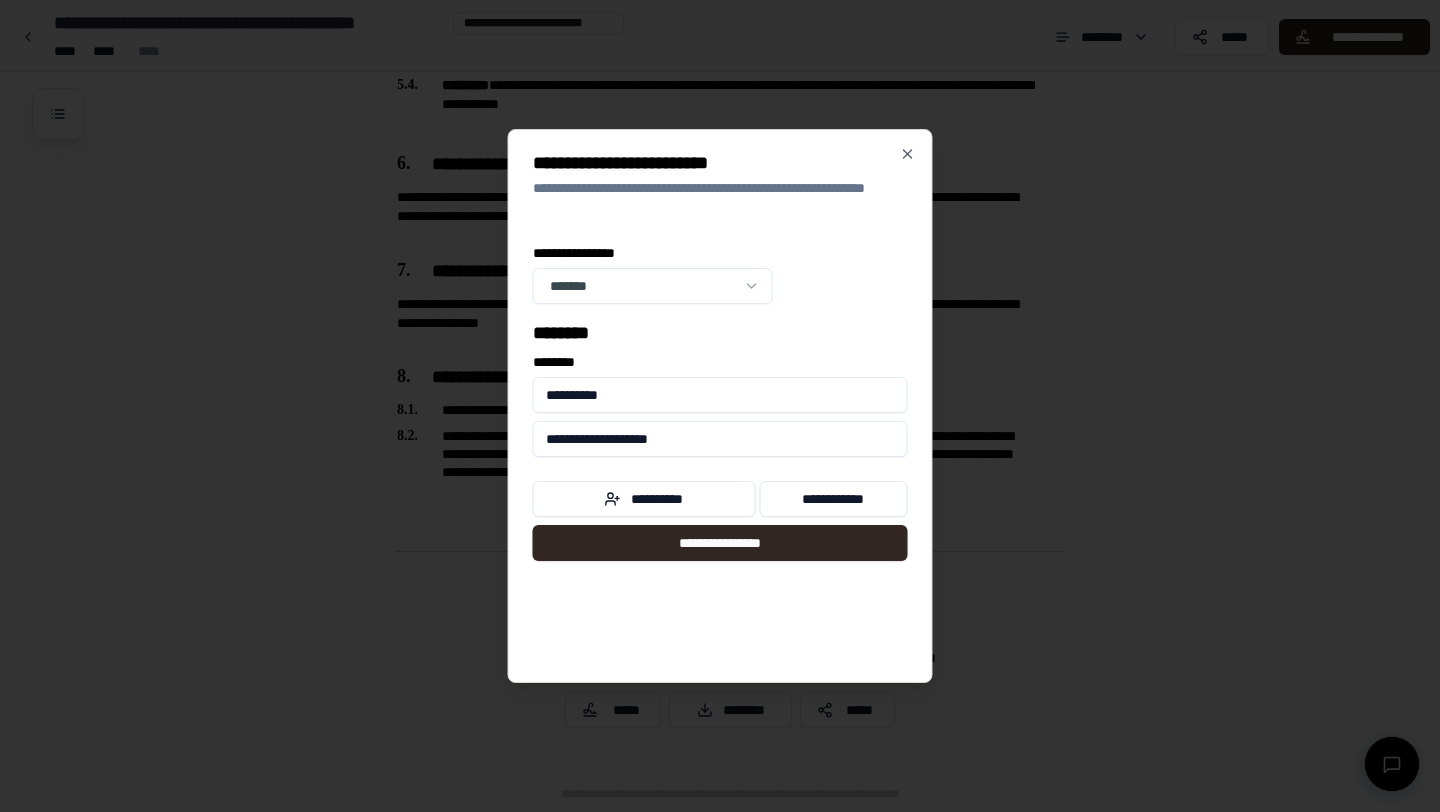 drag, startPoint x: 630, startPoint y: 395, endPoint x: 532, endPoint y: 392, distance: 98.045906 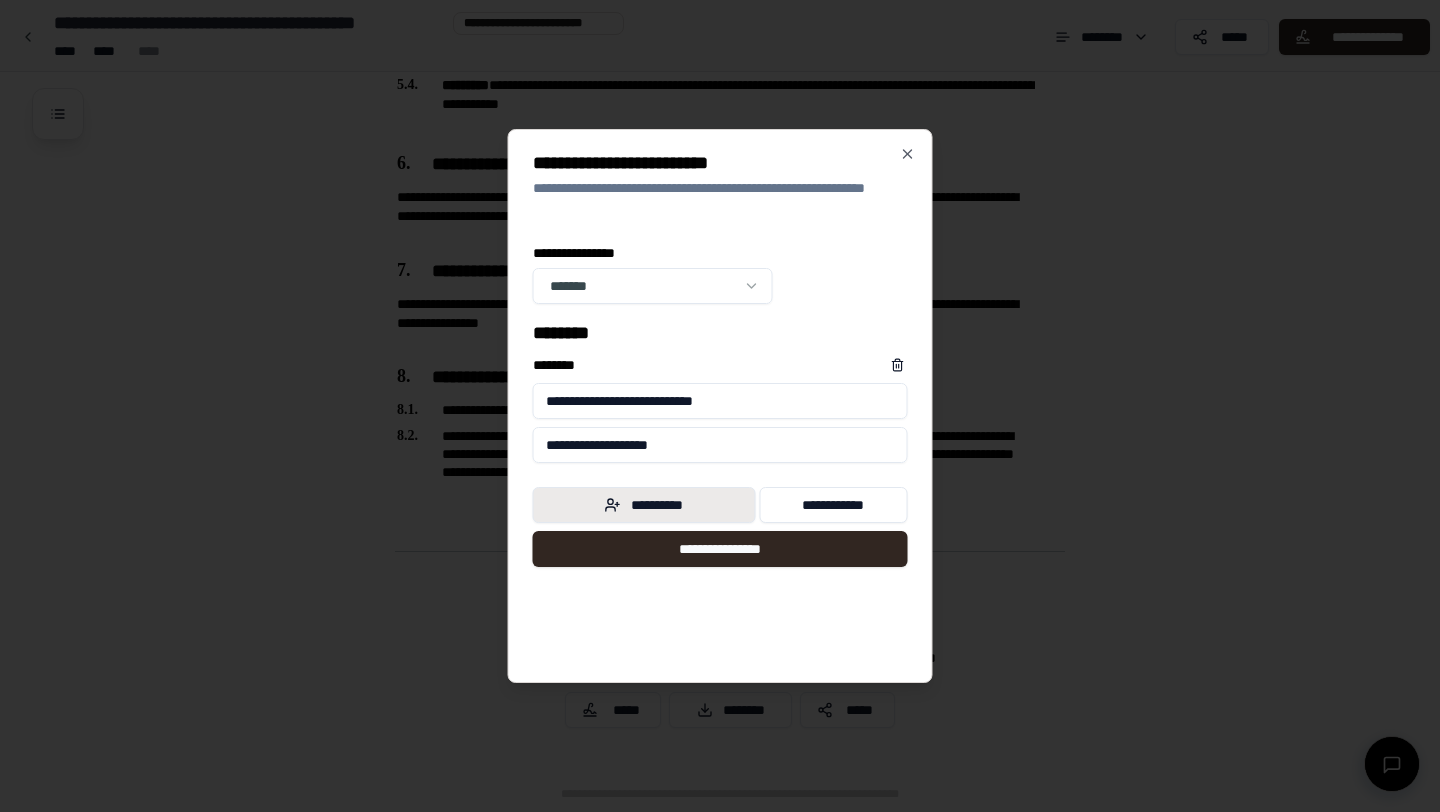 type on "**********" 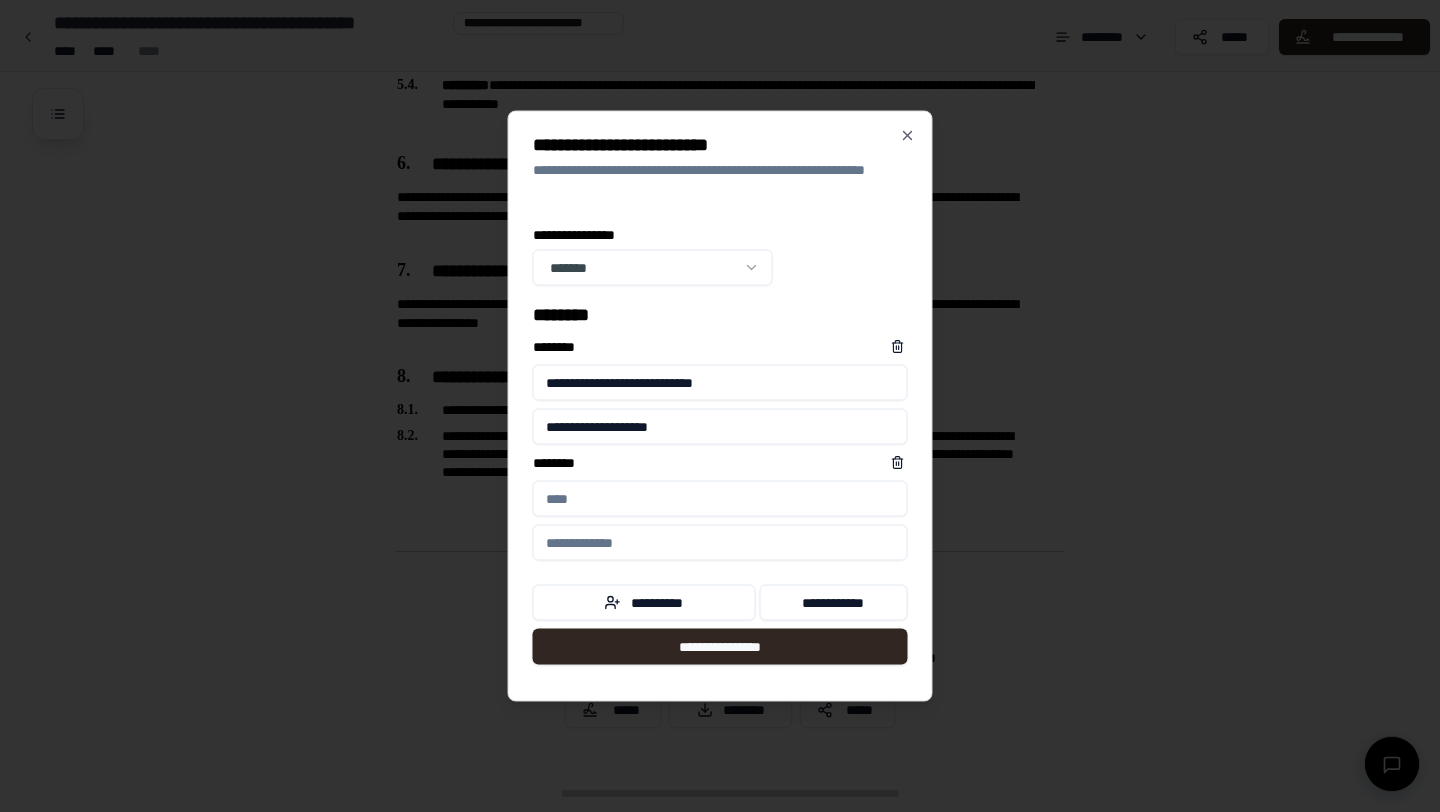 click on "******   *" at bounding box center (720, 499) 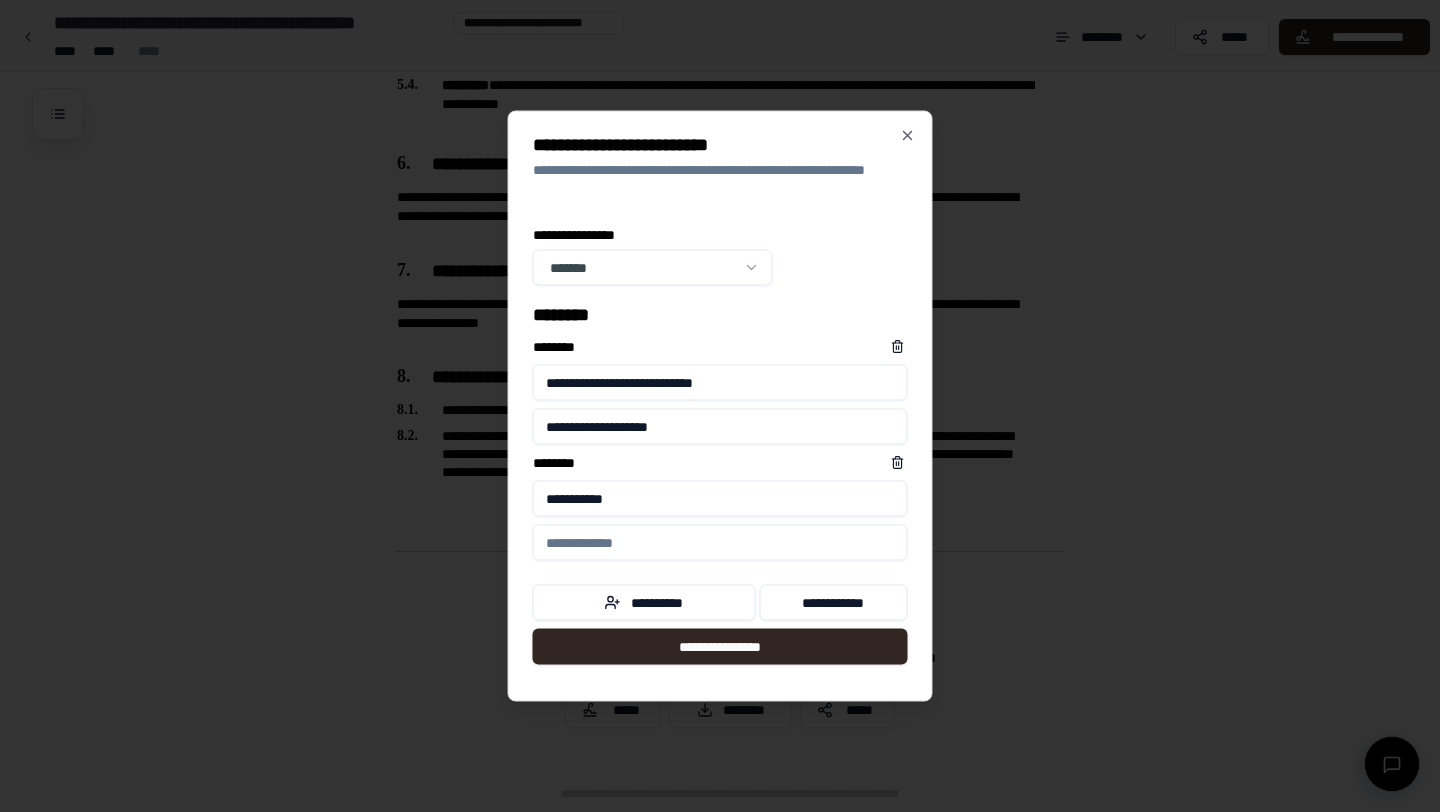 type on "**********" 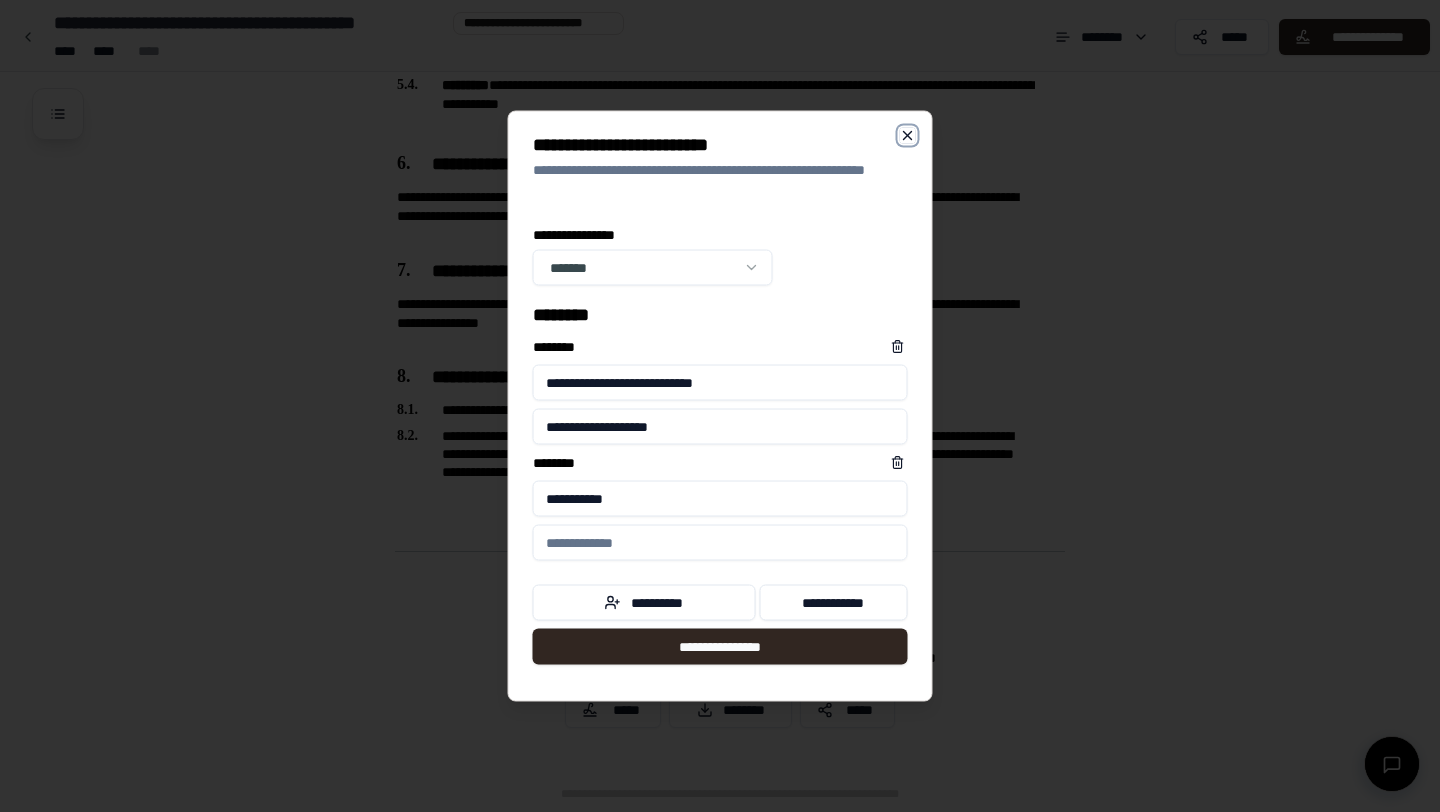 click 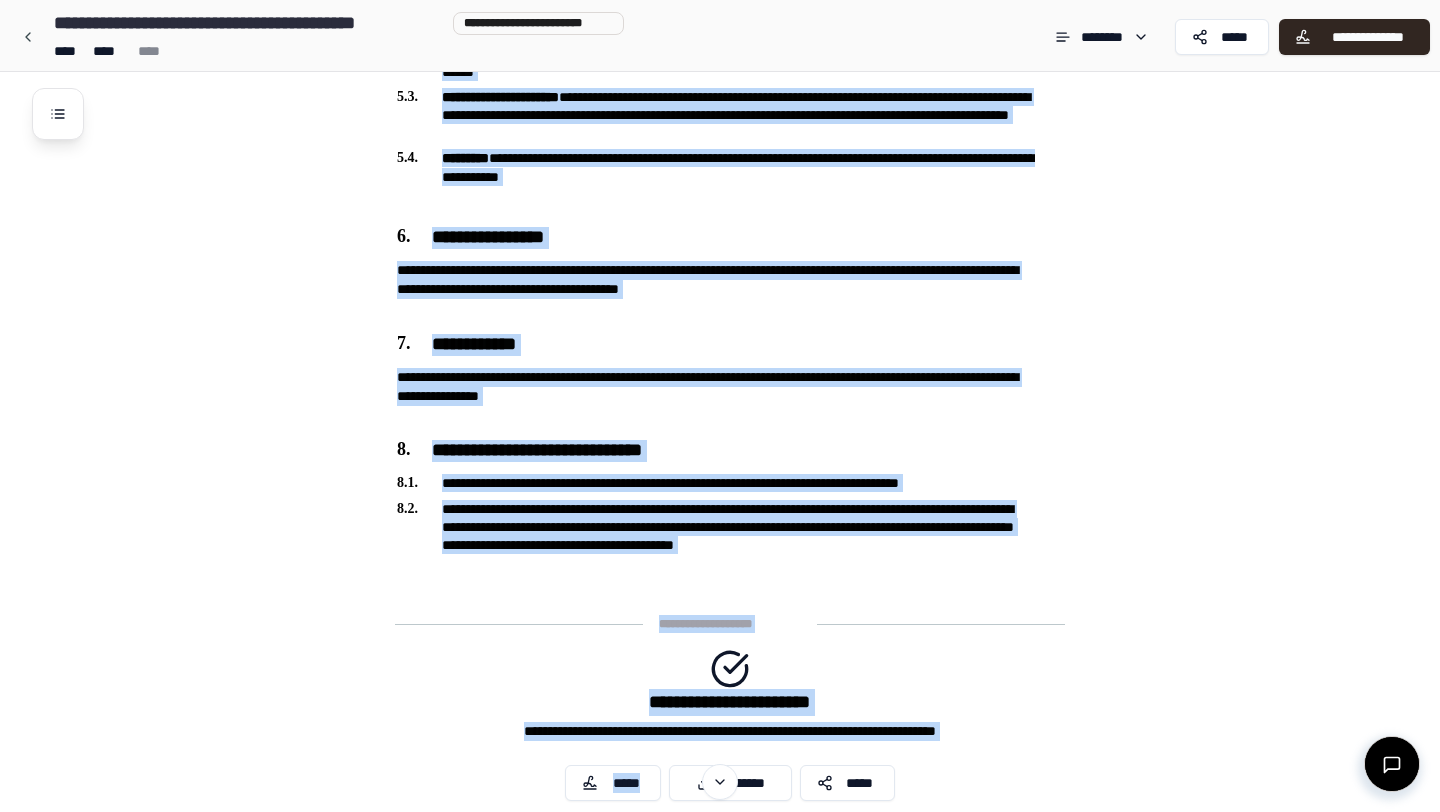 scroll, scrollTop: 1424, scrollLeft: 0, axis: vertical 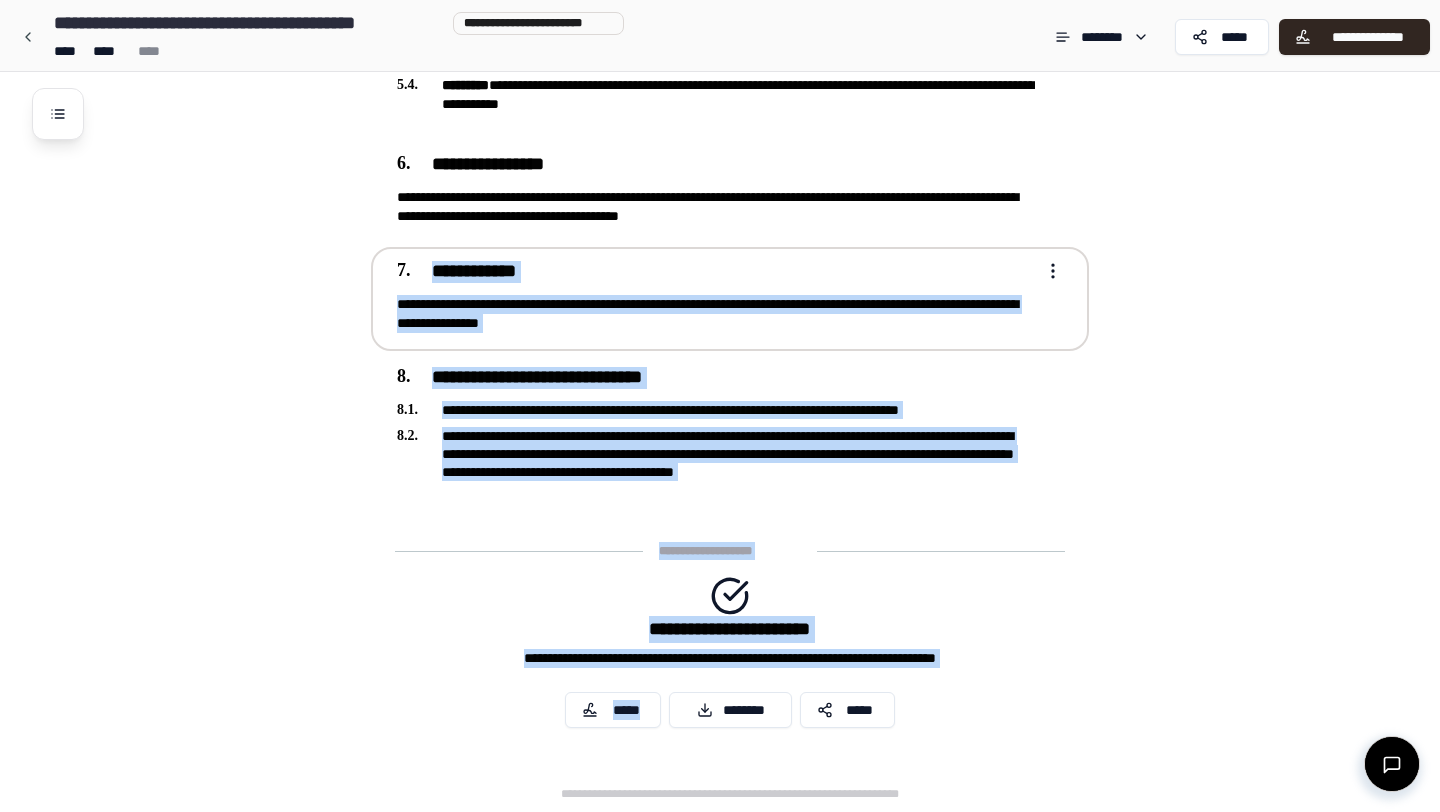drag, startPoint x: 383, startPoint y: 117, endPoint x: 693, endPoint y: 338, distance: 380.71118 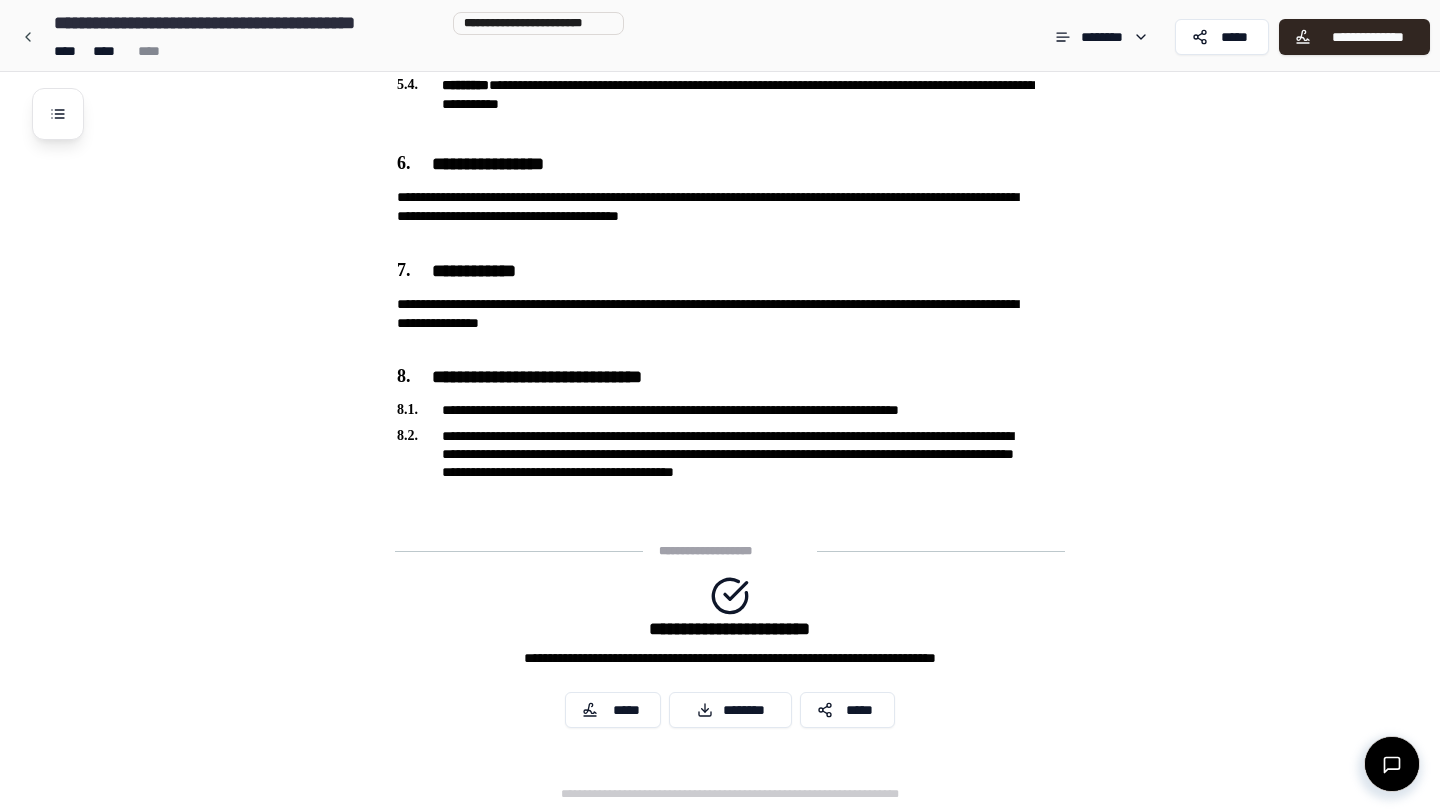 click on "**********" at bounding box center [730, 652] 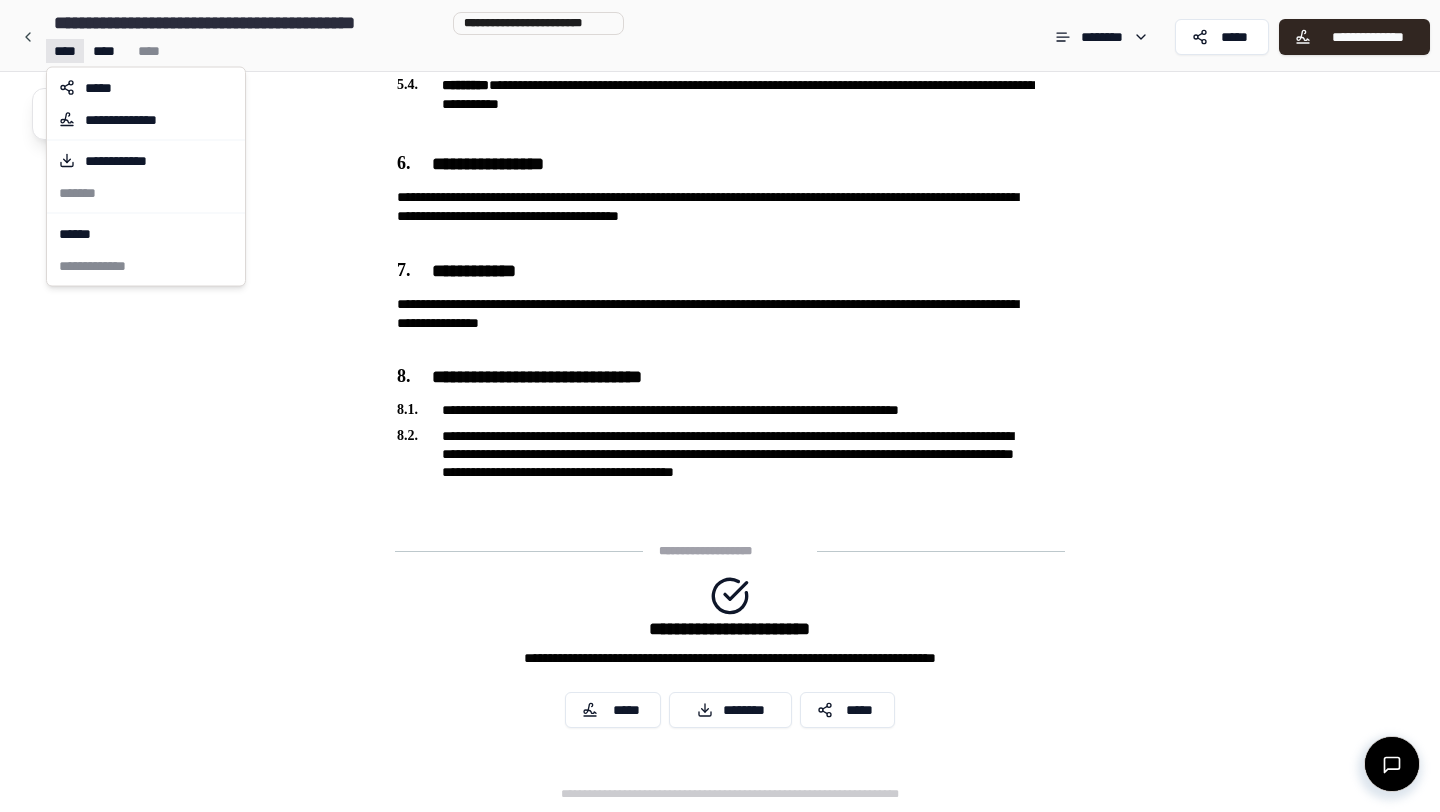 click on "**********" at bounding box center [720, -306] 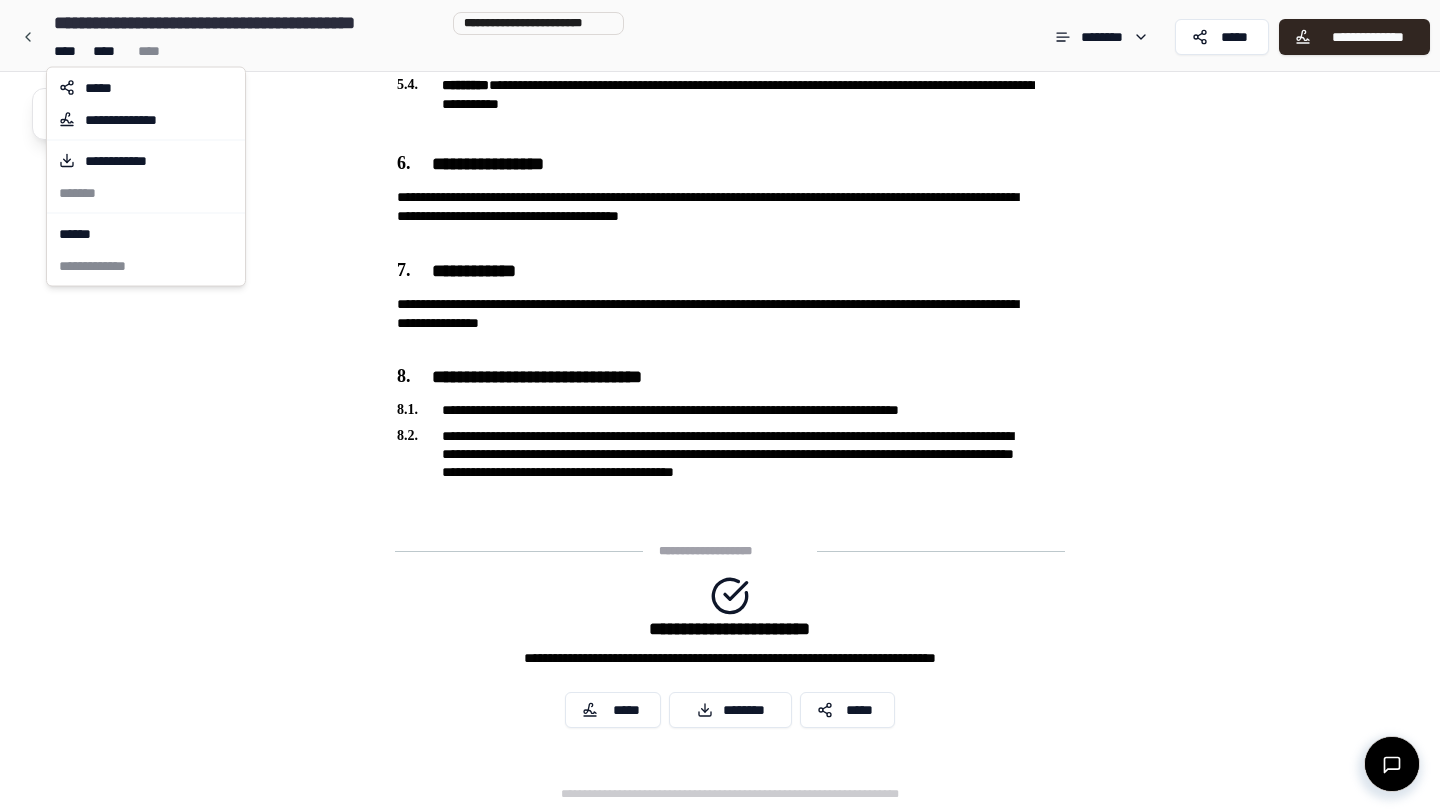 click on "**********" at bounding box center [720, -306] 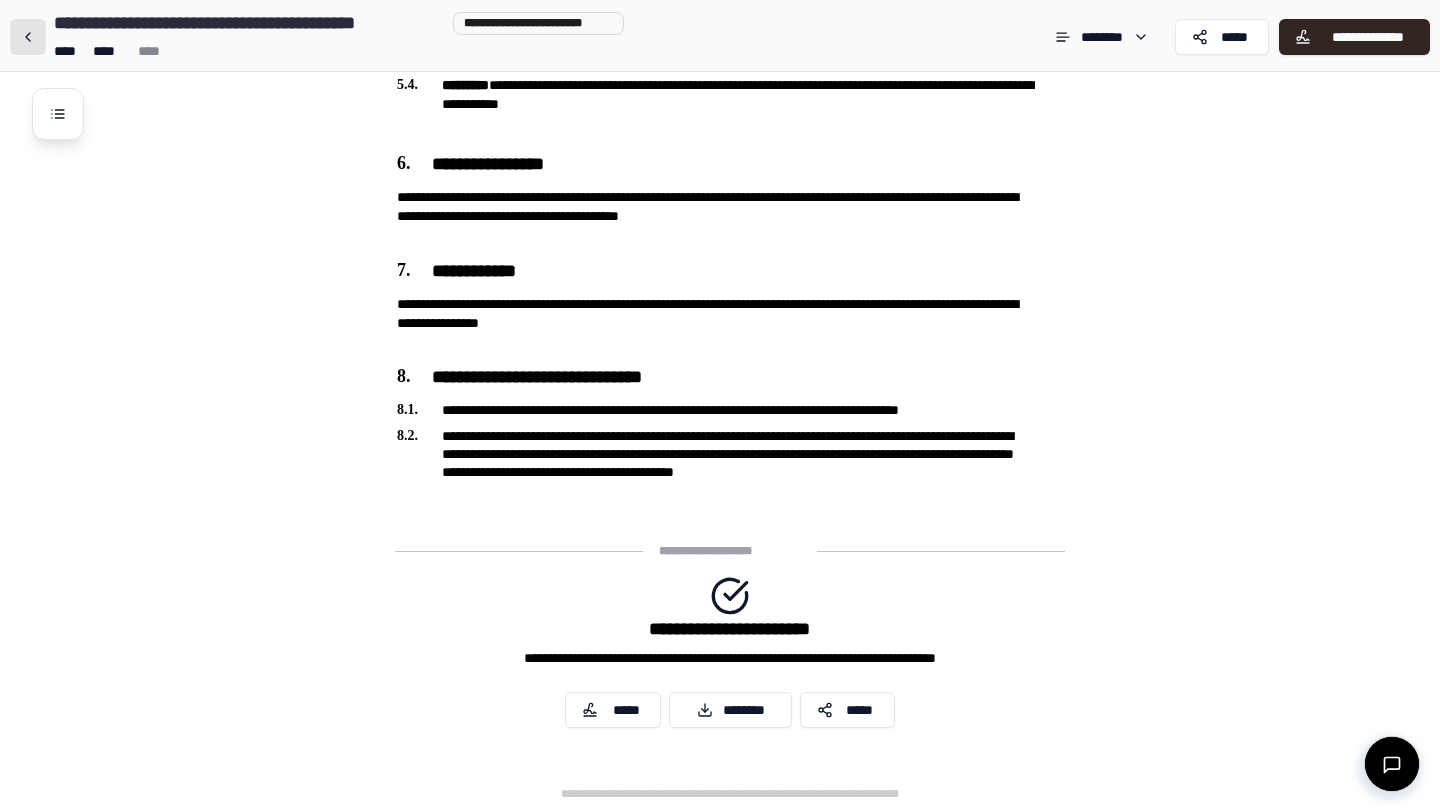 click at bounding box center (28, 37) 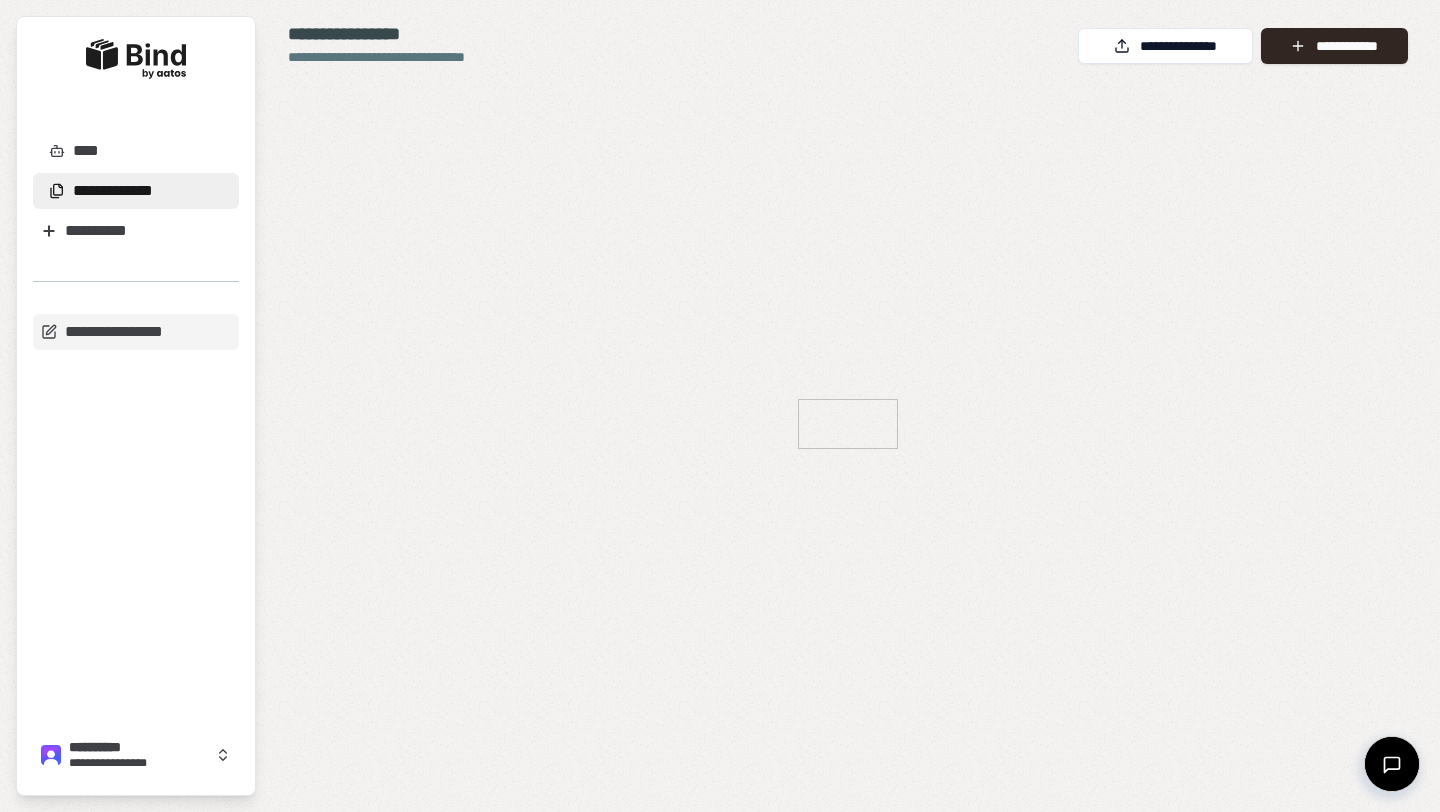 scroll, scrollTop: 0, scrollLeft: 0, axis: both 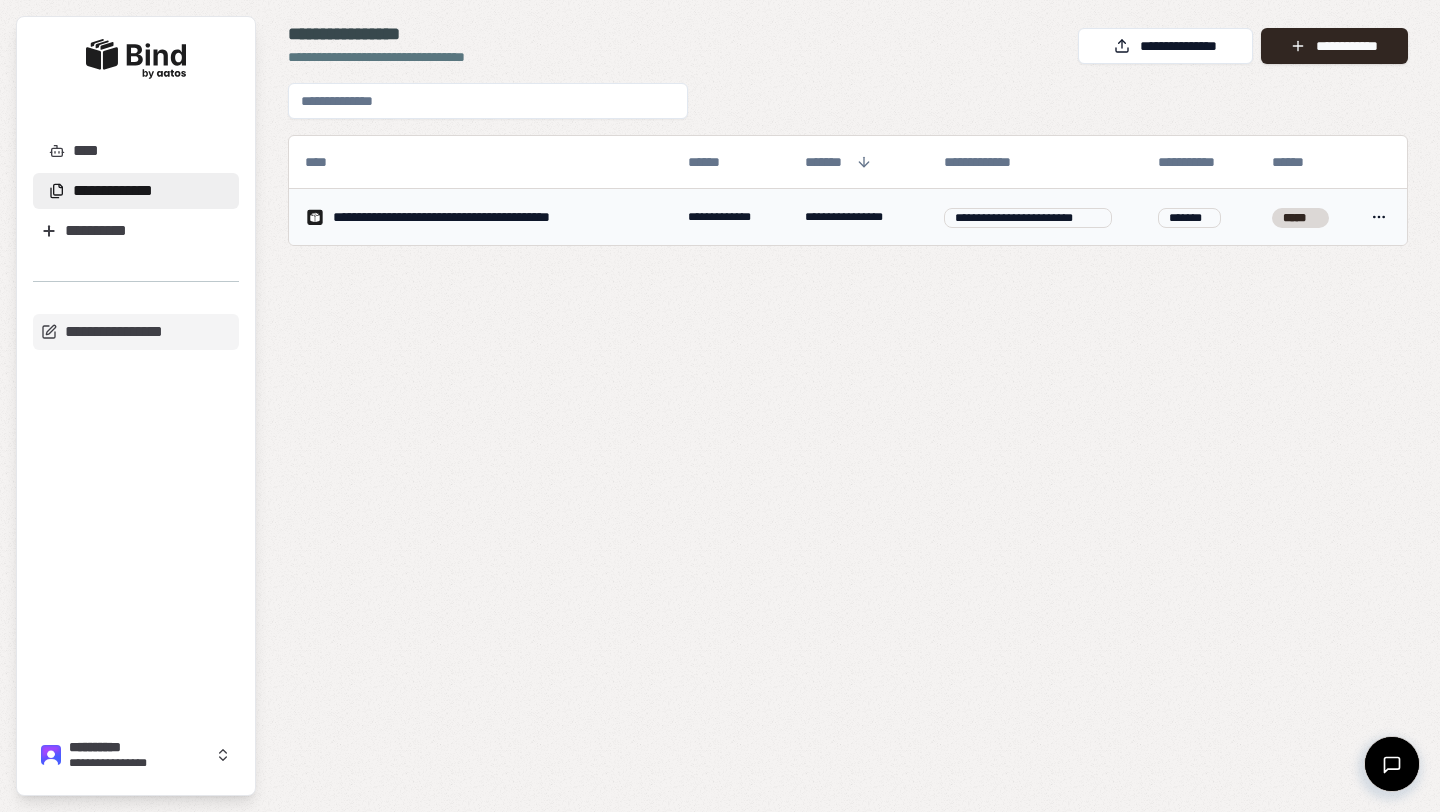 click on "**********" at bounding box center [720, 406] 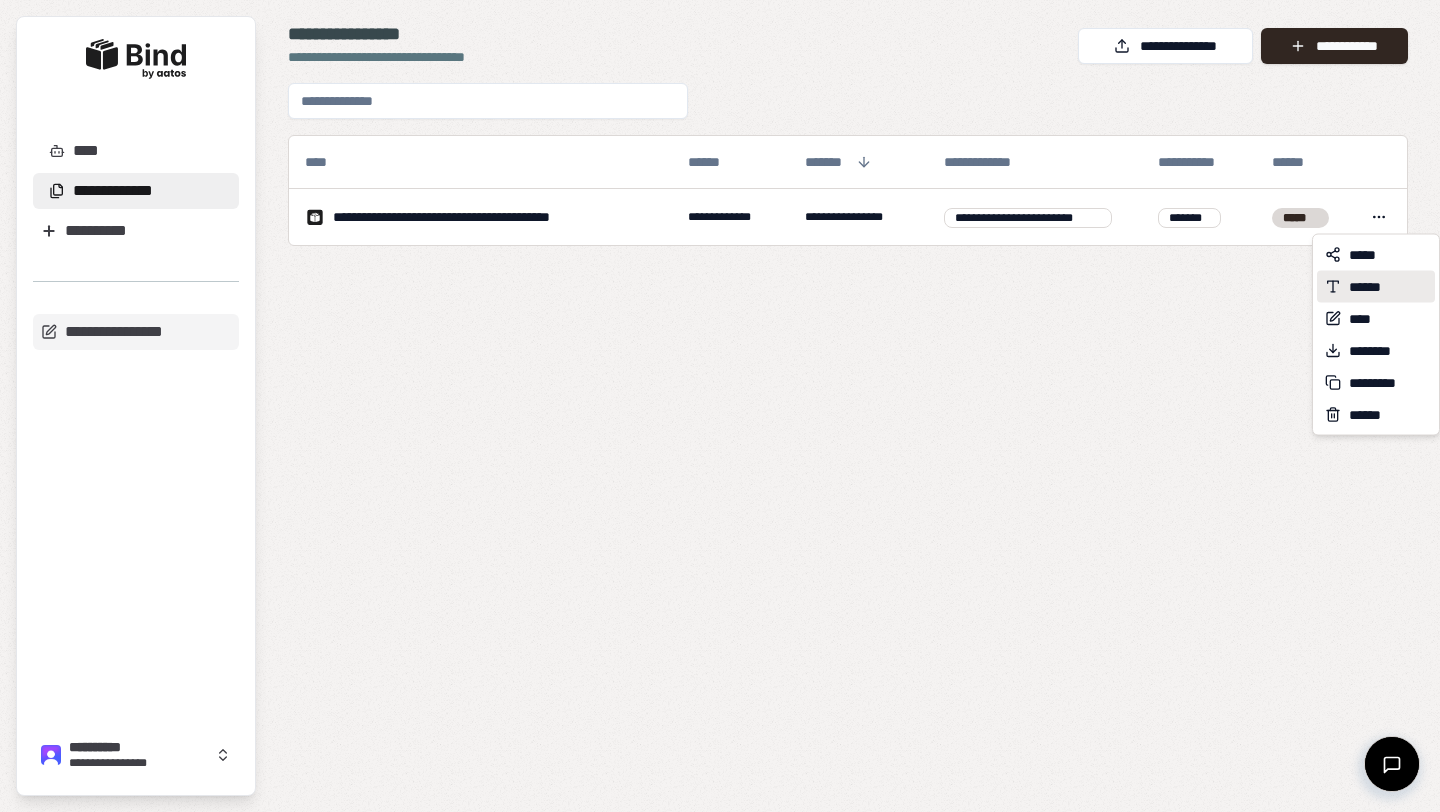 click on "******" at bounding box center [1374, 287] 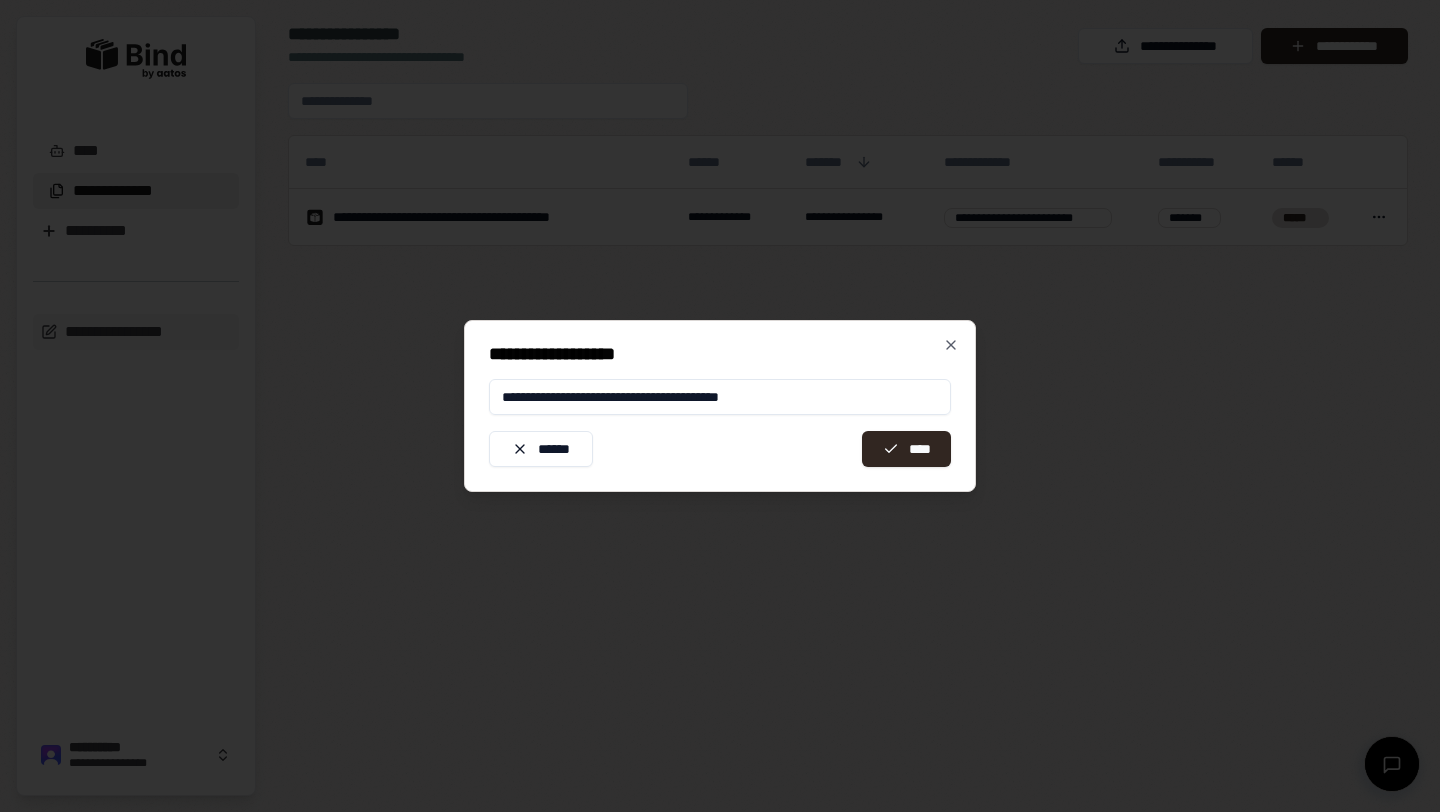 click on "**********" at bounding box center [720, 397] 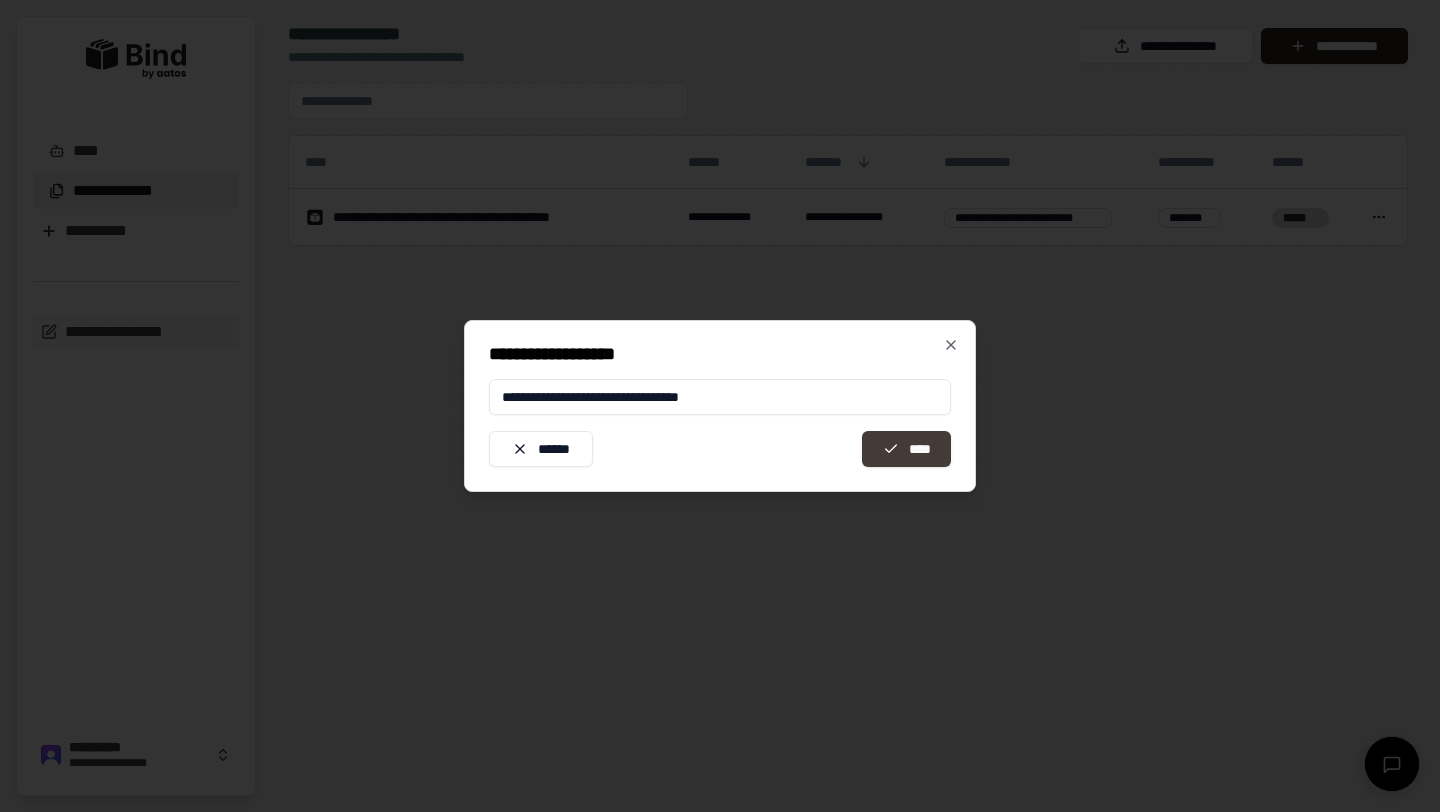 type on "**********" 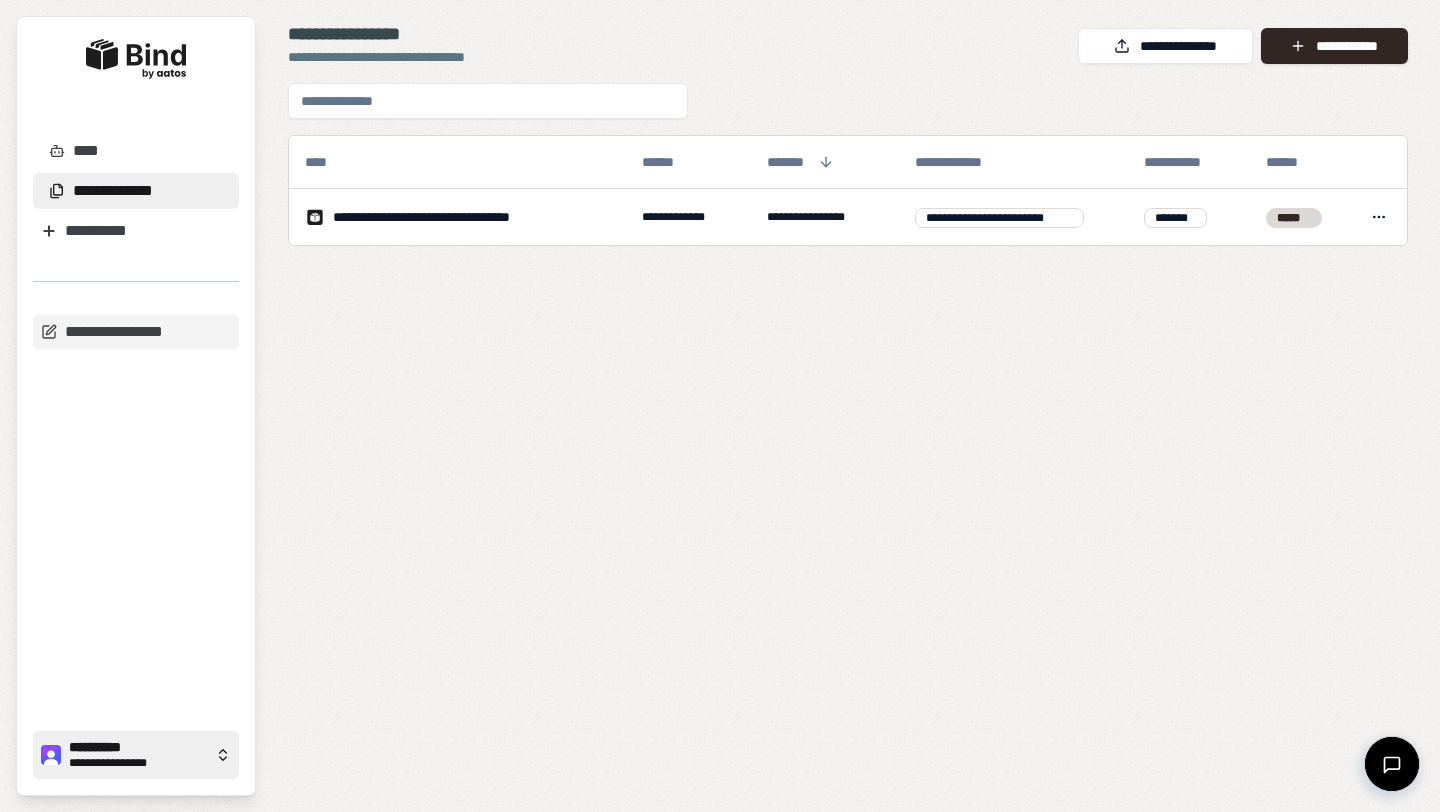 click on "**********" at bounding box center [138, 748] 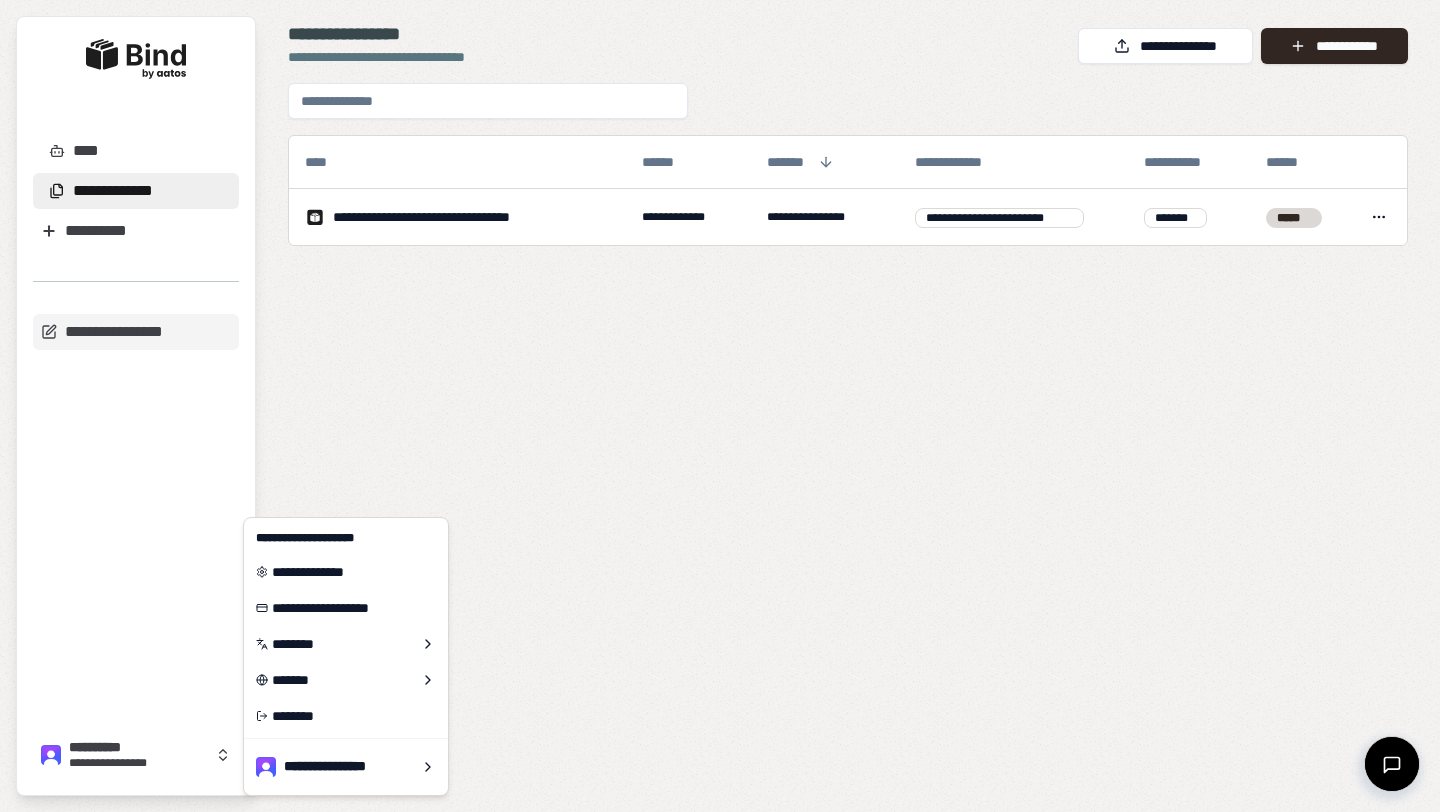 click on "**********" at bounding box center [848, 431] 